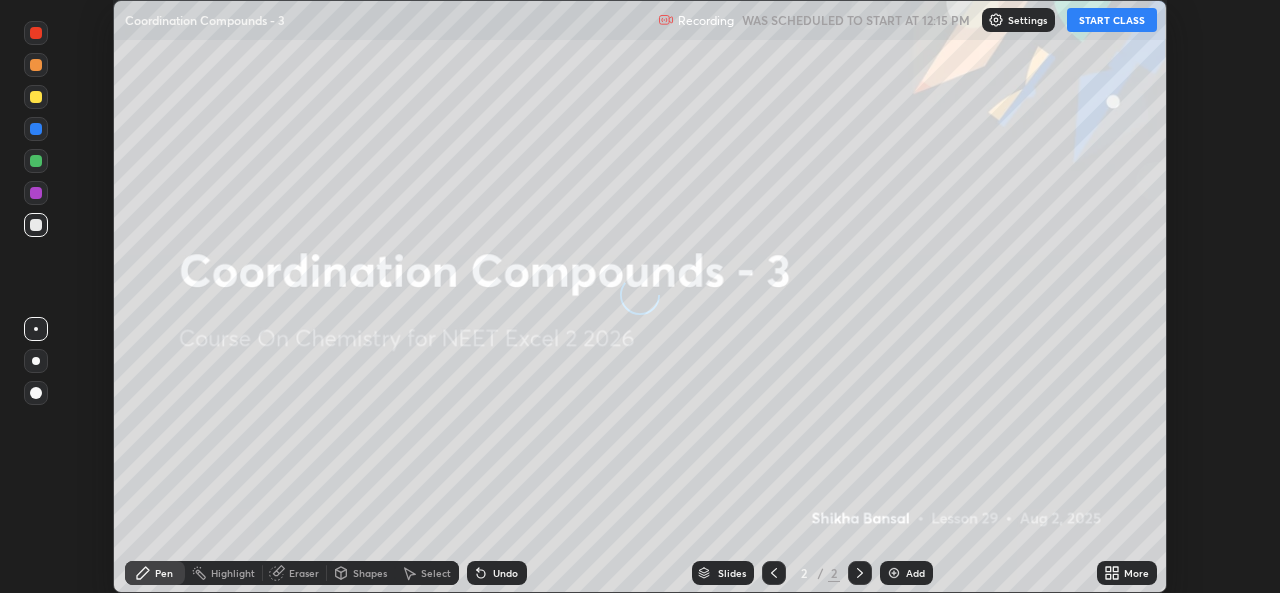 scroll, scrollTop: 0, scrollLeft: 0, axis: both 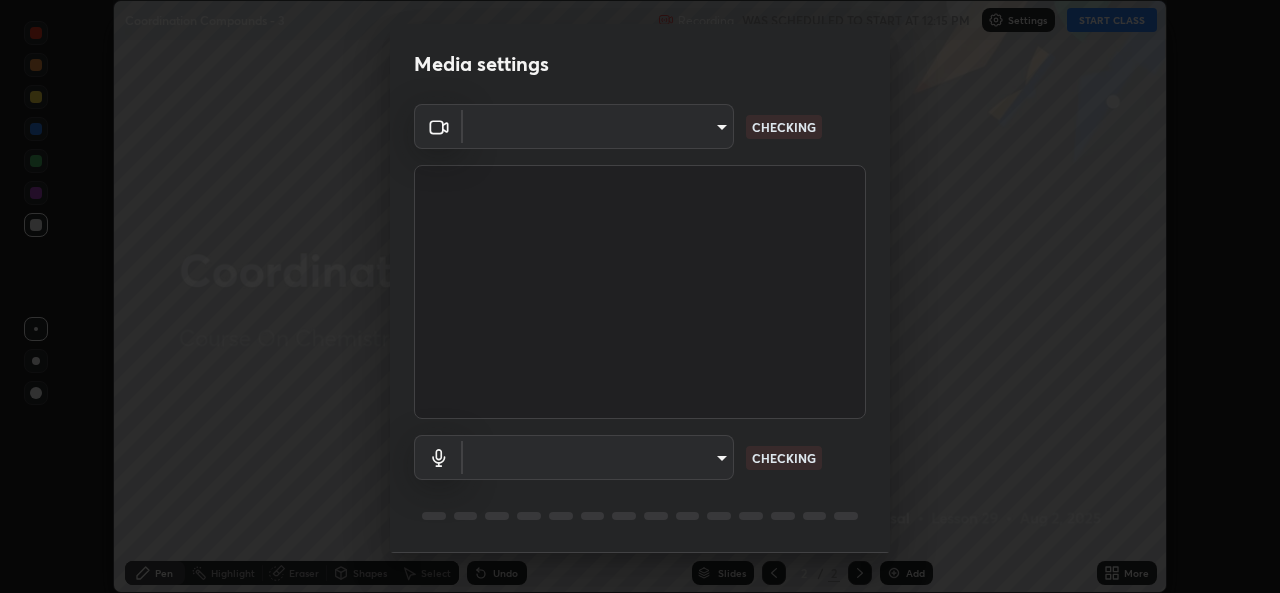 type on "9788daf0cbf52dd0d374ba9f0d4f11576c03820bc15fcf9a4a11f890b69d92bf" 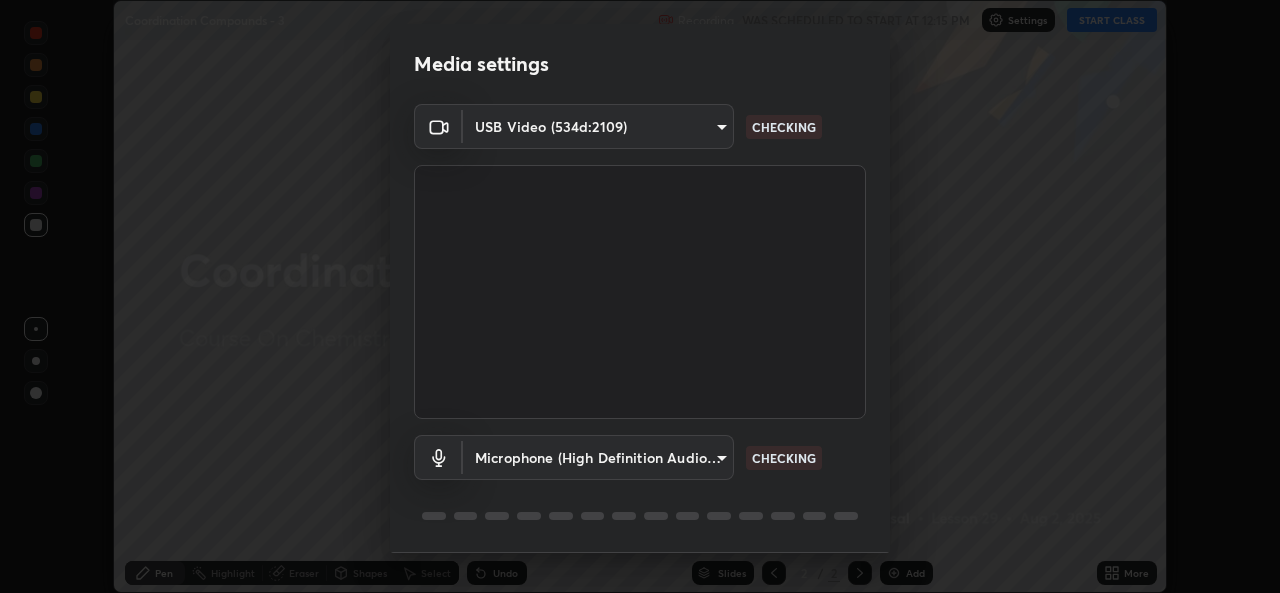 scroll, scrollTop: 63, scrollLeft: 0, axis: vertical 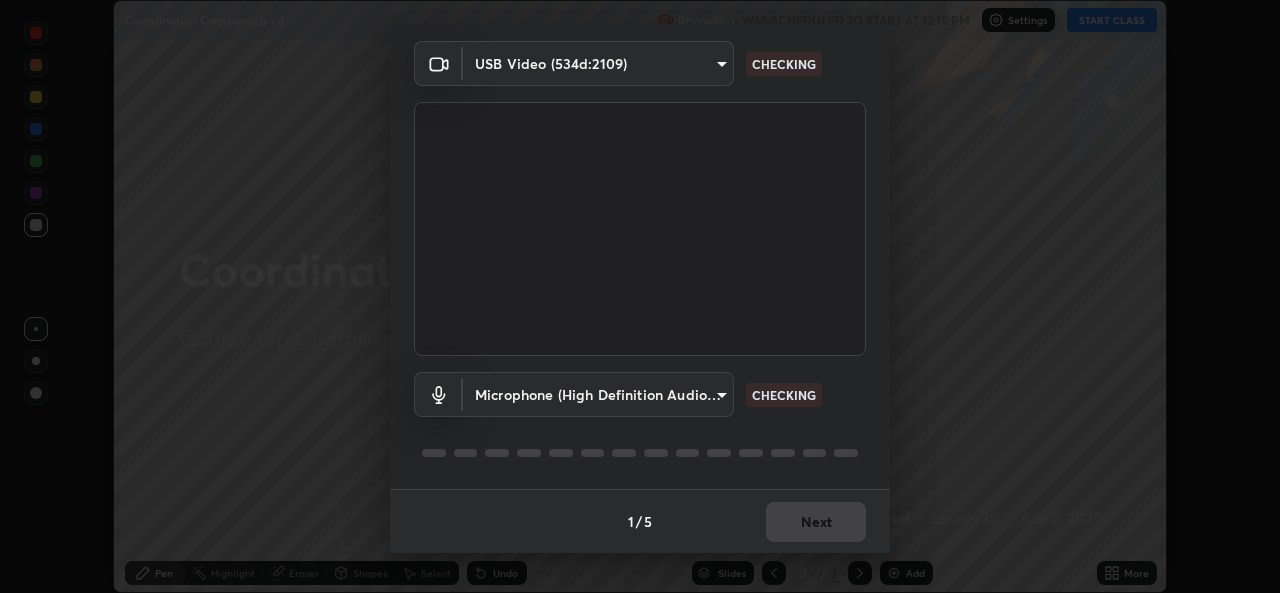 click on "Erase all Coordination Compounds - 3 Recording WAS SCHEDULED TO START AT  12:15 PM Settings START CLASS Setting up your live class Coordination Compounds - 3 • L29 of Course On Chemistry for NEET Excel 2 2026 [FIRST] [LAST] Pen Highlight Eraser Shapes Select Undo Slides 2 / 2 Add More No doubts shared Encourage your learners to ask a doubt for better clarity Report an issue Reason for reporting Buffering Chat not working Audio - Video sync issue Educator video quality low ​ Attach an image Report Media settings USB Video (534d:2109) [HASH] CHECKING Microphone (High Definition Audio Device) [HASH] CHECKING 1 / 5 Next" at bounding box center [640, 296] 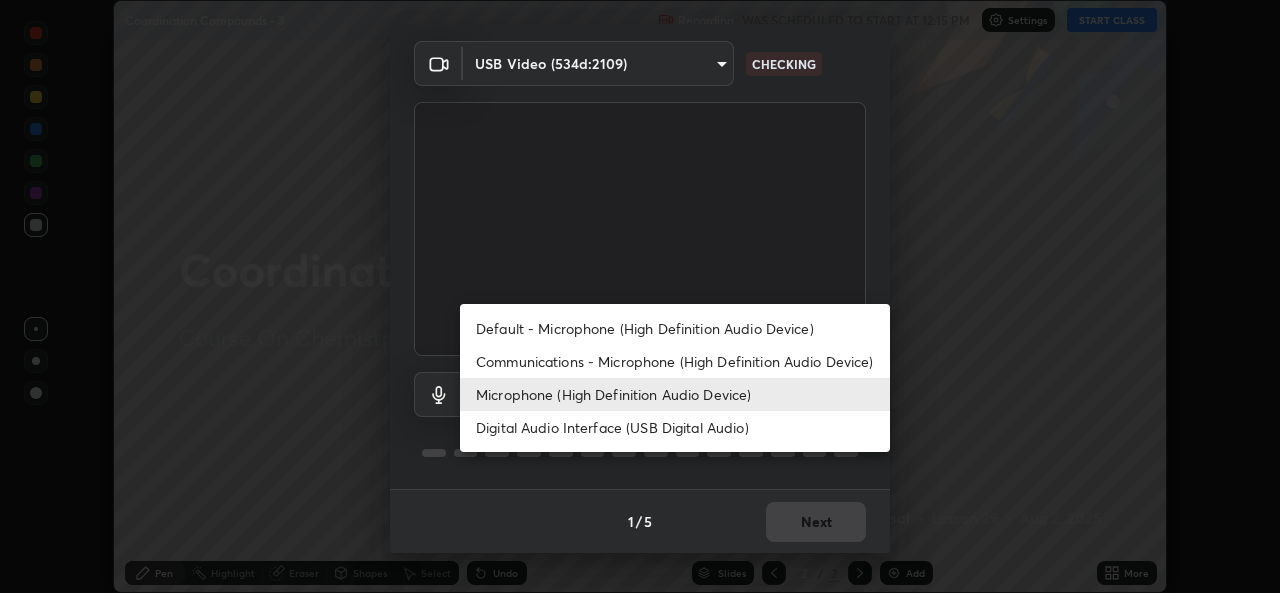 click on "Default - Microphone (High Definition Audio Device)" at bounding box center (675, 328) 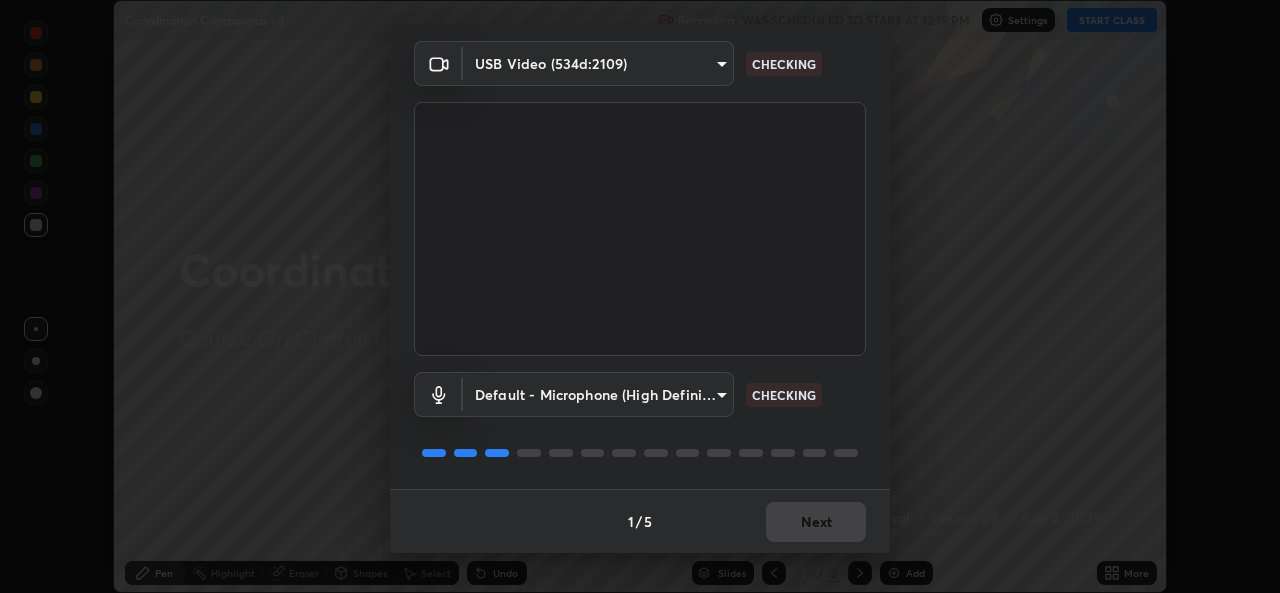 click on "Erase all Coordination Compounds - 3 Recording WAS SCHEDULED TO START AT  12:15 PM Settings START CLASS Setting up your live class Coordination Compounds - 3 • L29 of Course On Chemistry for NEET Excel 2 2026 [FIRST] [LAST] Pen Highlight Eraser Shapes Select Undo Slides 2 / 2 Add More No doubts shared Encourage your learners to ask a doubt for better clarity Report an issue Reason for reporting Buffering Chat not working Audio - Video sync issue Educator video quality low ​ Attach an image Report Media settings USB Video (534d:2109) [HASH] CHECKING Default - Microphone (High Definition Audio Device) default CHECKING 1 / 5 Next" at bounding box center (640, 296) 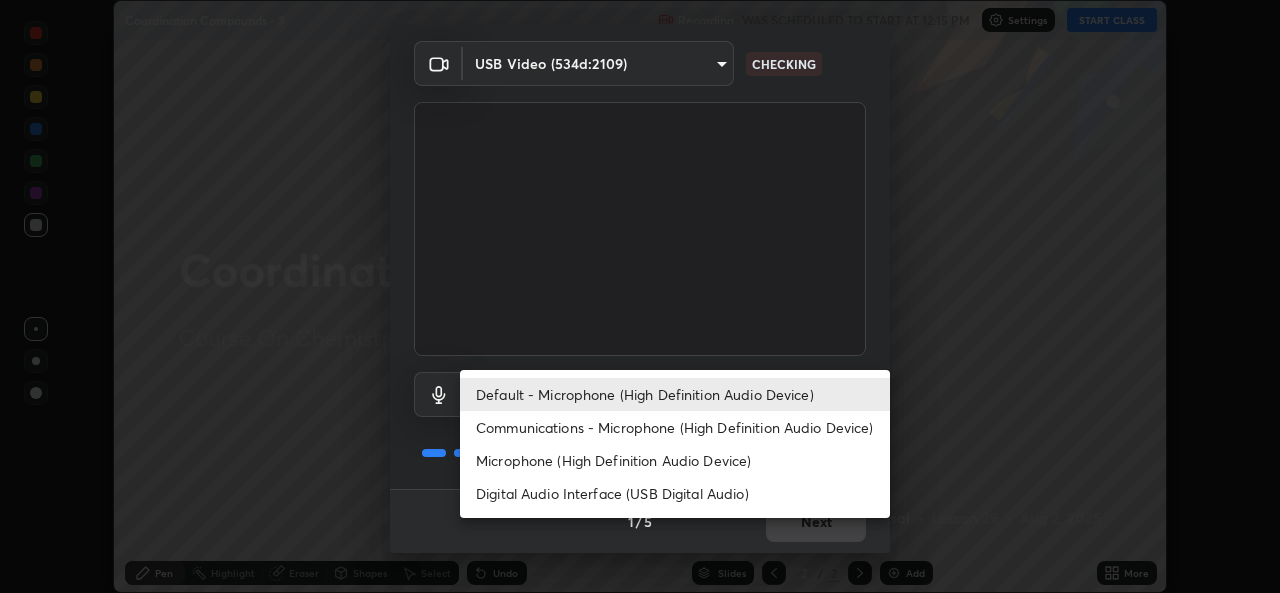 click on "Microphone (High Definition Audio Device)" at bounding box center (675, 460) 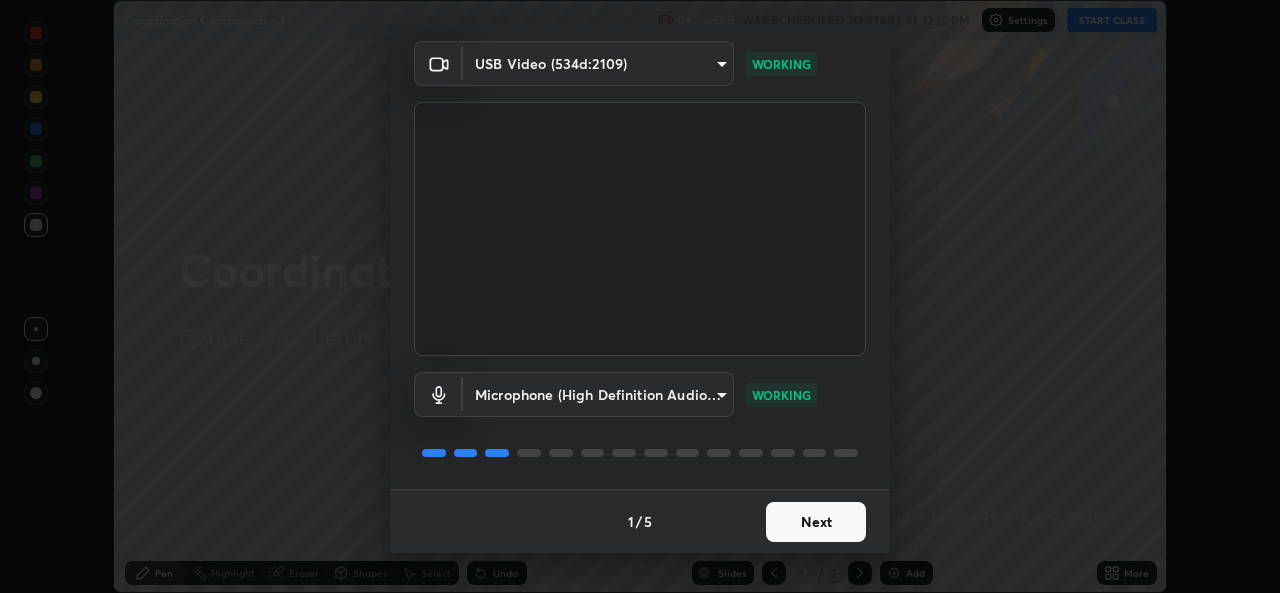 click on "Next" at bounding box center [816, 522] 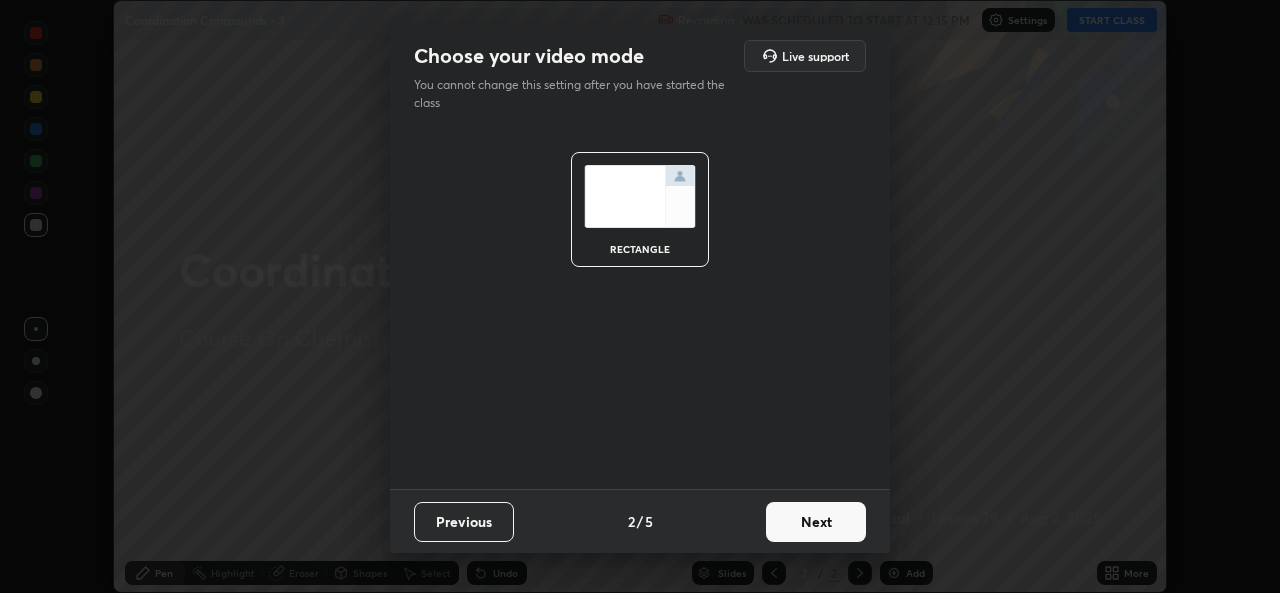 scroll, scrollTop: 0, scrollLeft: 0, axis: both 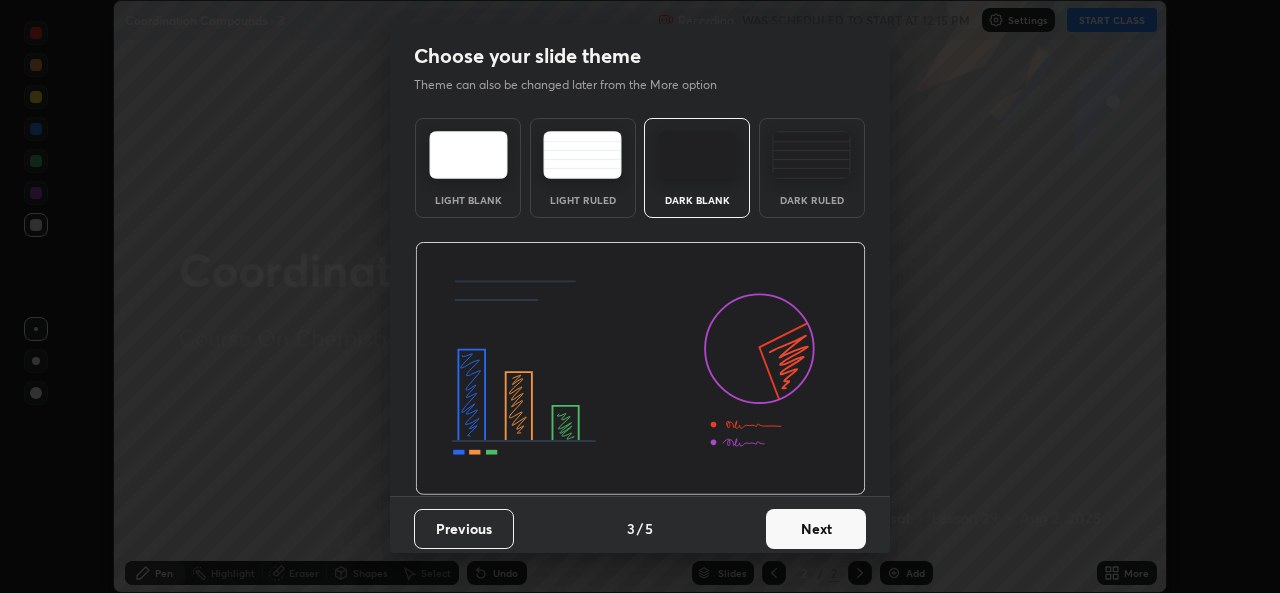 click on "Next" at bounding box center (816, 529) 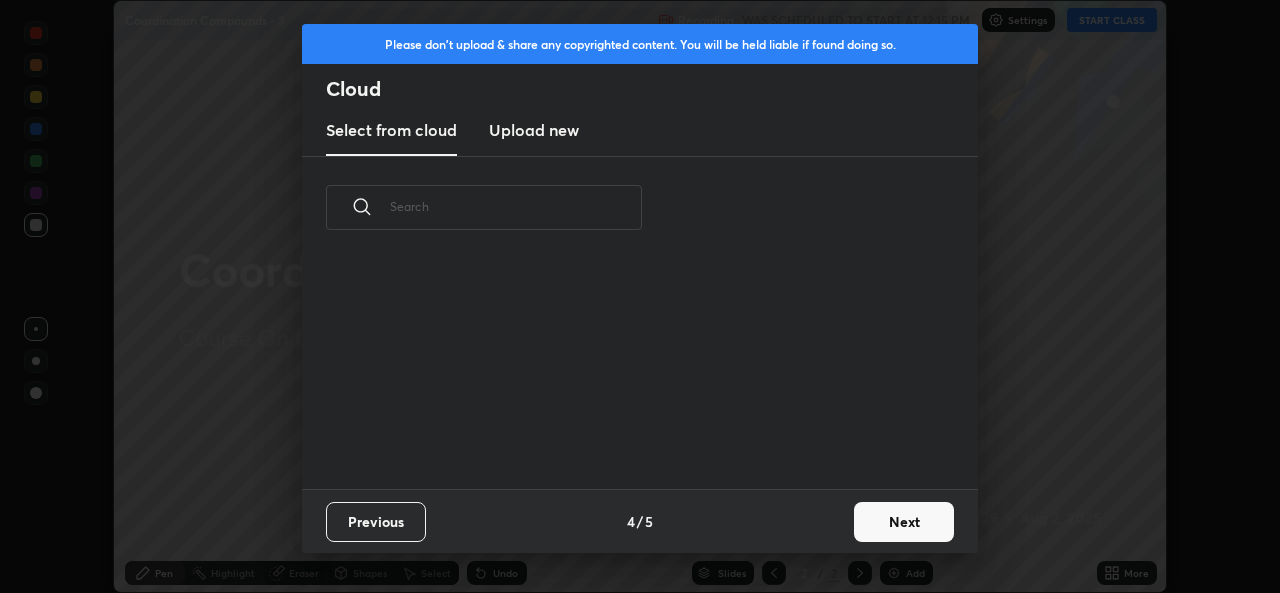 click on "Previous 4 / 5 Next" at bounding box center [640, 521] 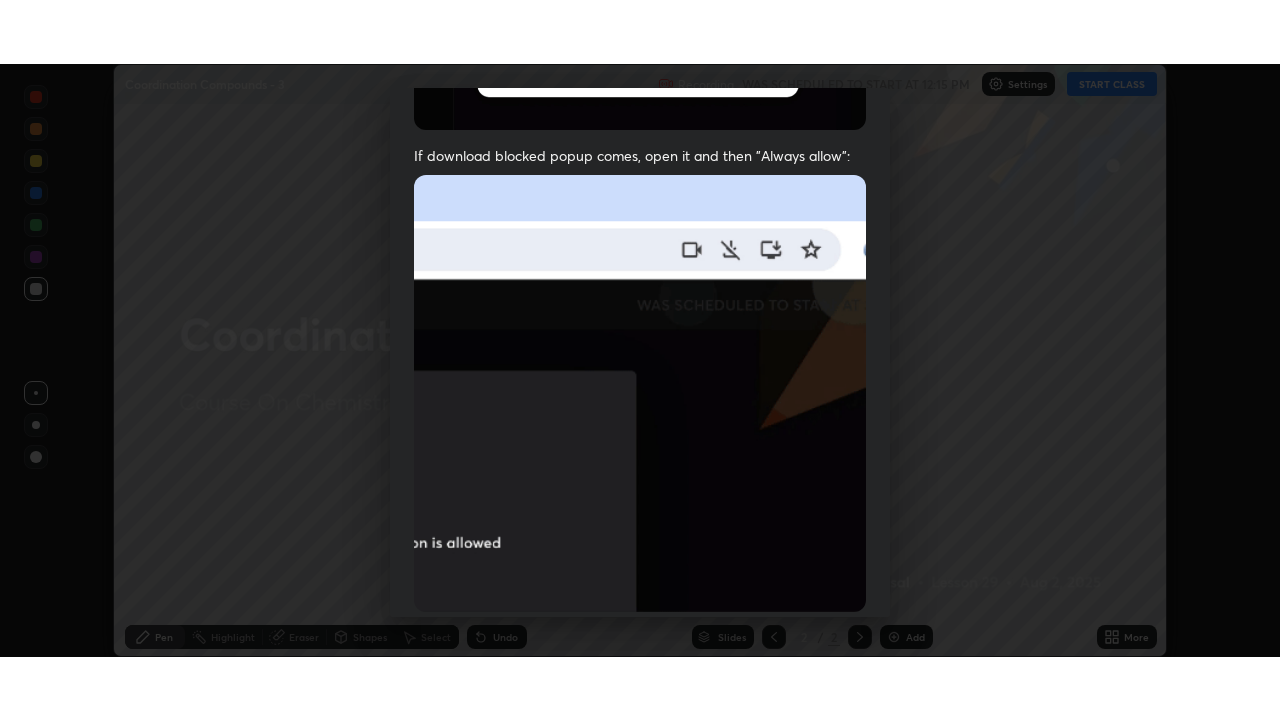 scroll, scrollTop: 471, scrollLeft: 0, axis: vertical 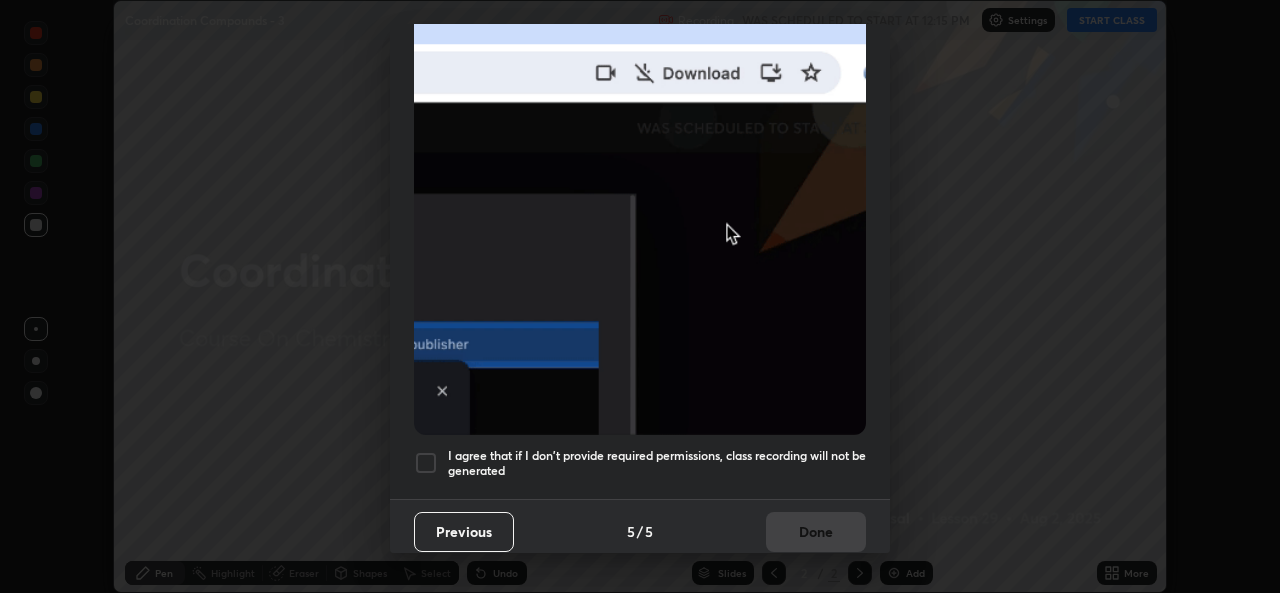 click on "I agree that if I don't provide required permissions, class recording will not be generated" at bounding box center [640, 463] 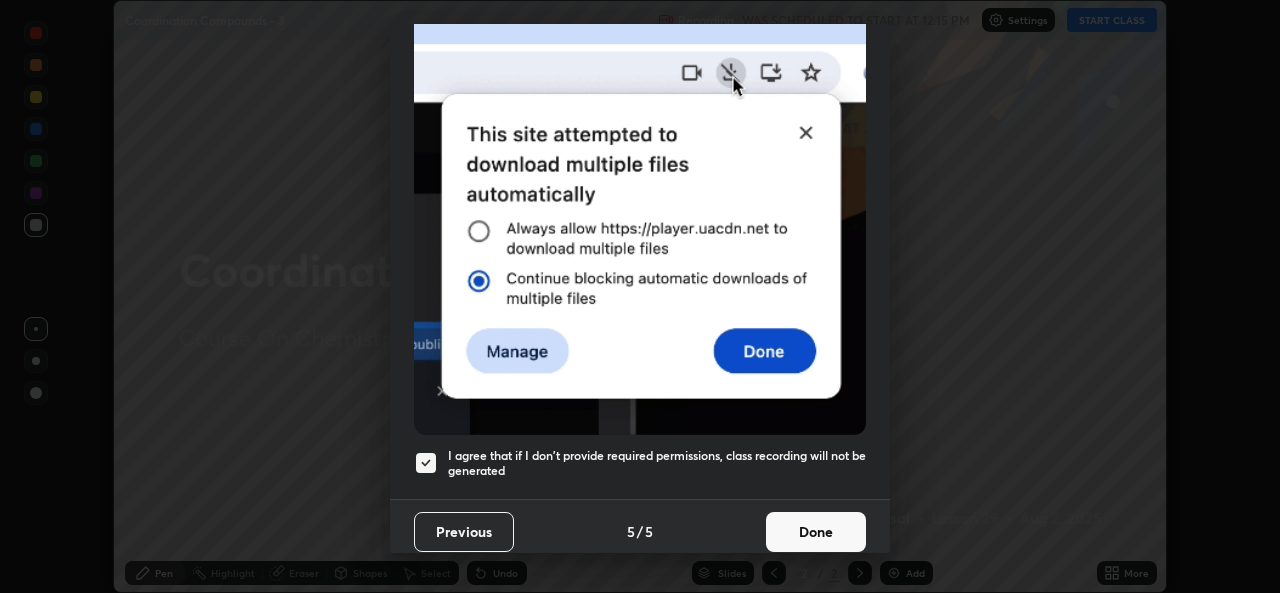 click on "Done" at bounding box center (816, 532) 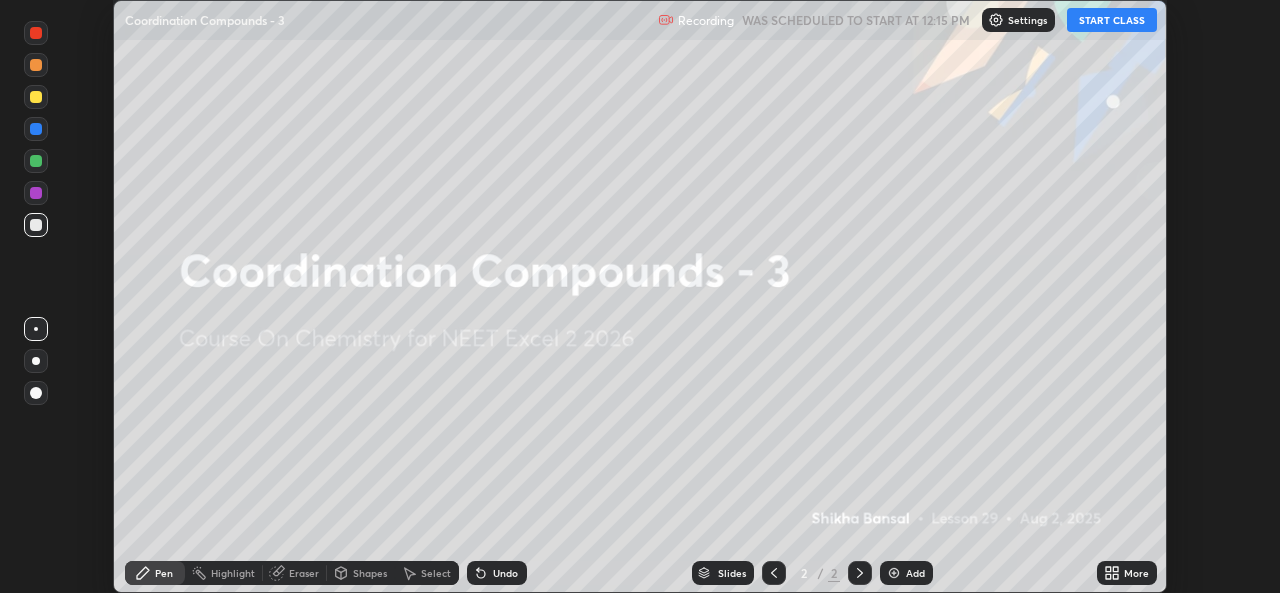 click on "START CLASS" at bounding box center [1112, 20] 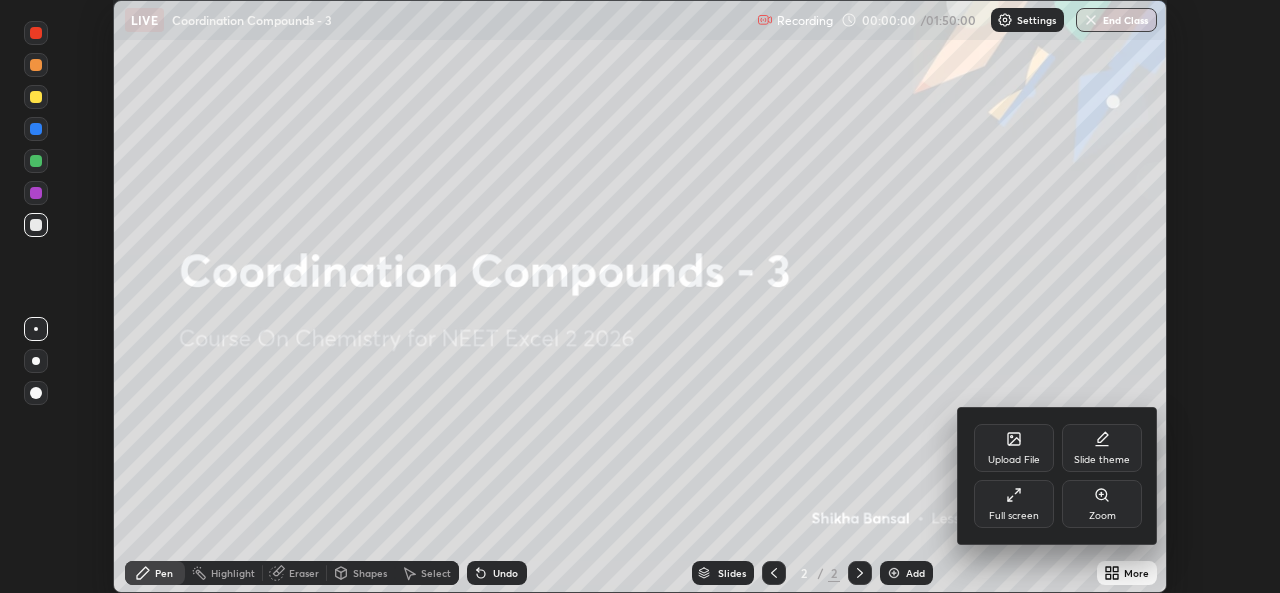 click on "Full screen" at bounding box center (1014, 504) 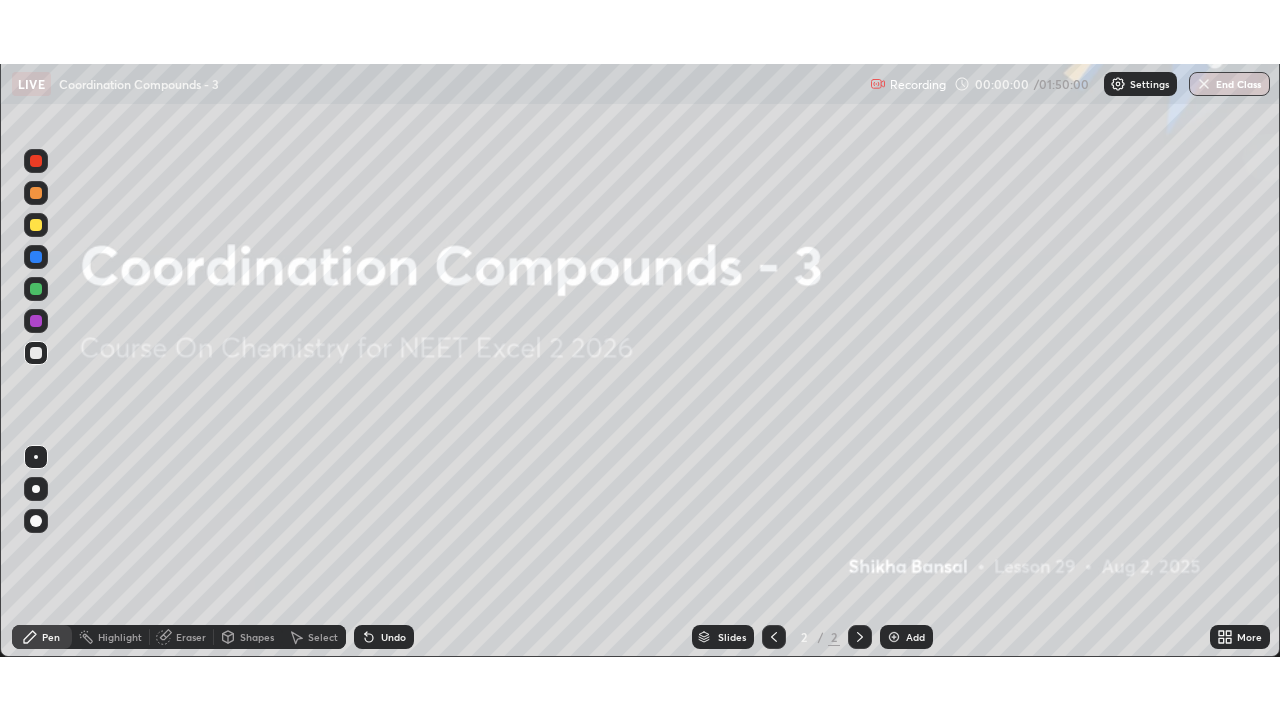 scroll, scrollTop: 99280, scrollLeft: 98720, axis: both 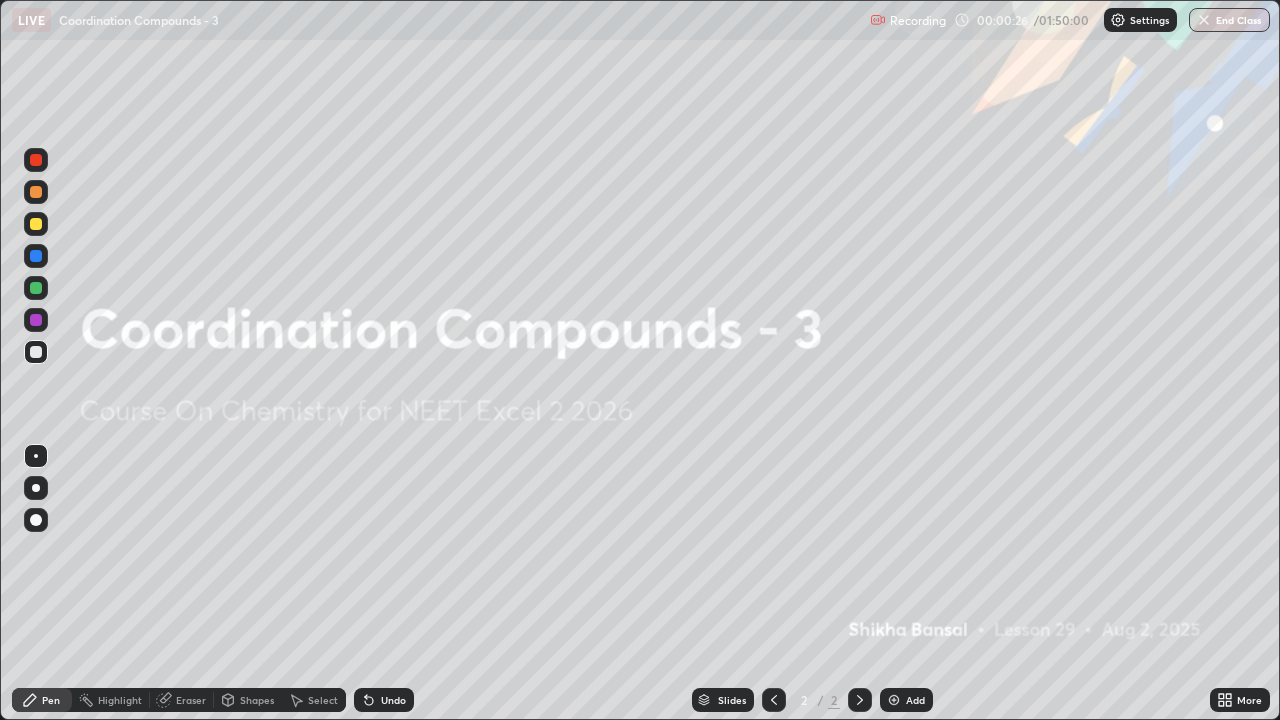 click at bounding box center [36, 224] 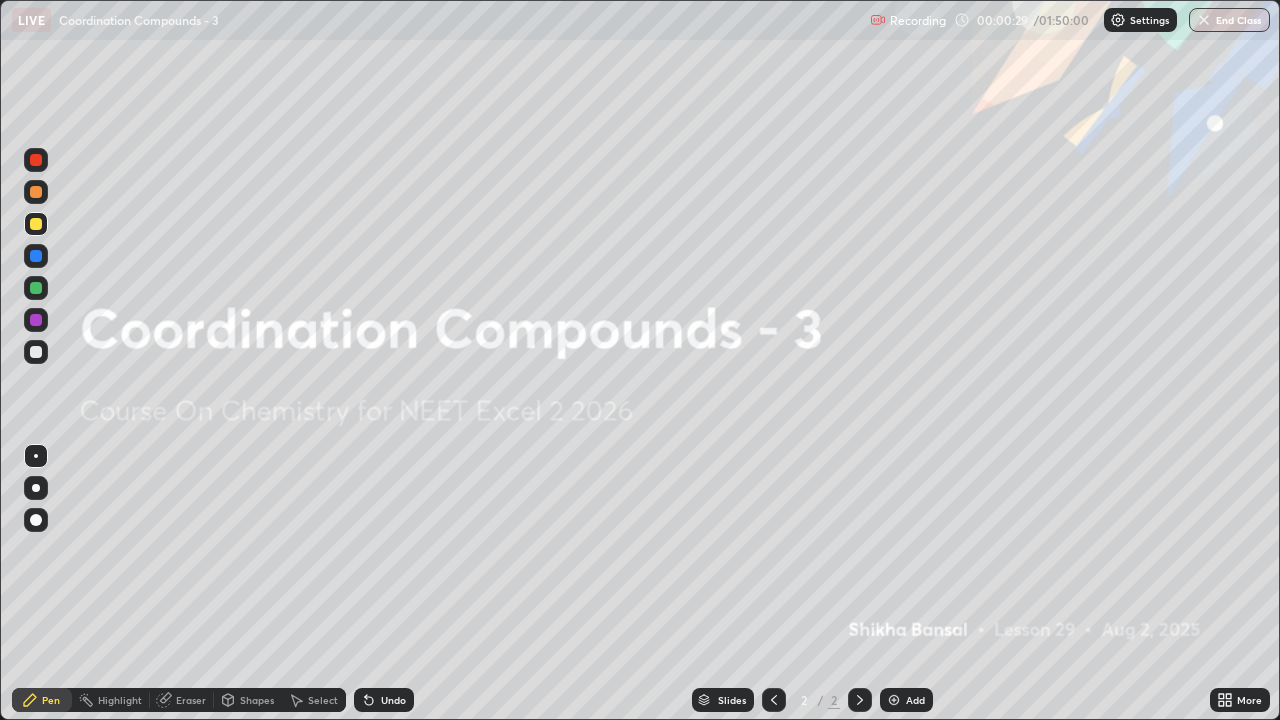 click at bounding box center [894, 700] 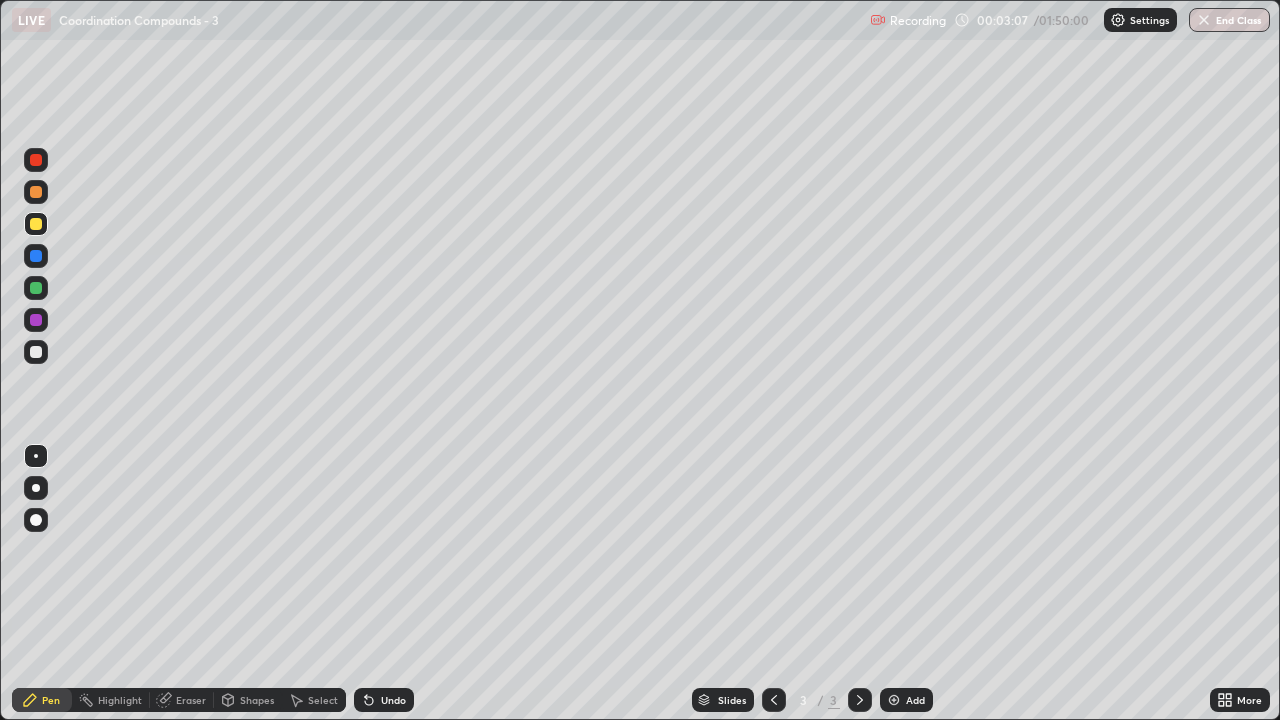 click at bounding box center (36, 352) 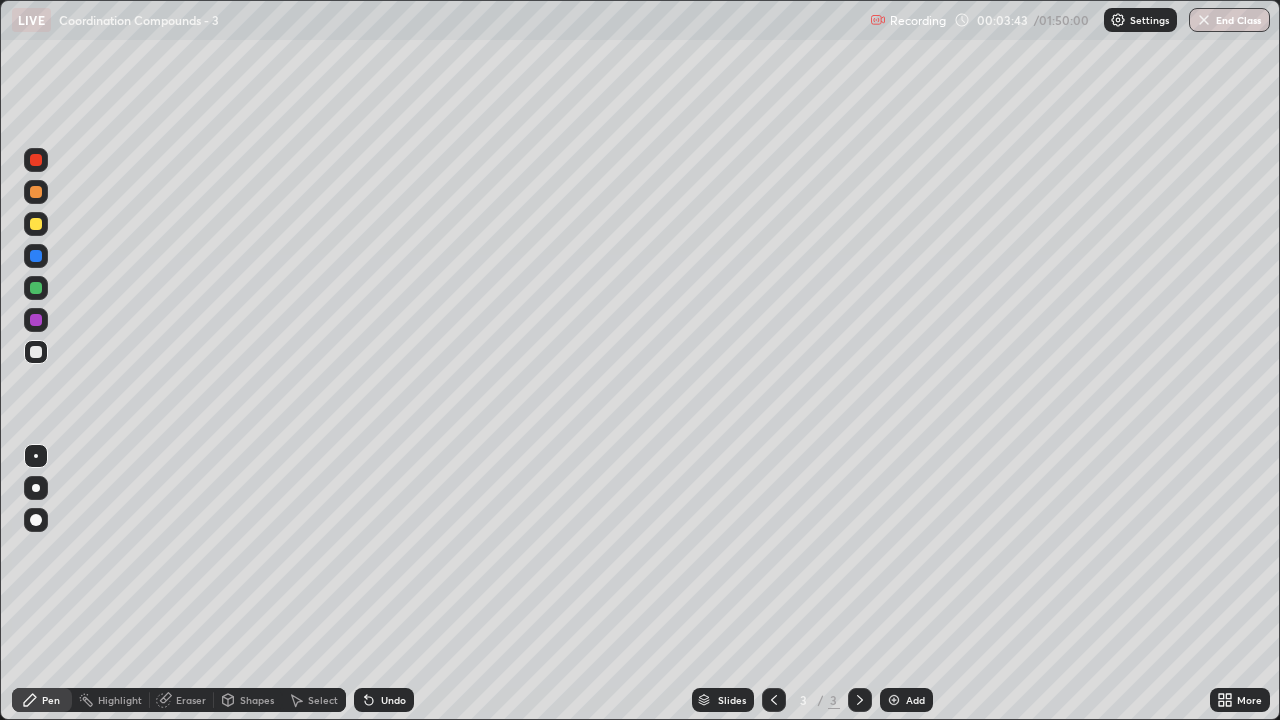 click at bounding box center (36, 224) 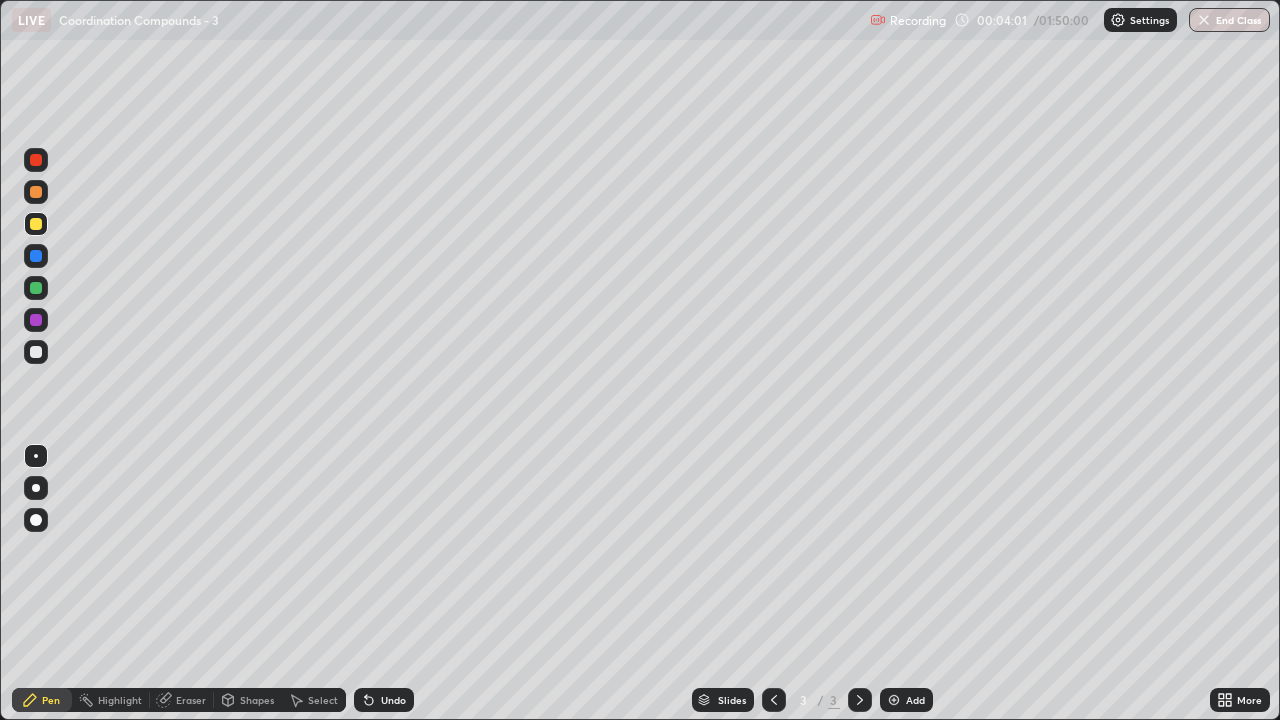 click at bounding box center [36, 352] 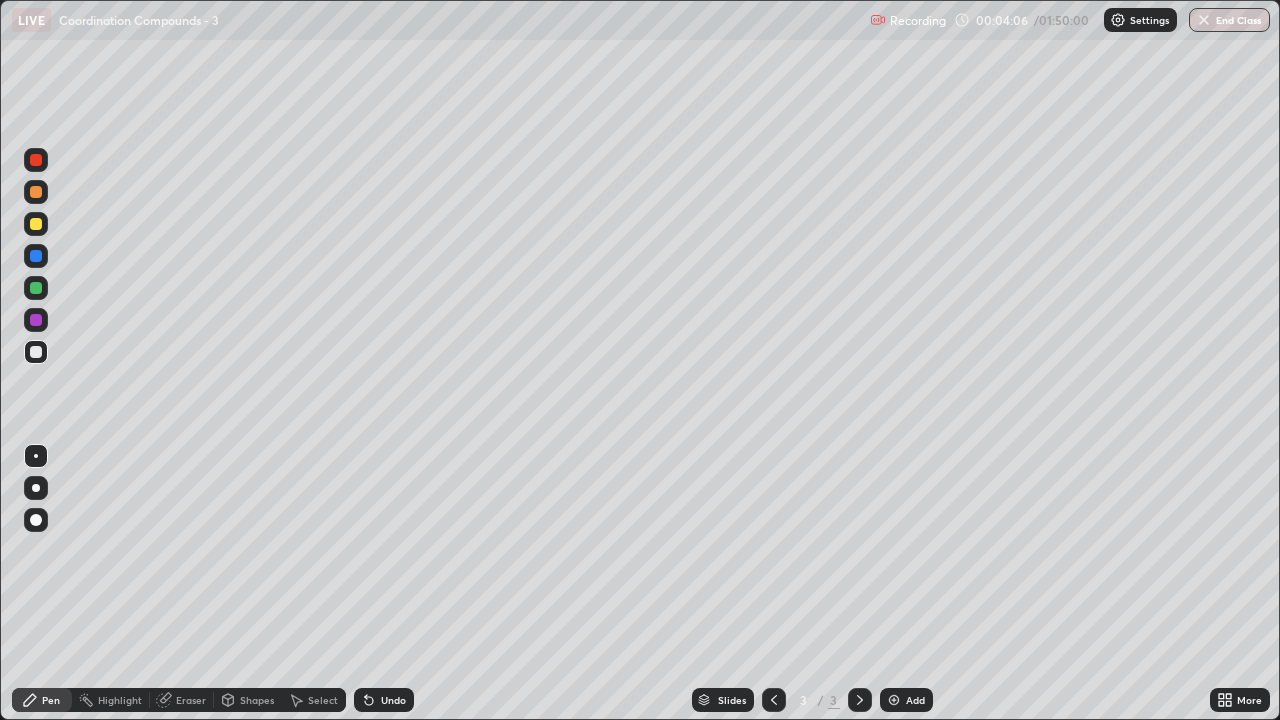 click on "Undo" at bounding box center (384, 700) 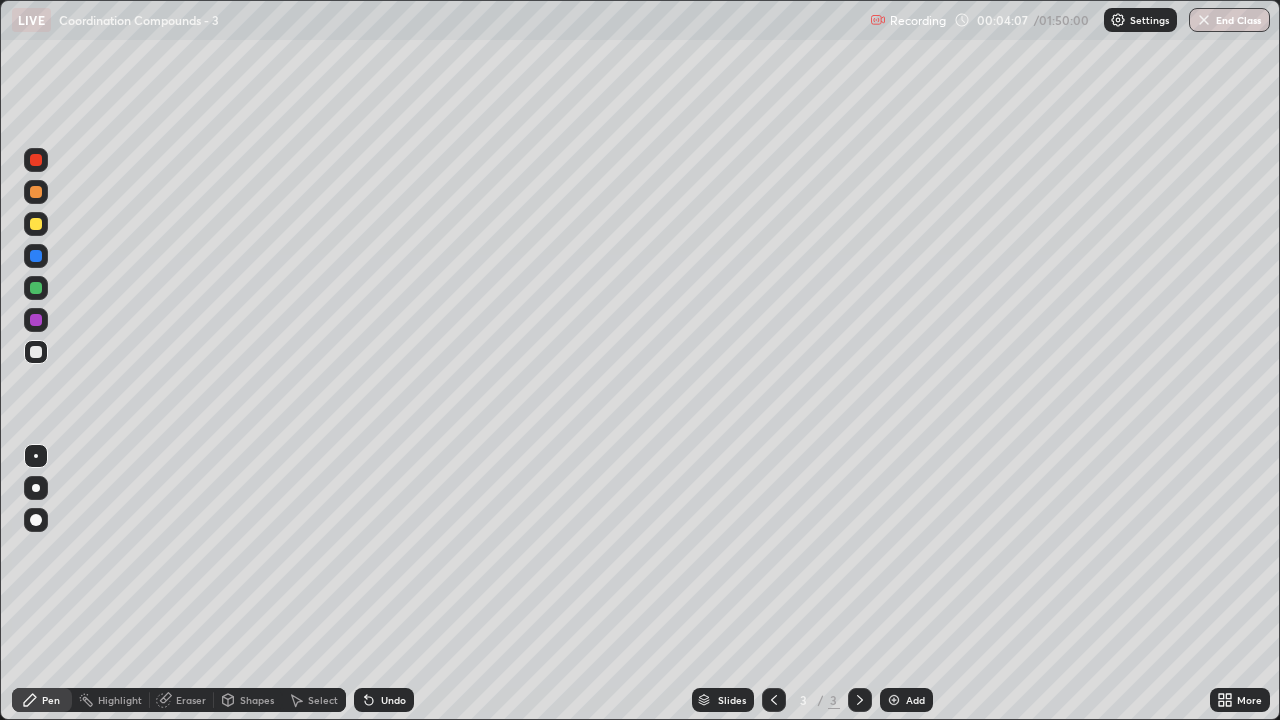 click on "Undo" at bounding box center (384, 700) 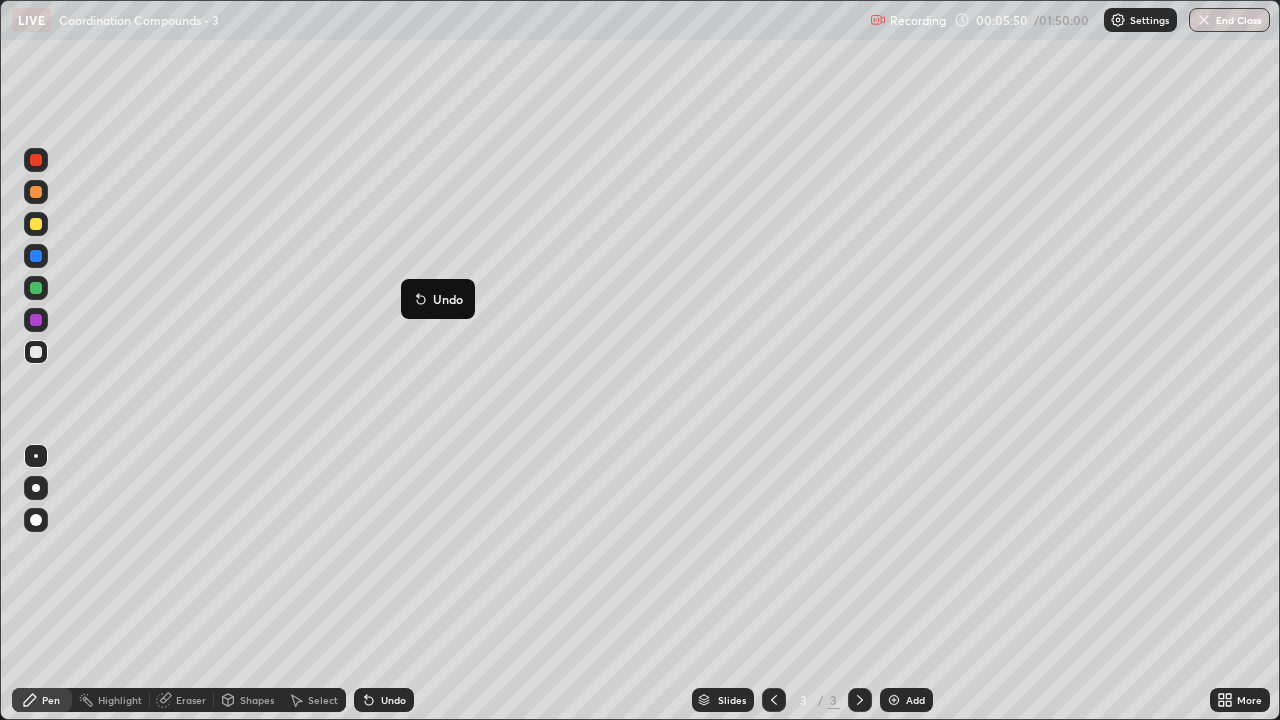 click at bounding box center [36, 224] 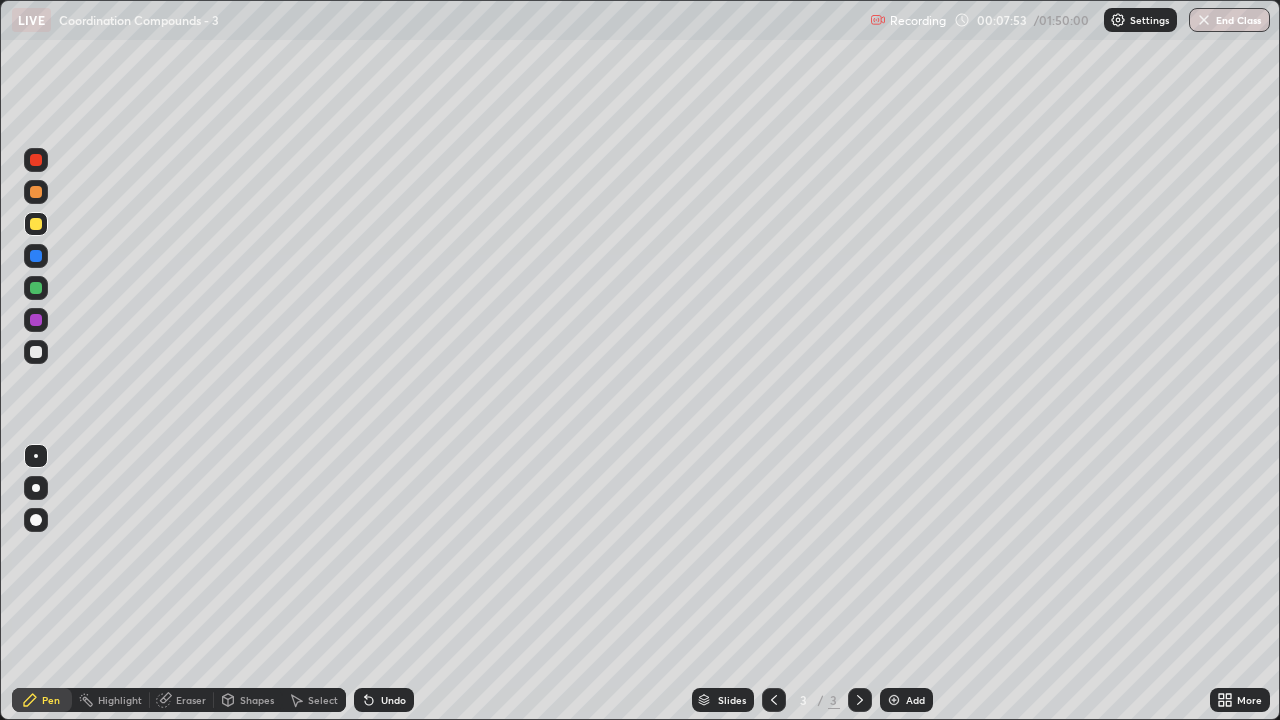click on "Add" at bounding box center [915, 700] 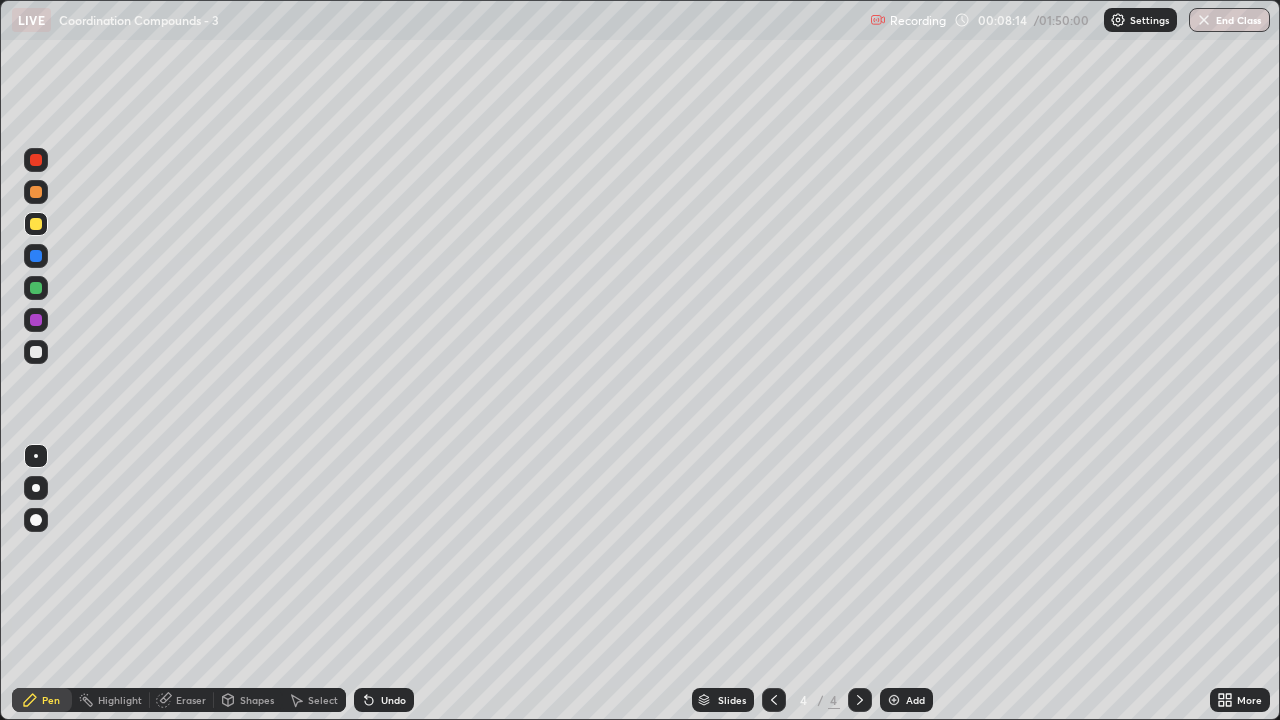 click at bounding box center (36, 352) 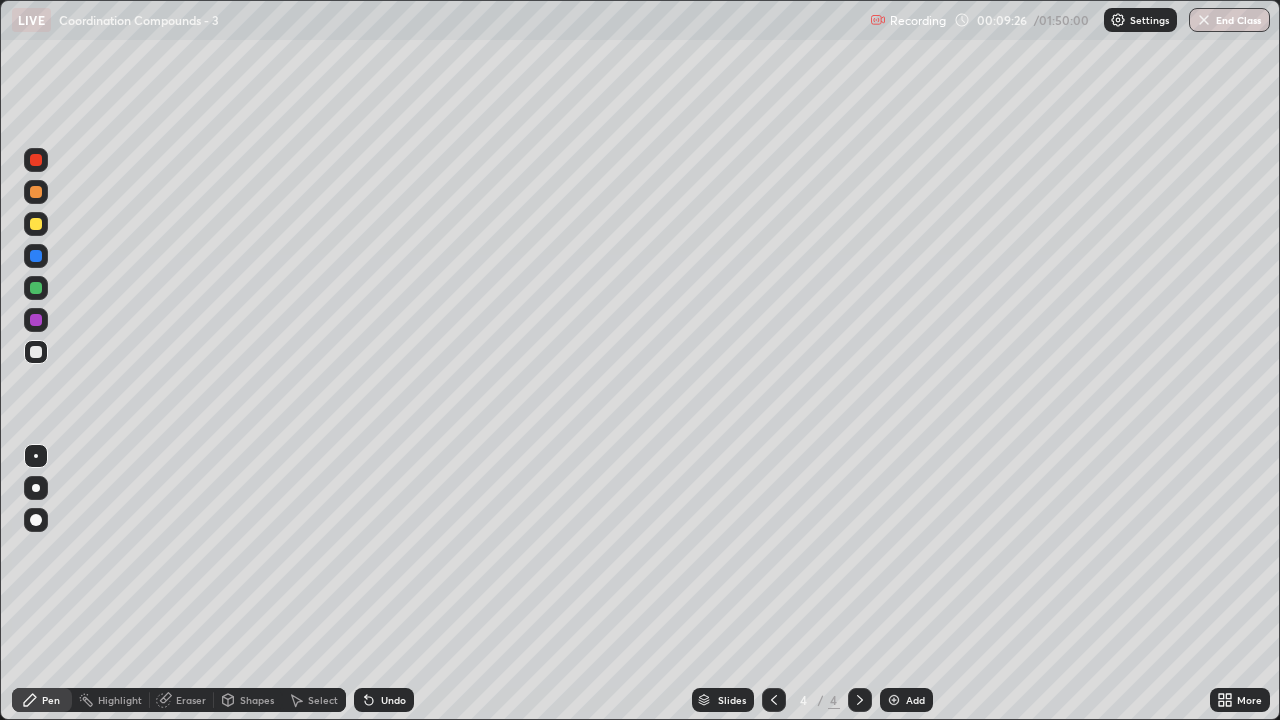 click on "Undo" at bounding box center [393, 700] 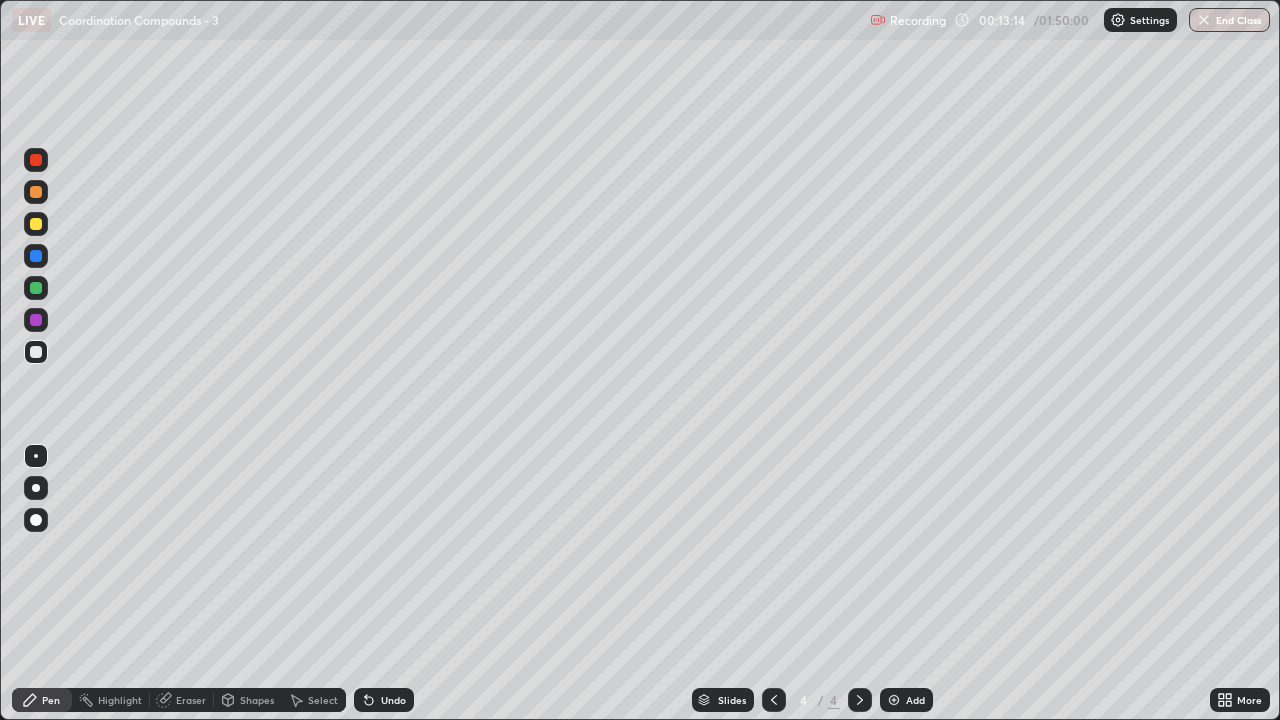 click at bounding box center (36, 224) 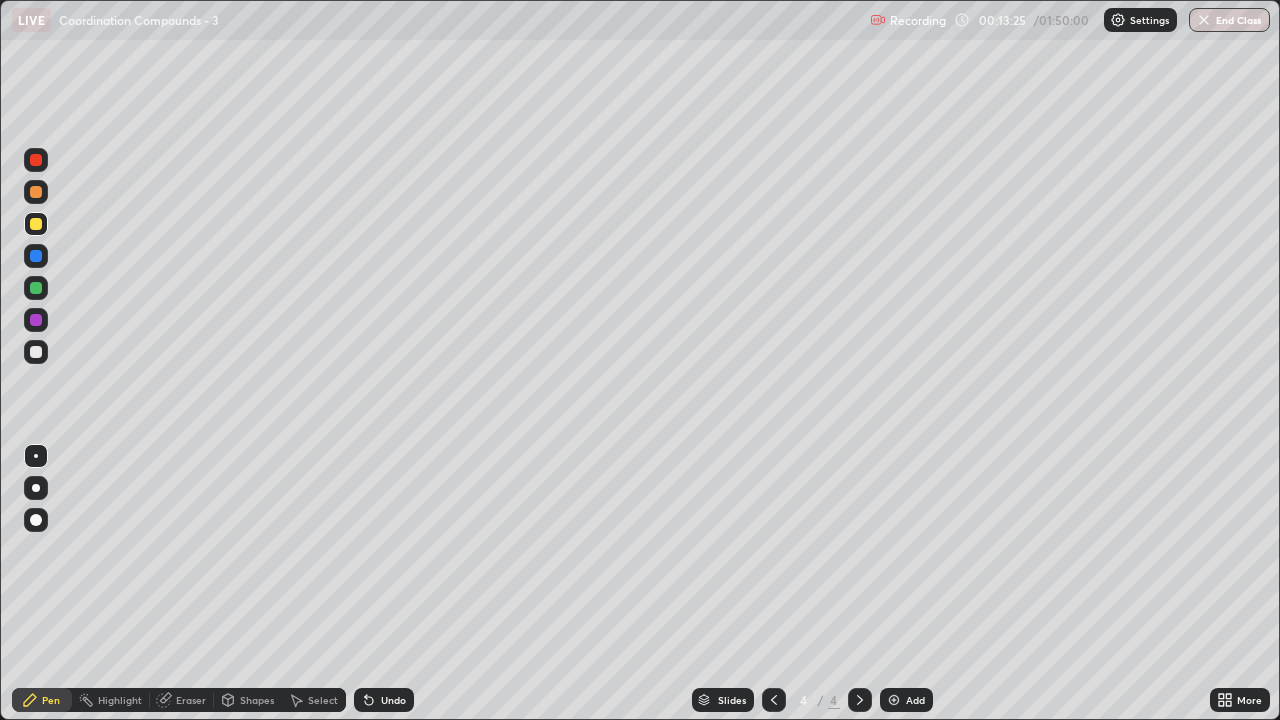 click on "Add" at bounding box center (915, 700) 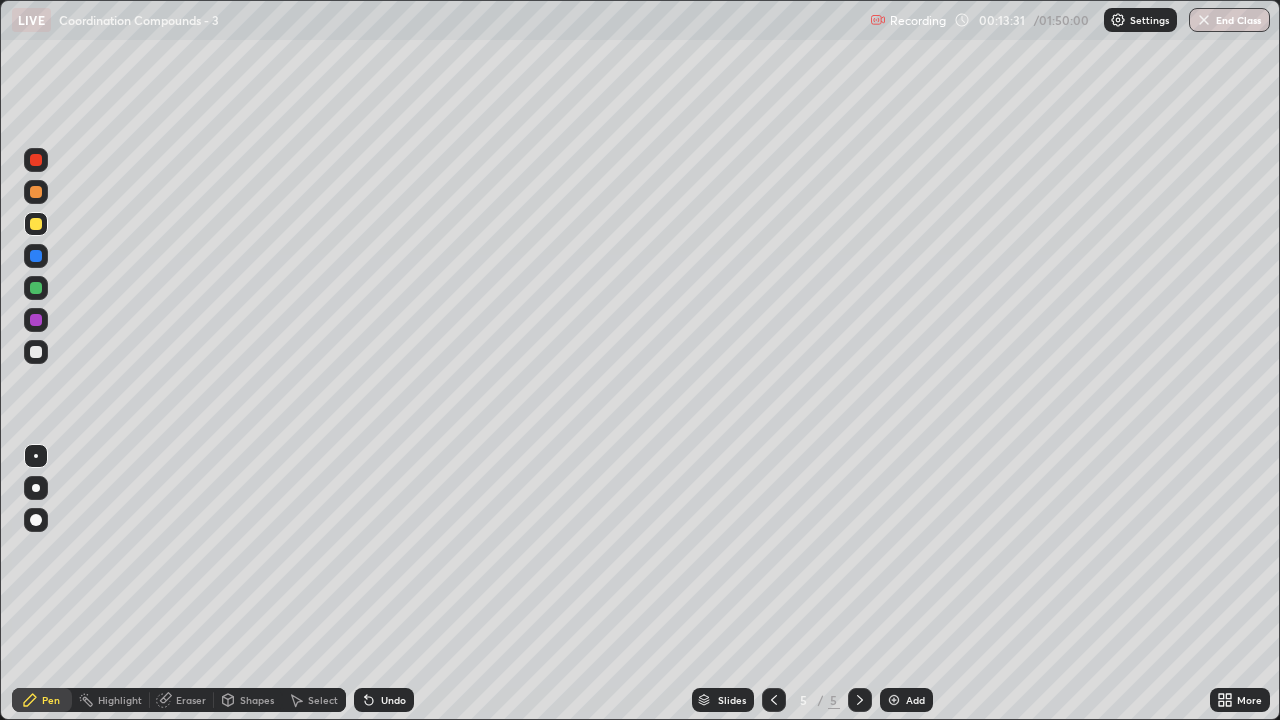 click at bounding box center (36, 352) 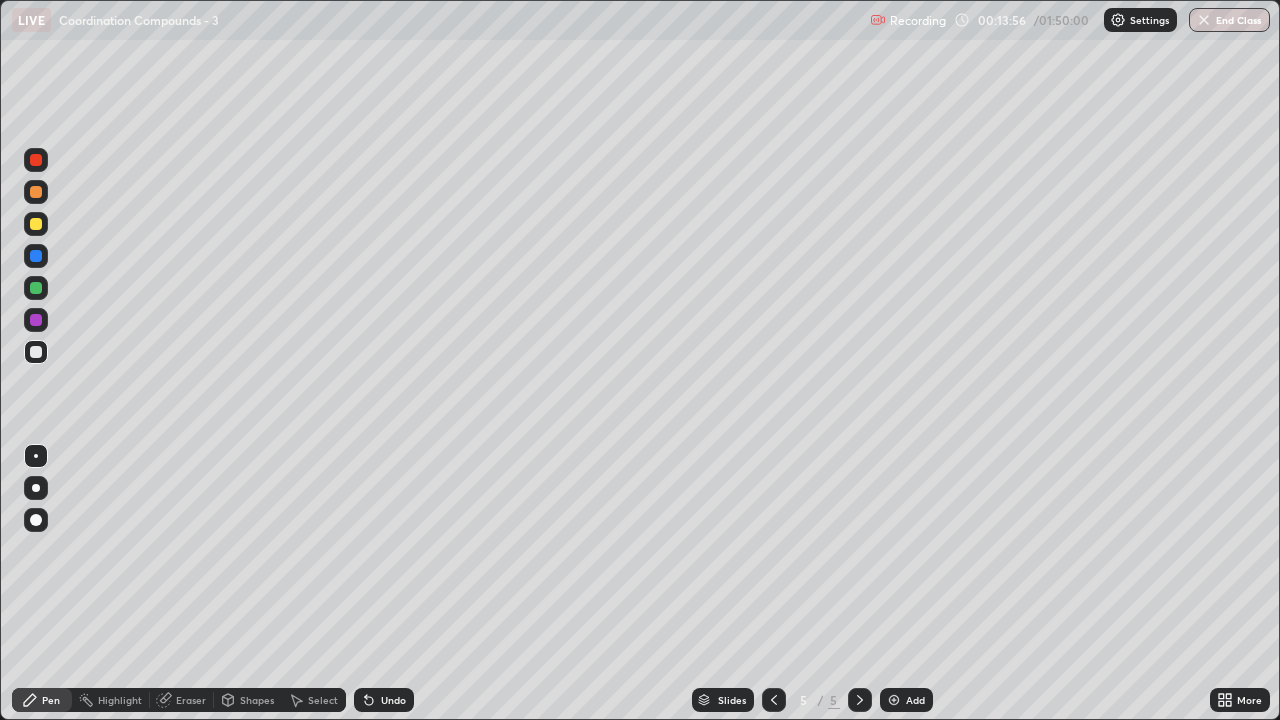 click at bounding box center (36, 224) 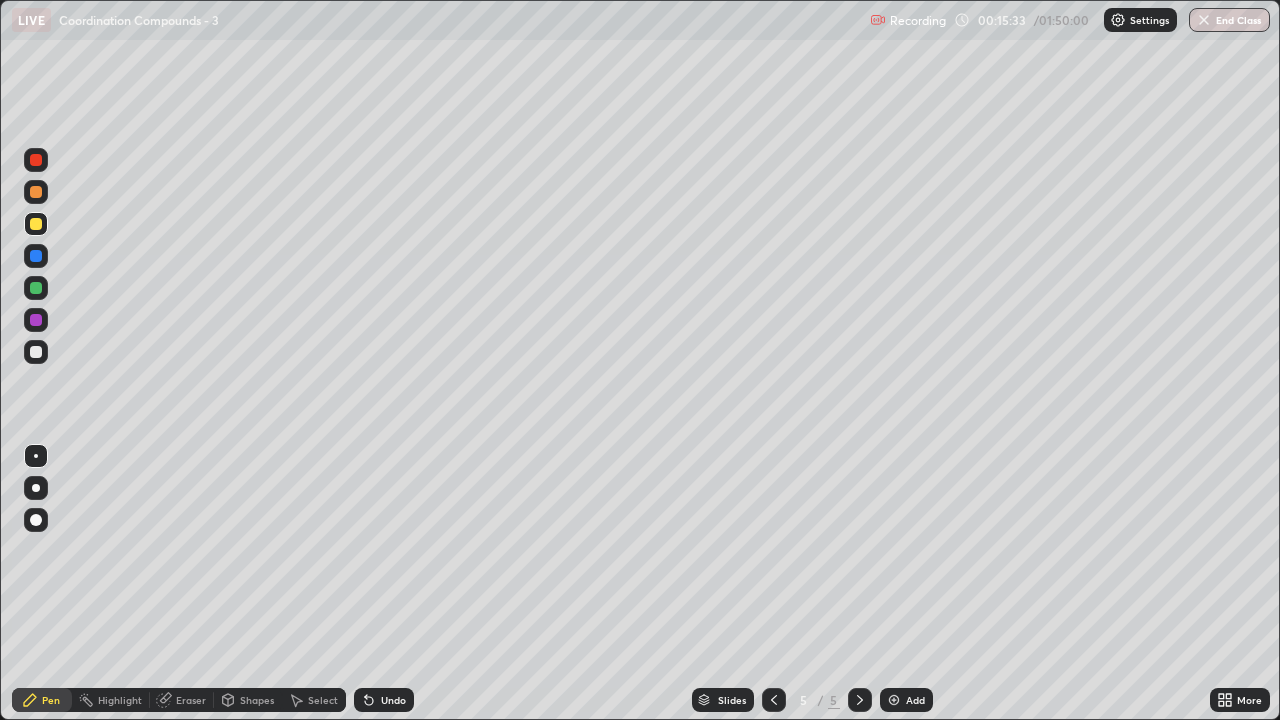 click at bounding box center (36, 352) 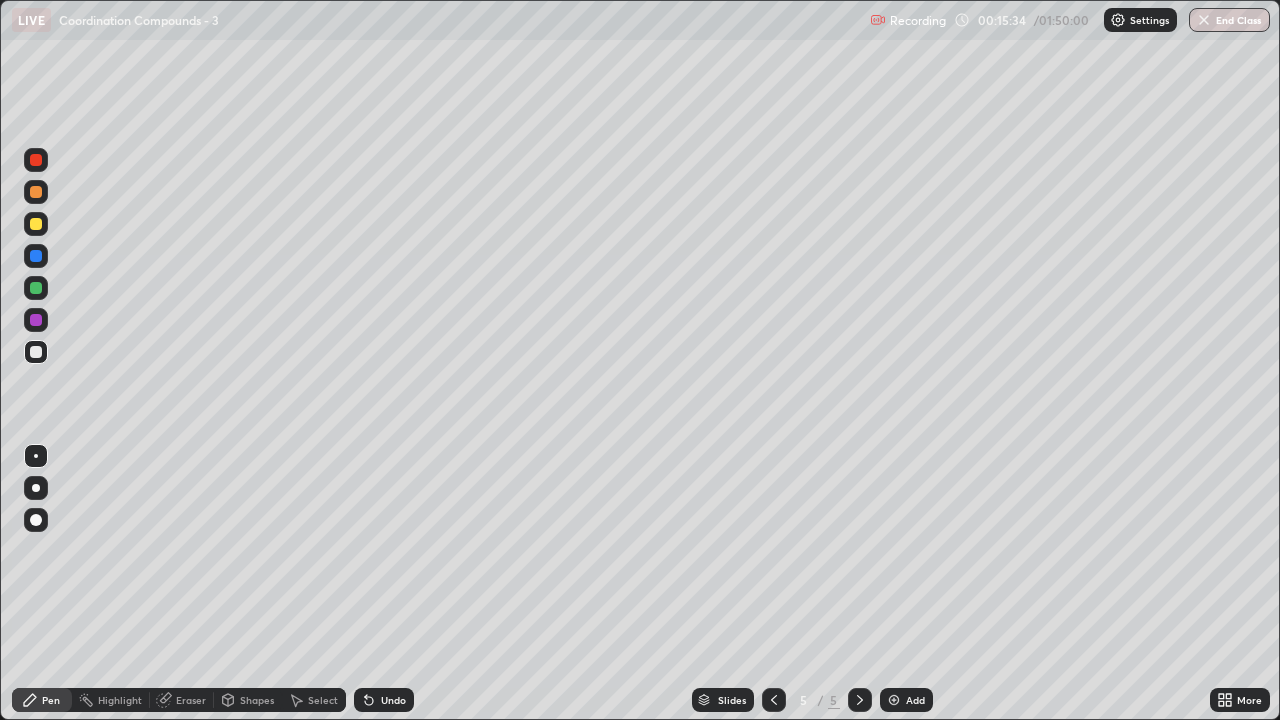 click at bounding box center (36, 224) 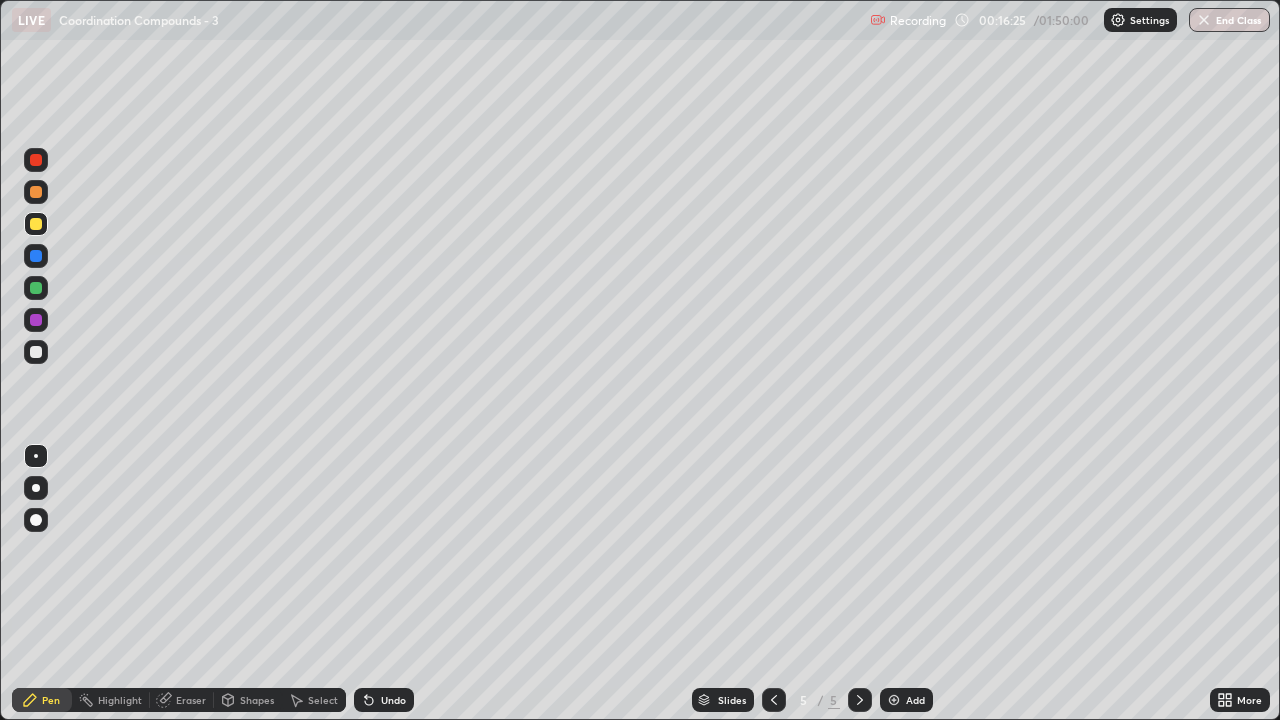 click at bounding box center [36, 352] 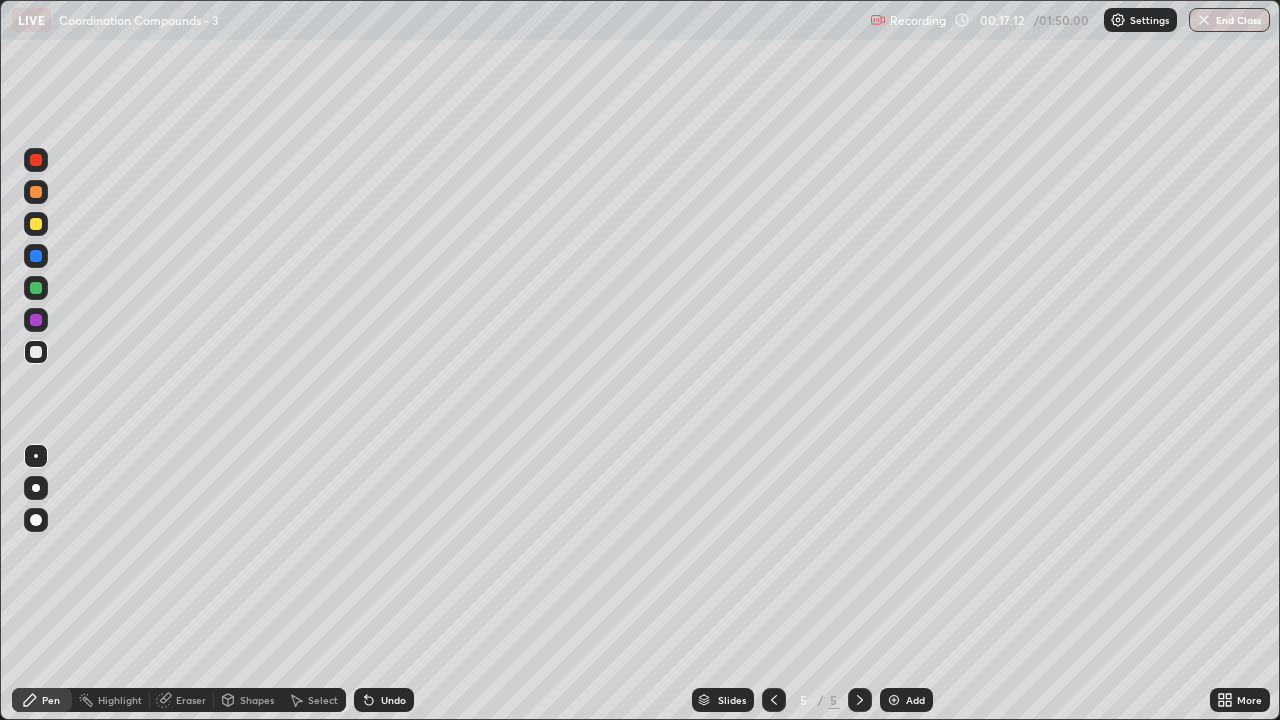 click 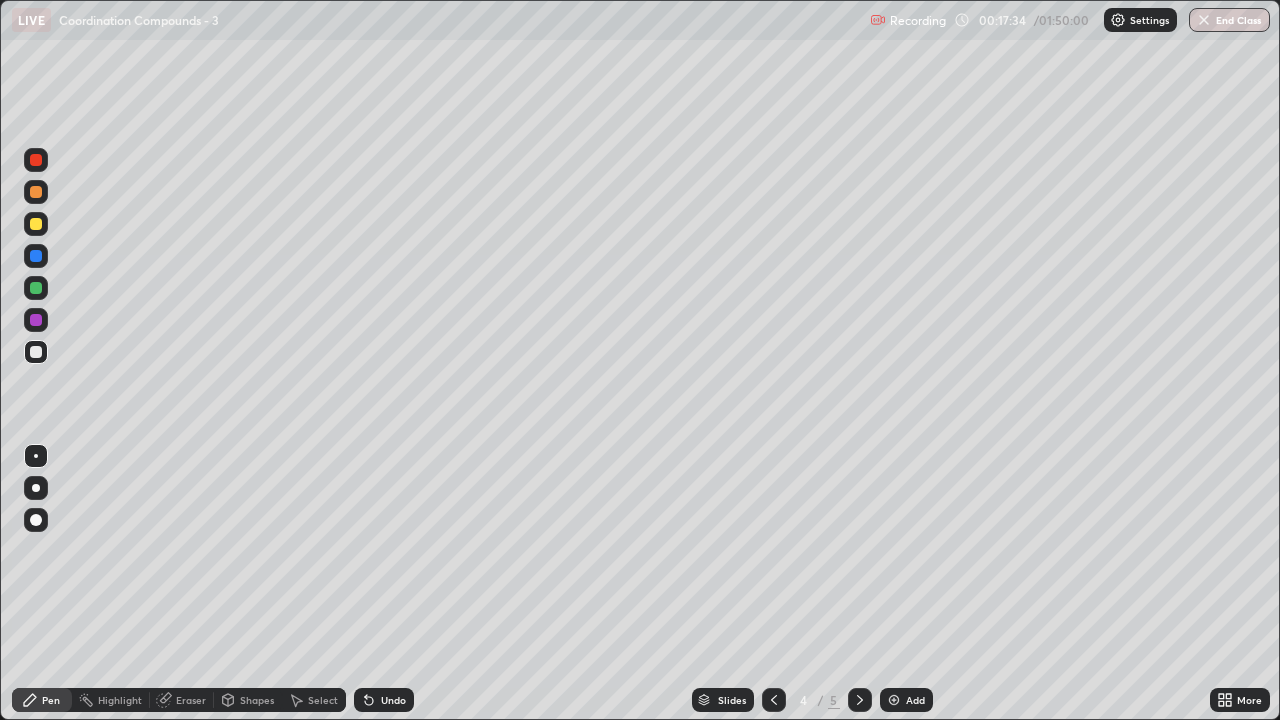 click 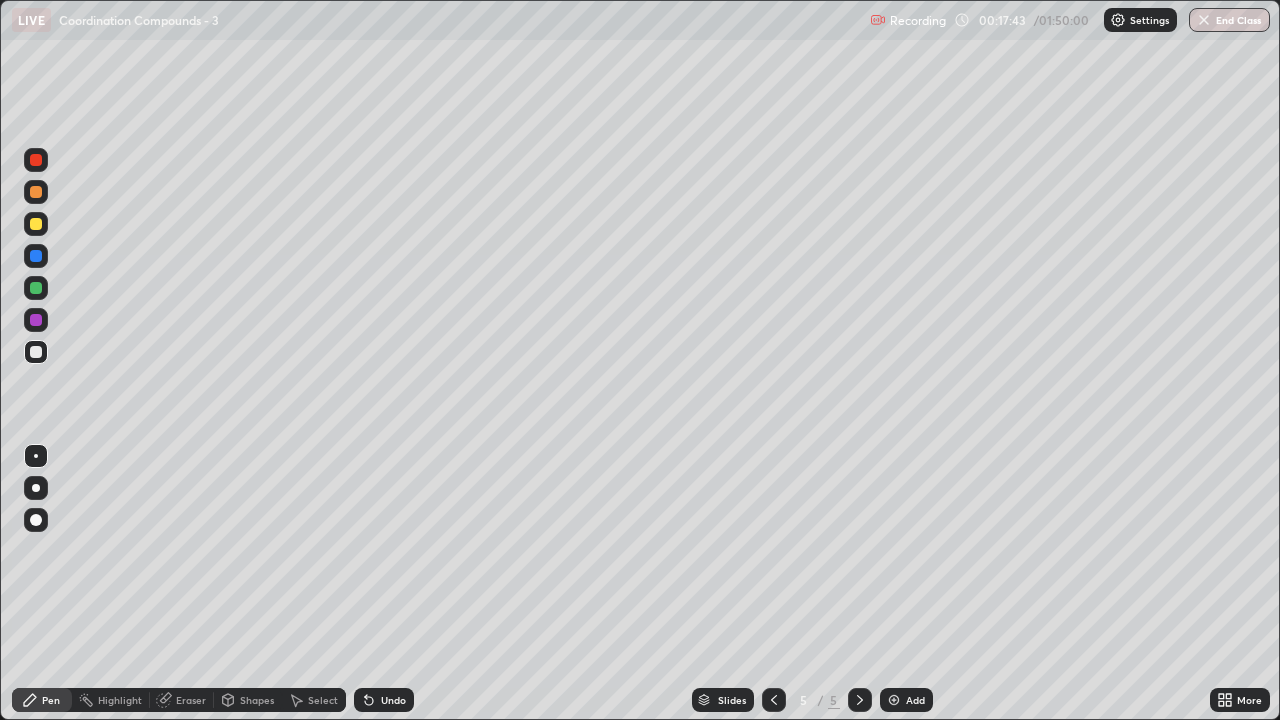 click on "Undo" at bounding box center (393, 700) 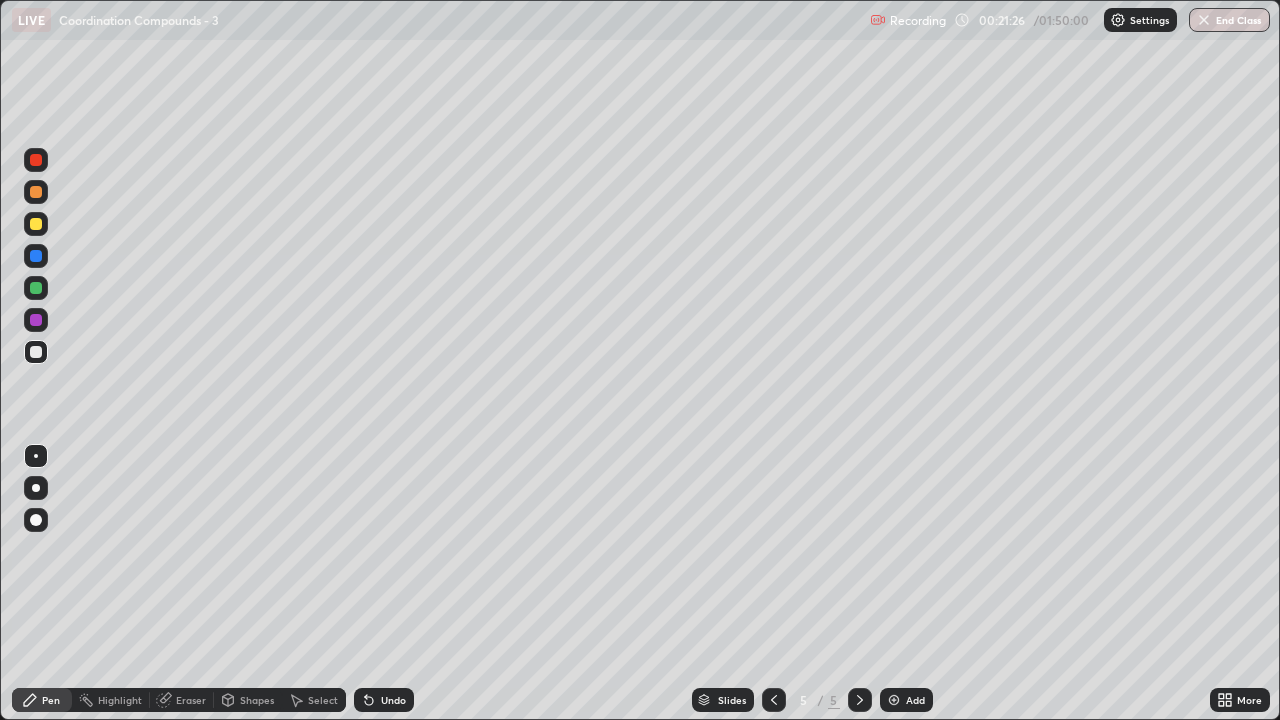 click on "Add" at bounding box center (915, 700) 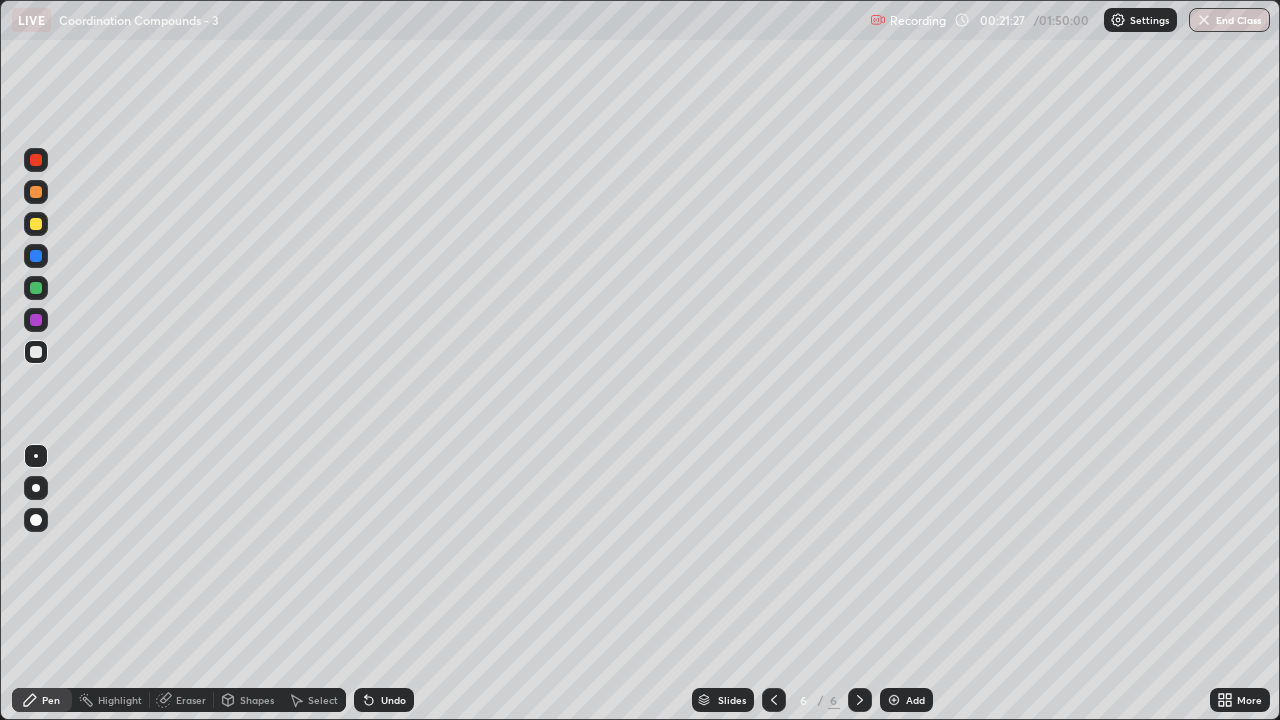 click at bounding box center (36, 224) 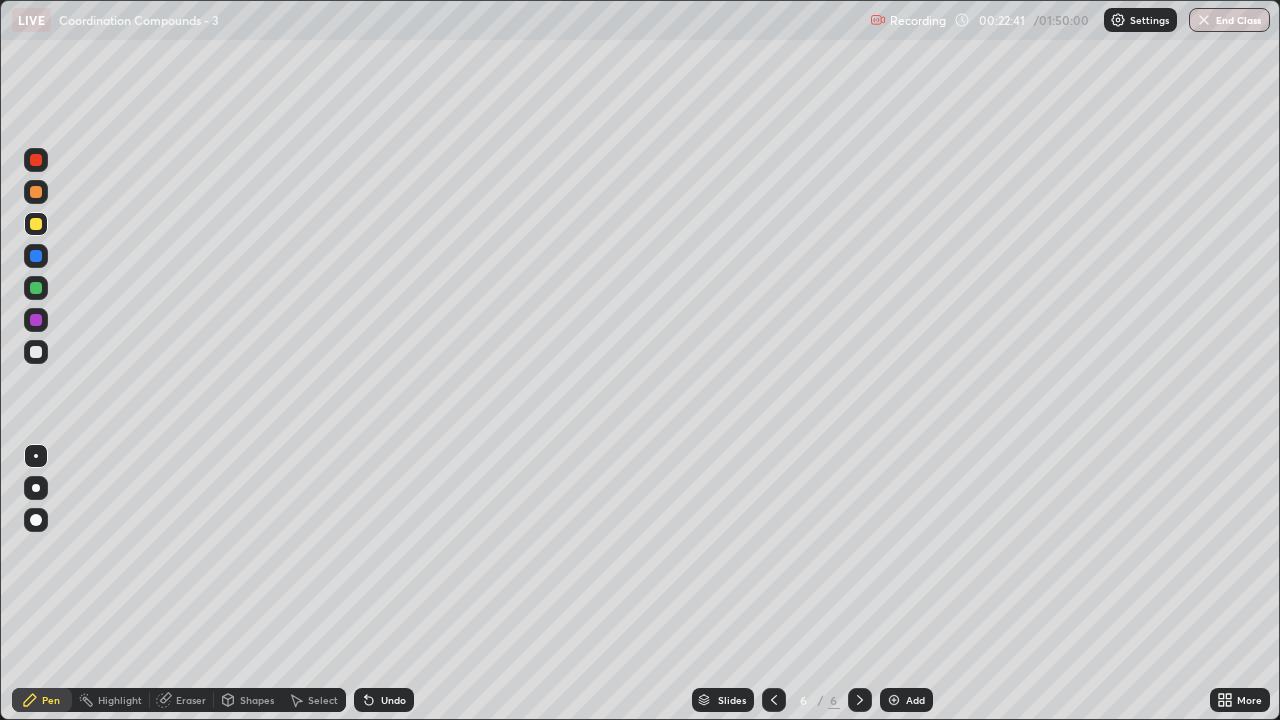 click at bounding box center [36, 352] 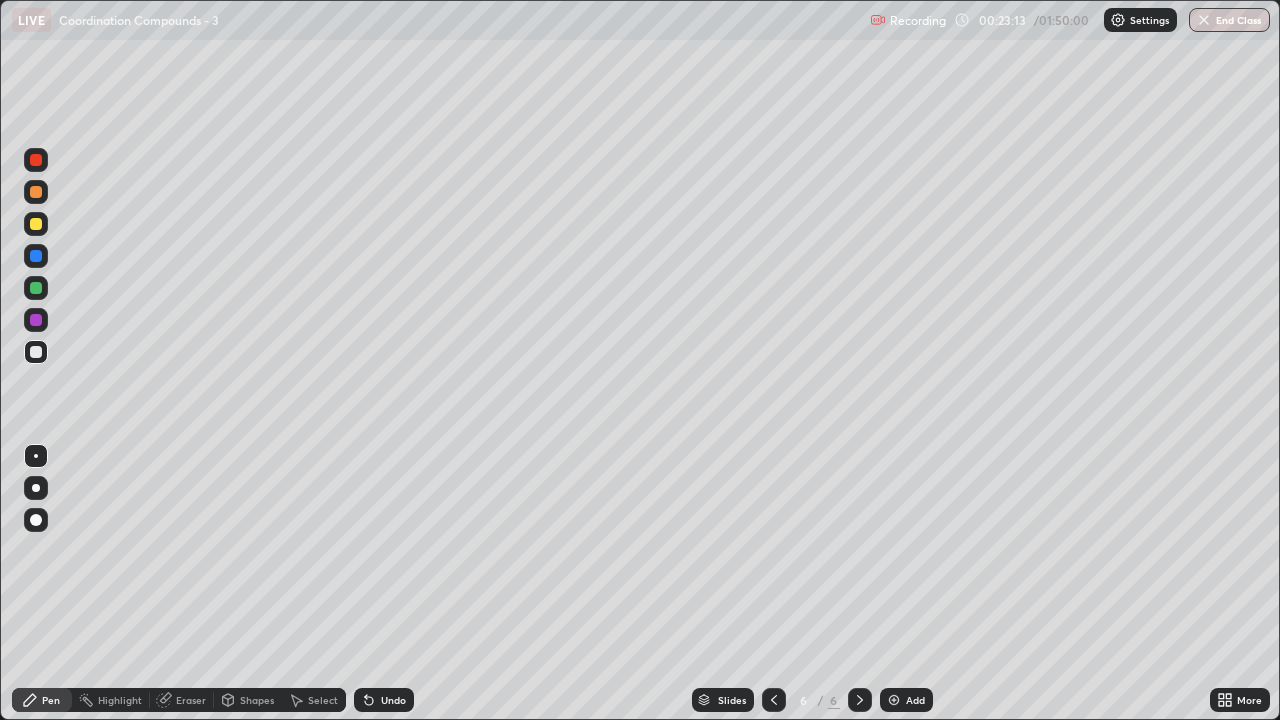 click 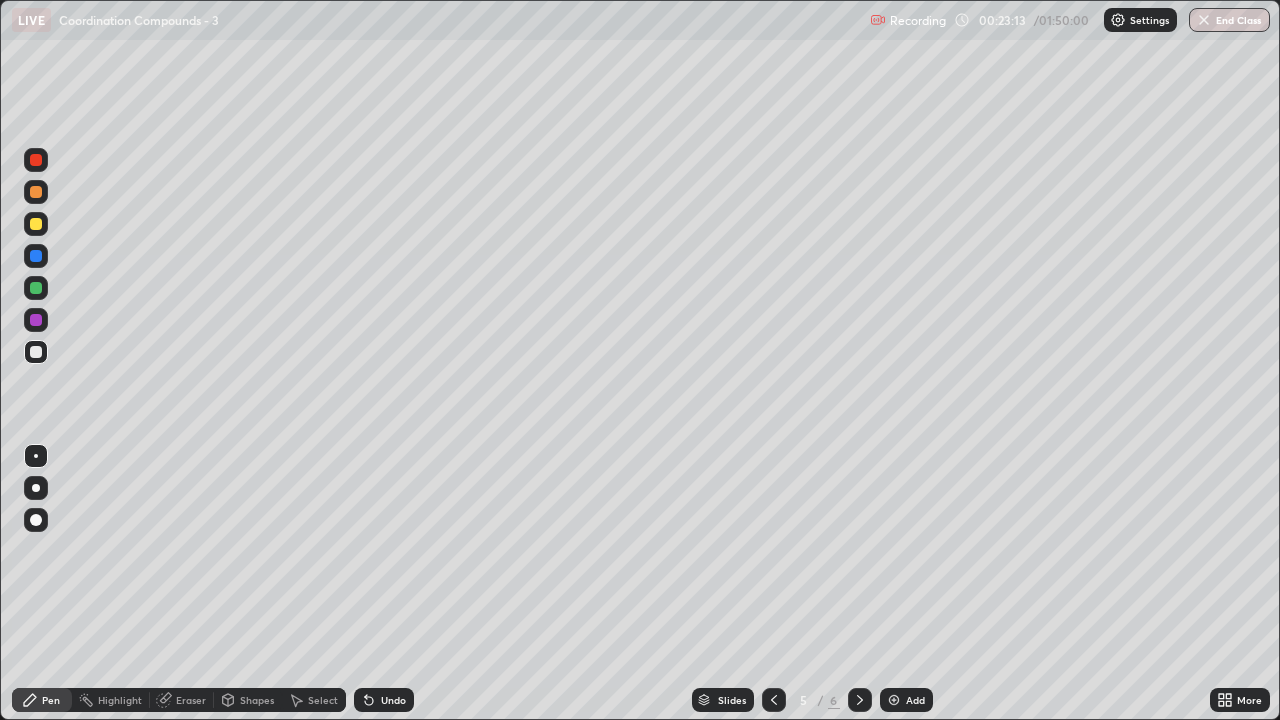 click 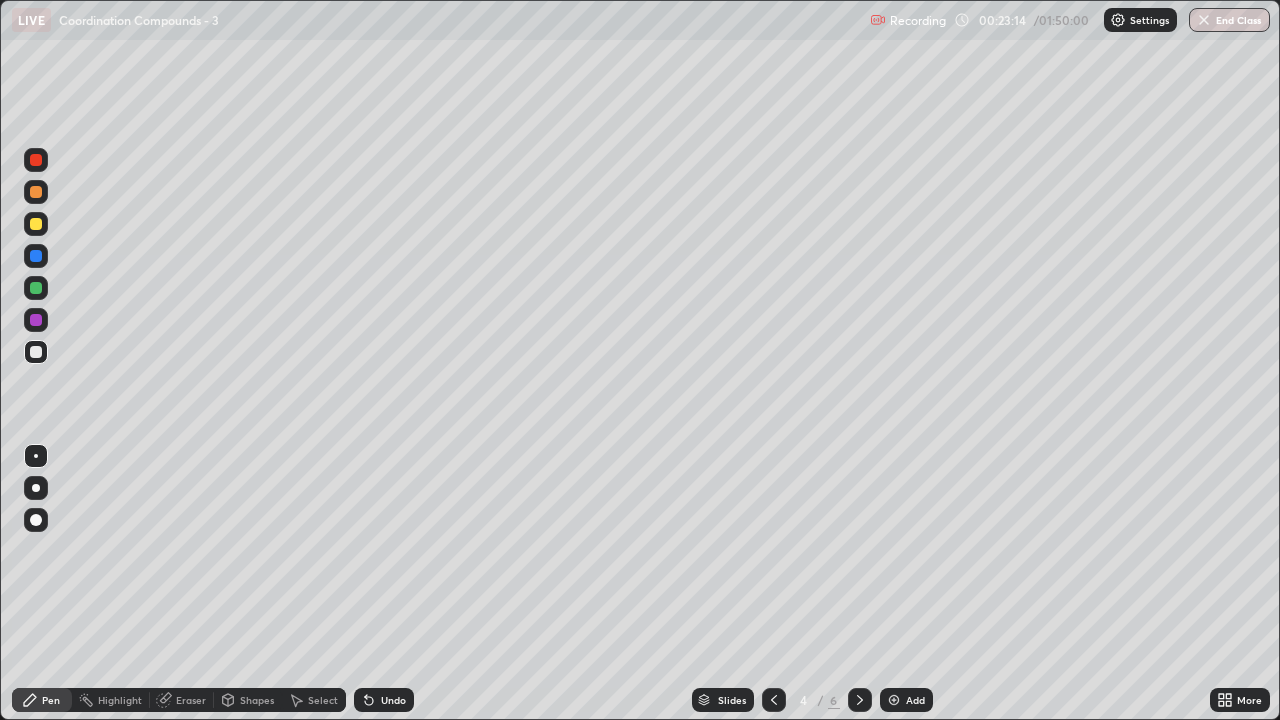 click 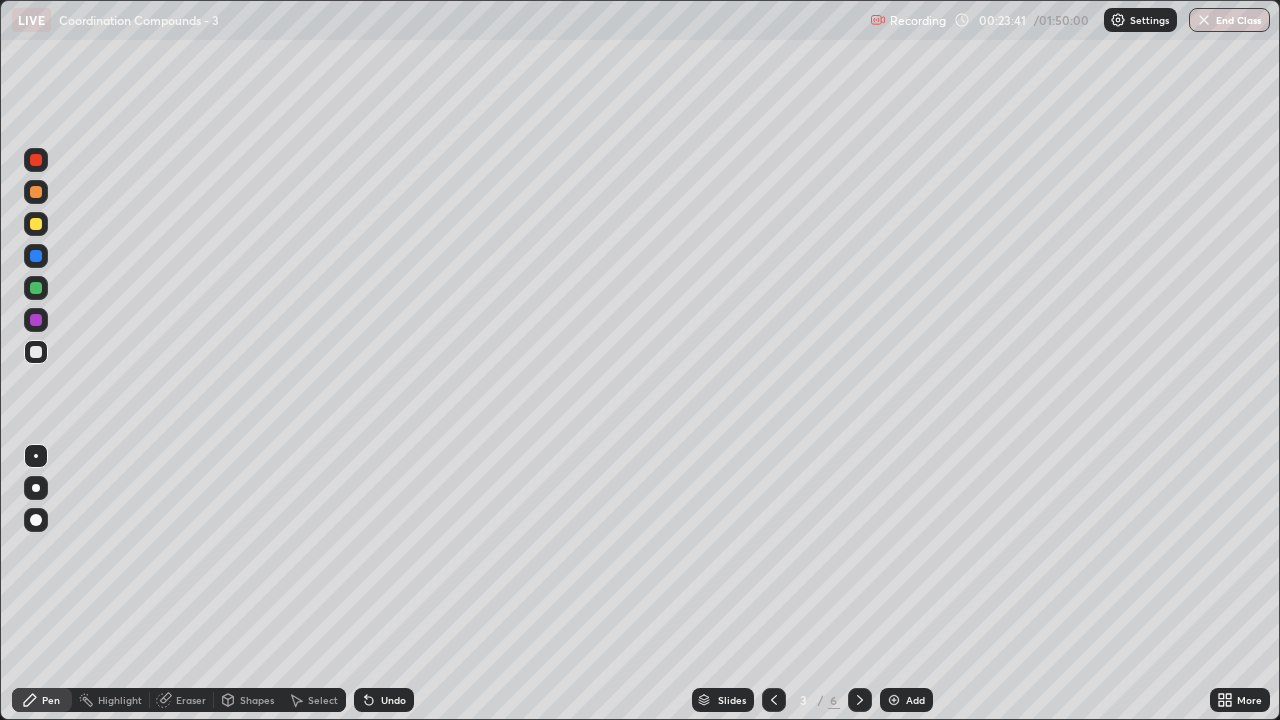 click 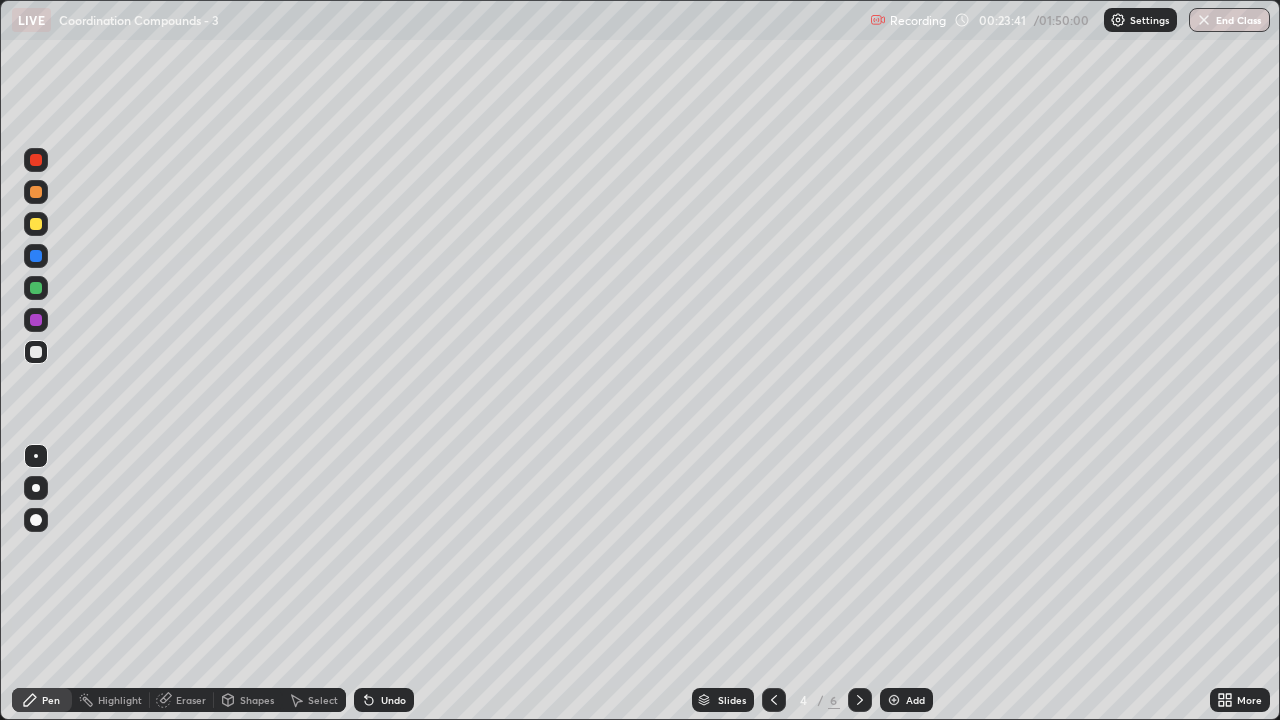 click 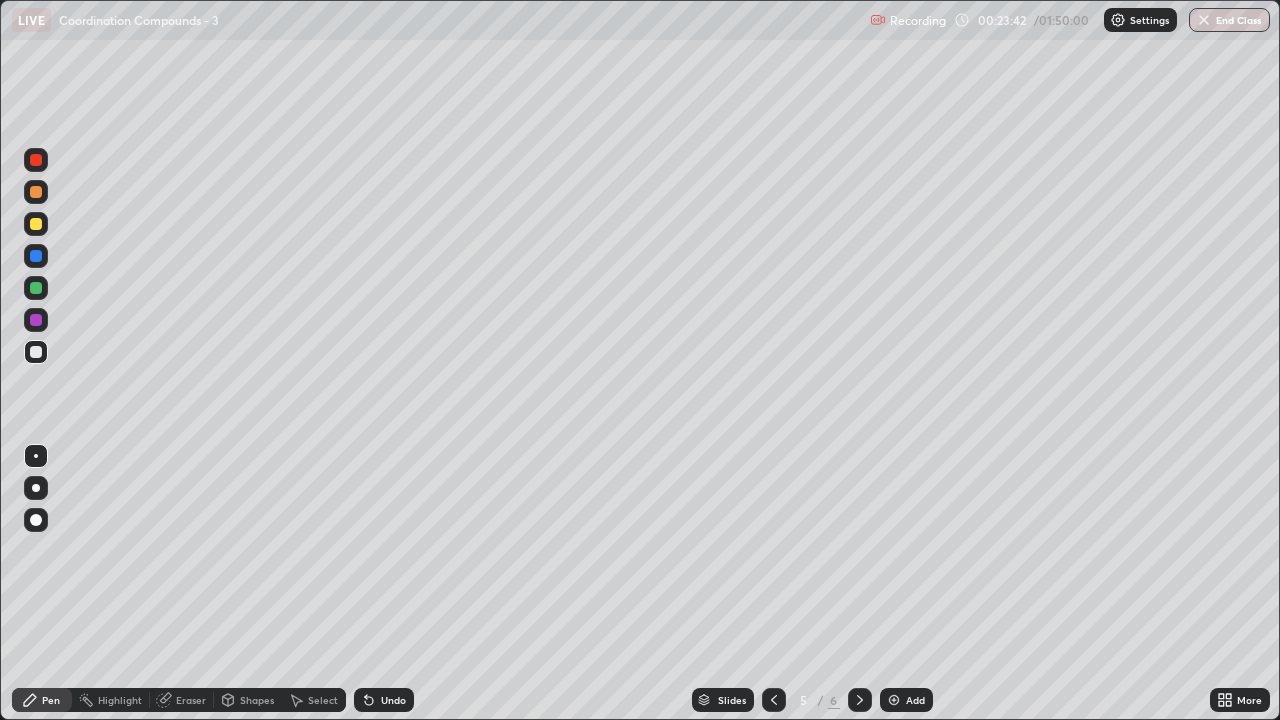 click 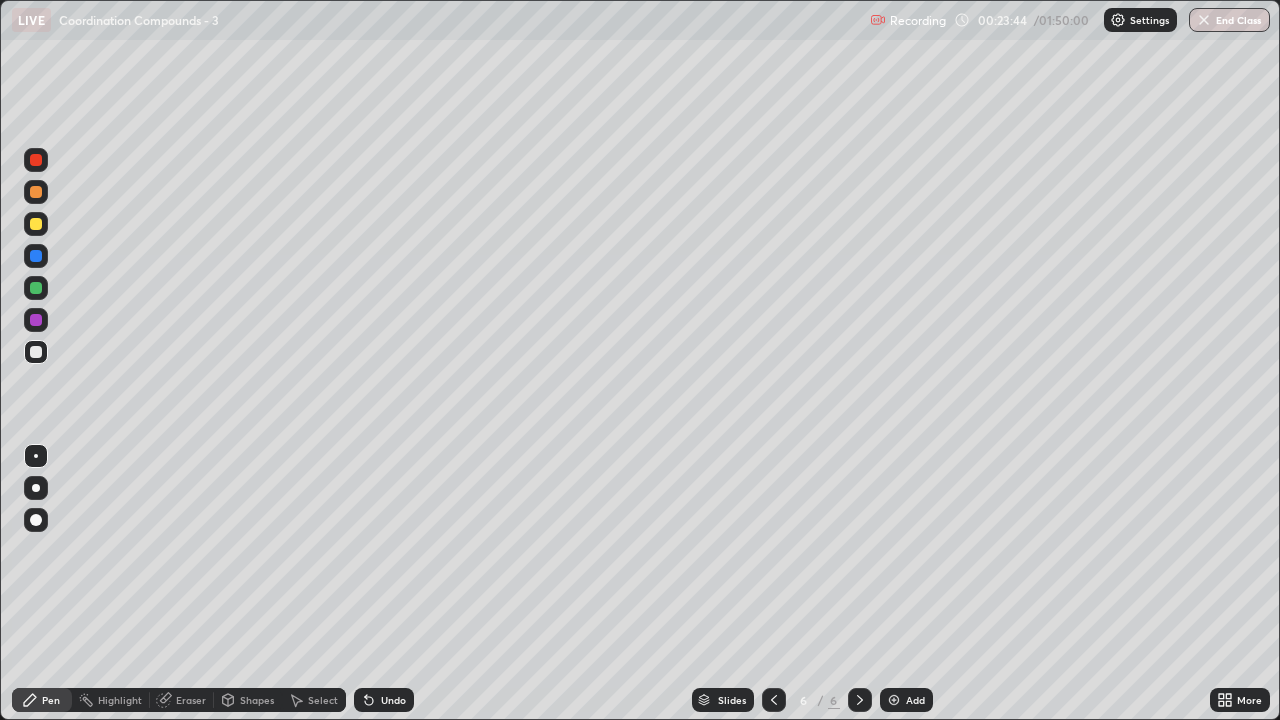 click 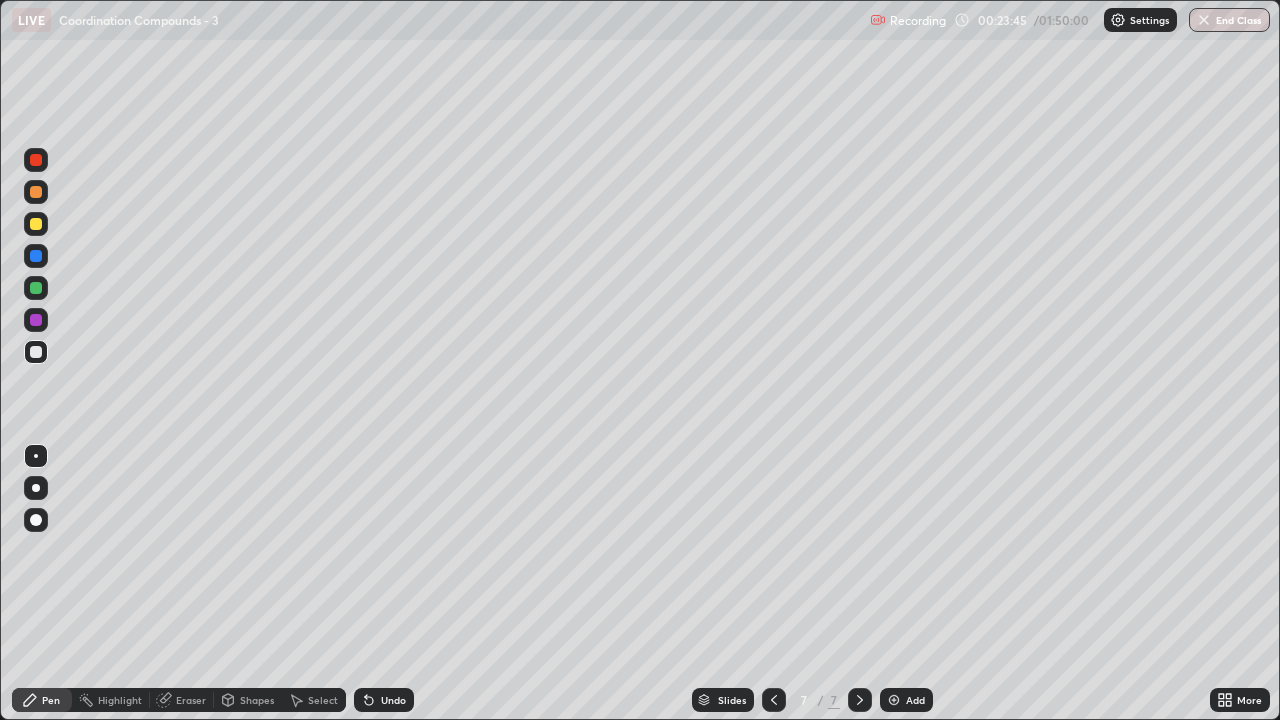 click at bounding box center (36, 224) 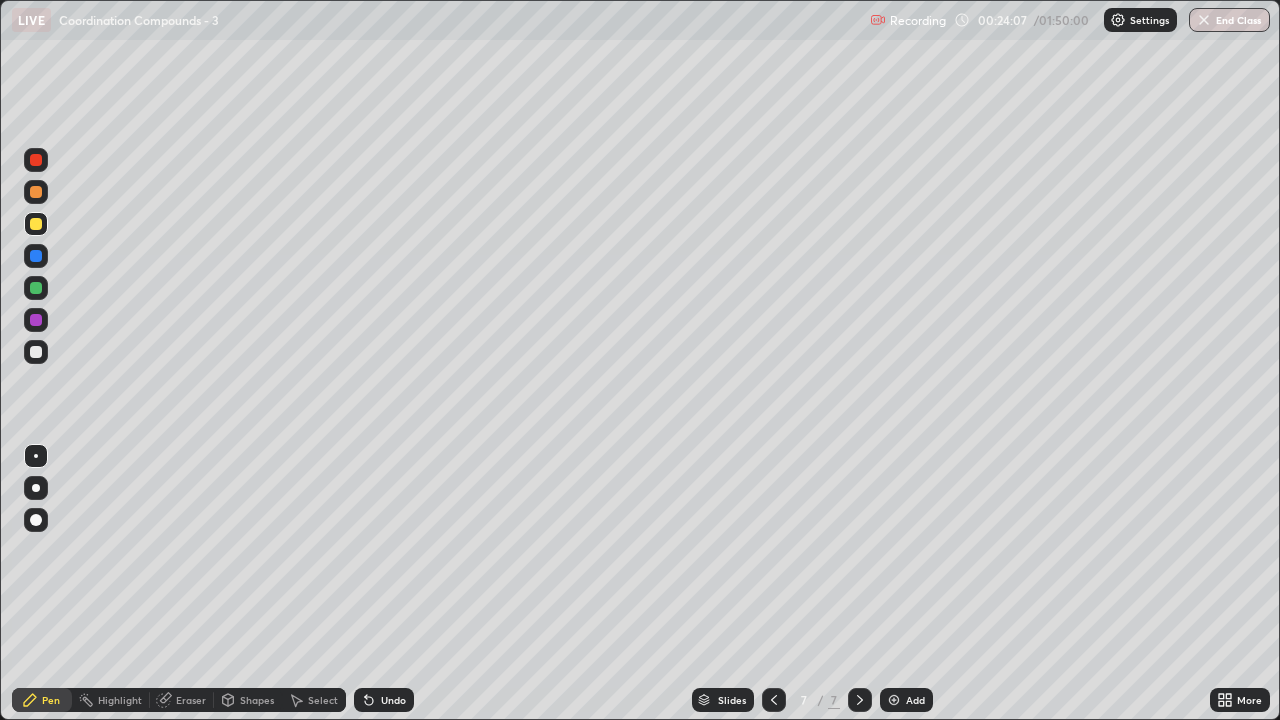 click at bounding box center (36, 352) 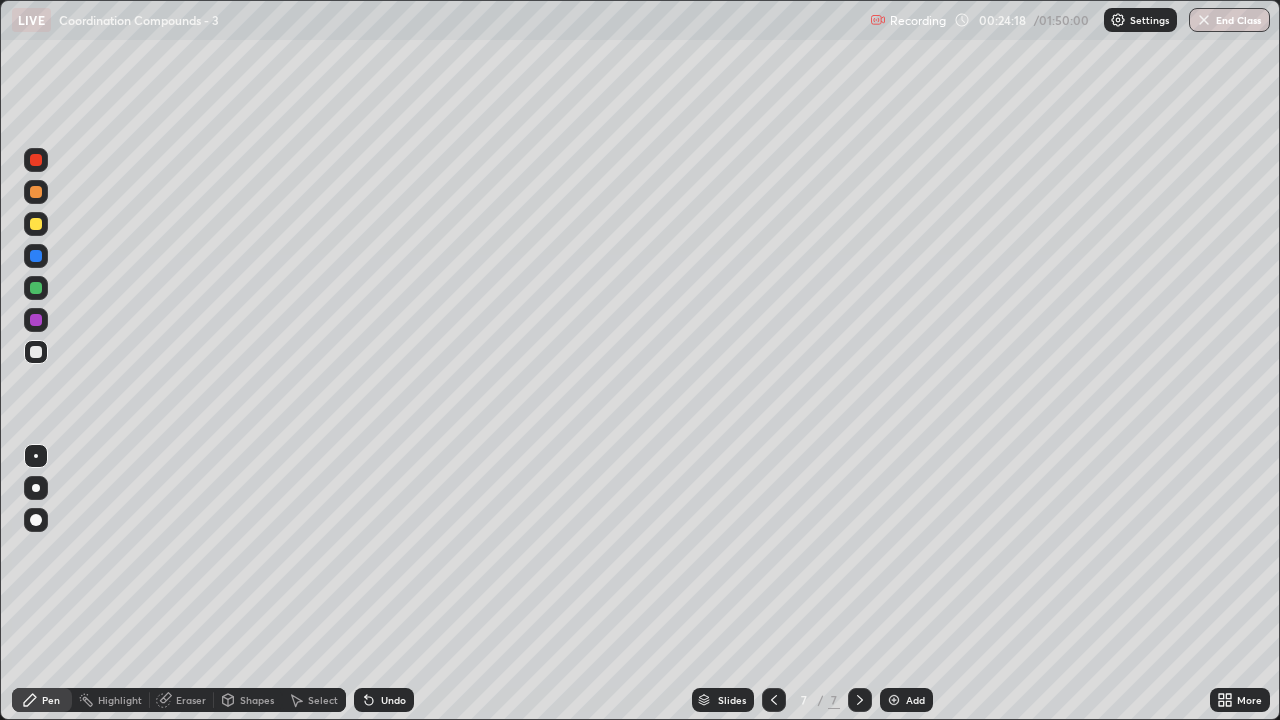 click at bounding box center (36, 224) 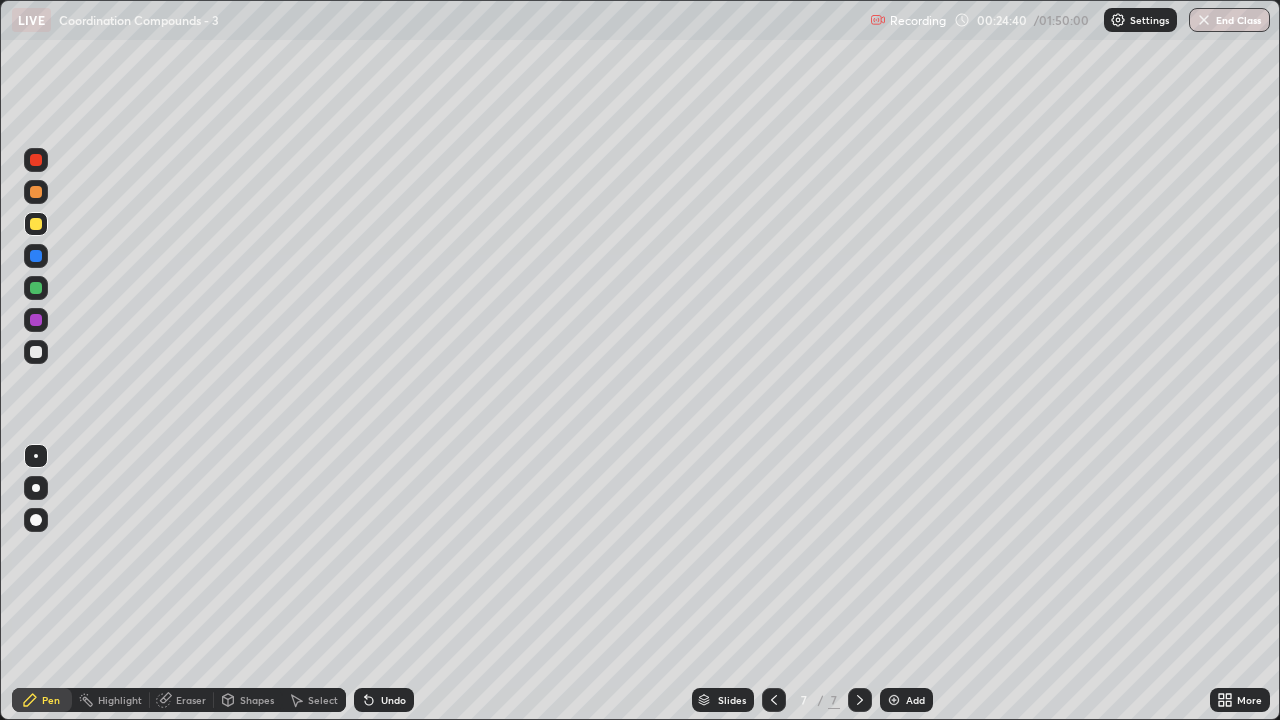 click at bounding box center (36, 352) 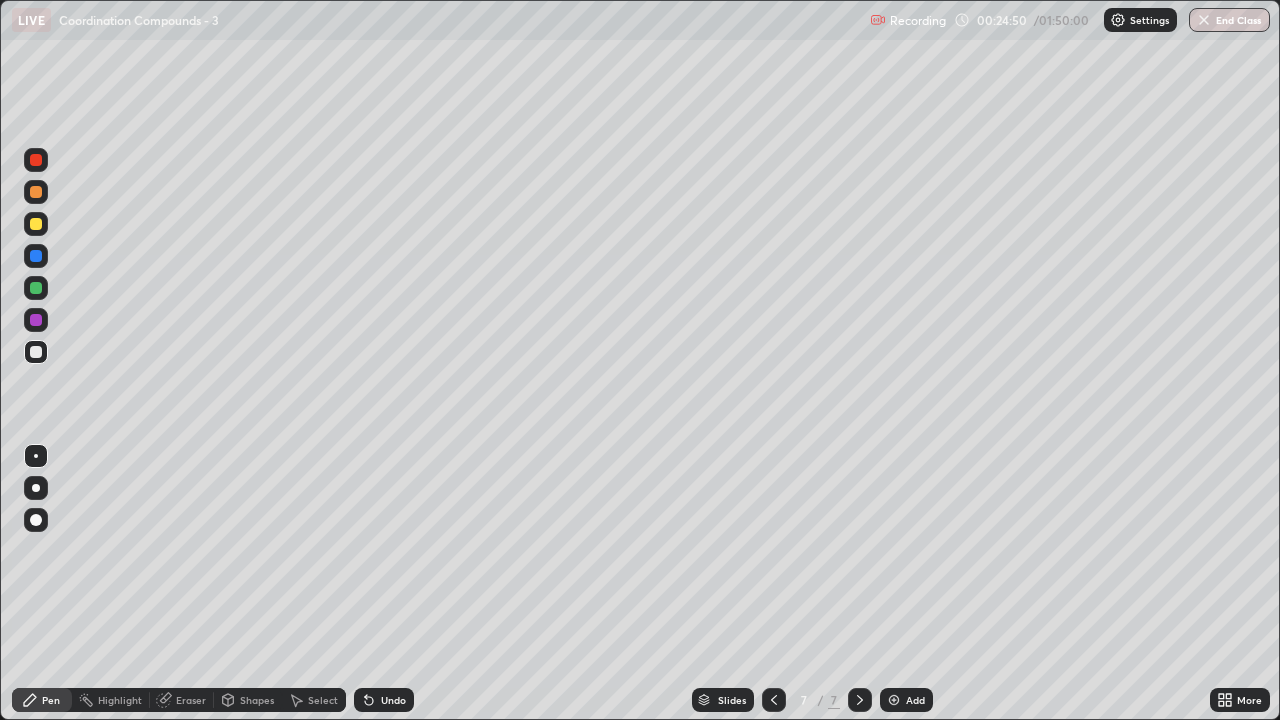 click at bounding box center (36, 352) 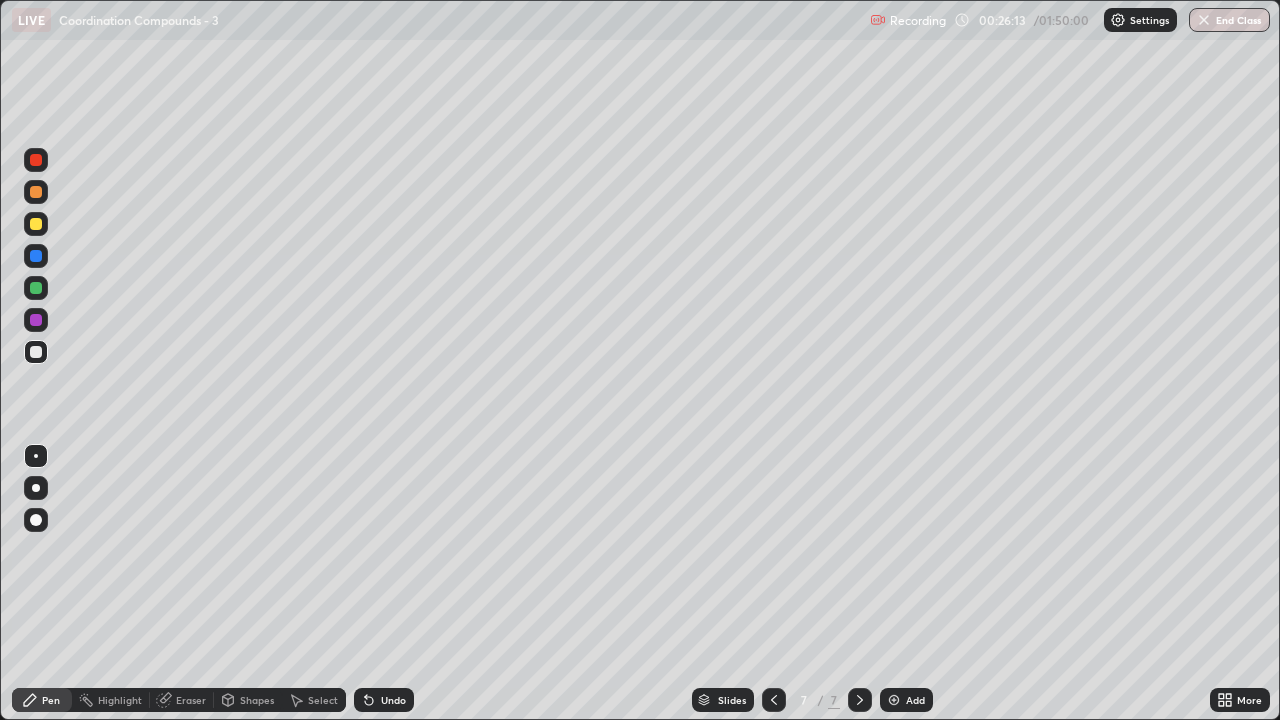 click at bounding box center [36, 224] 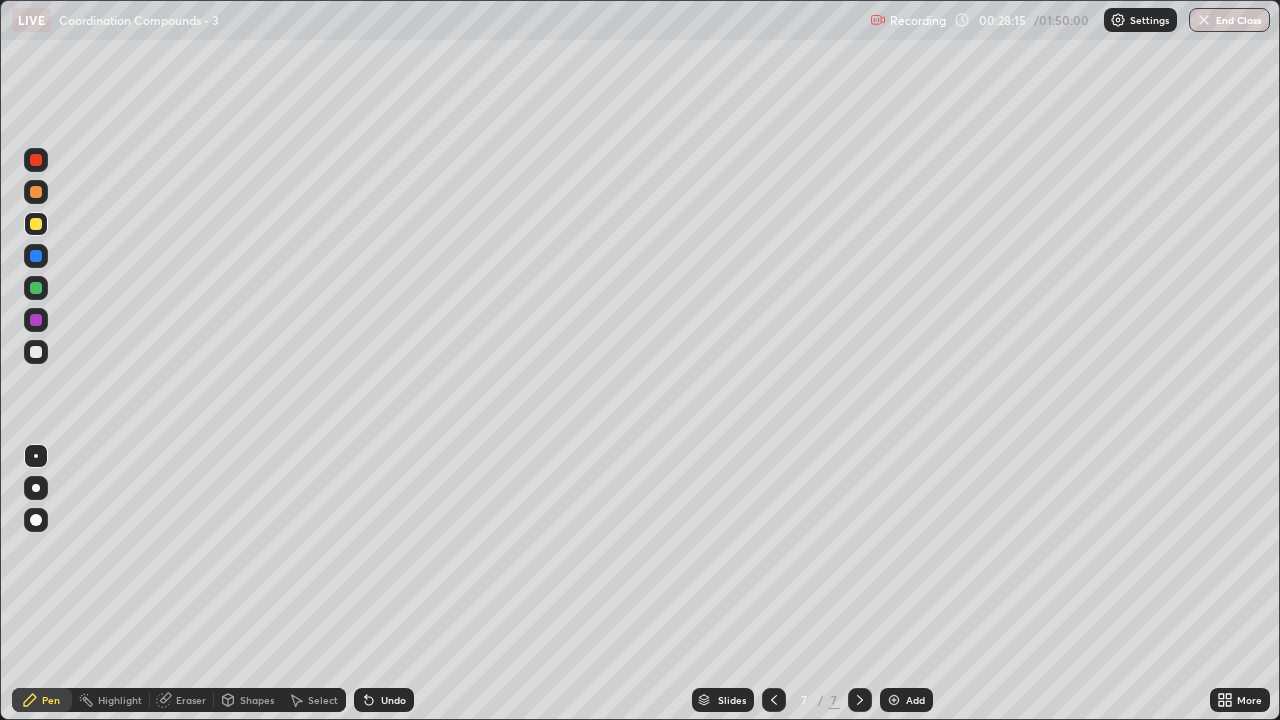 click on "Add" at bounding box center [906, 700] 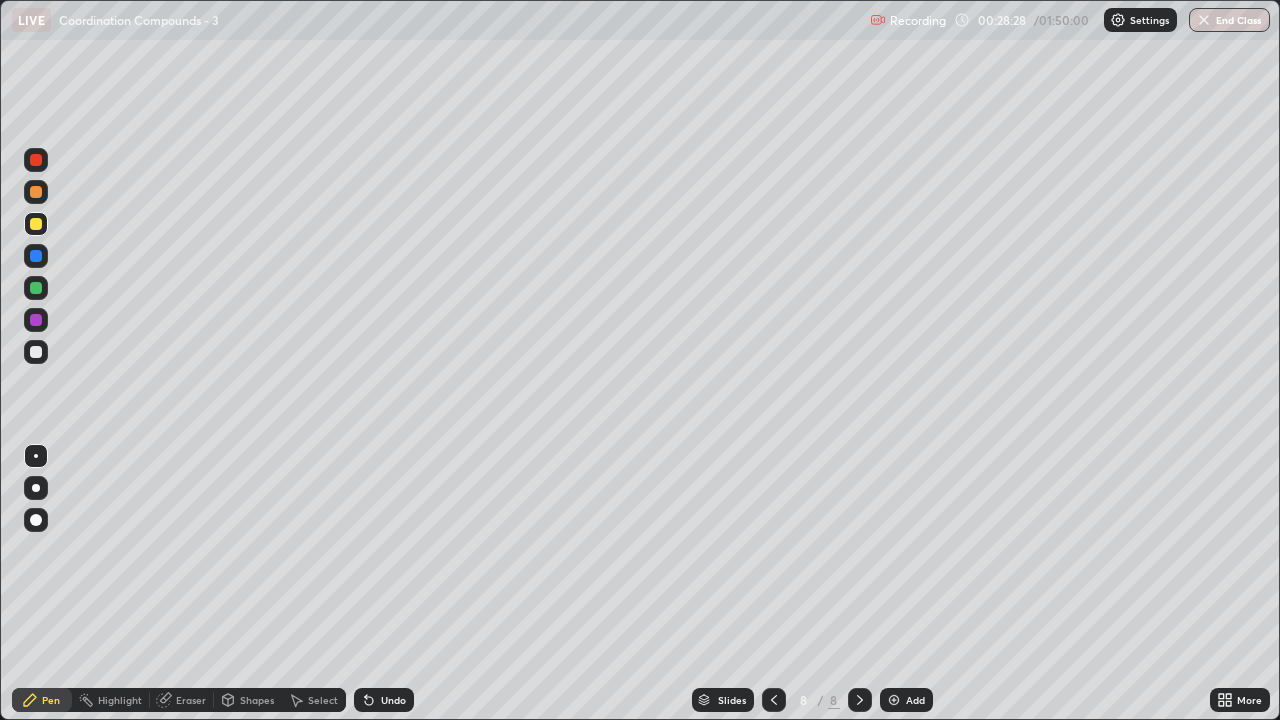 click at bounding box center (36, 352) 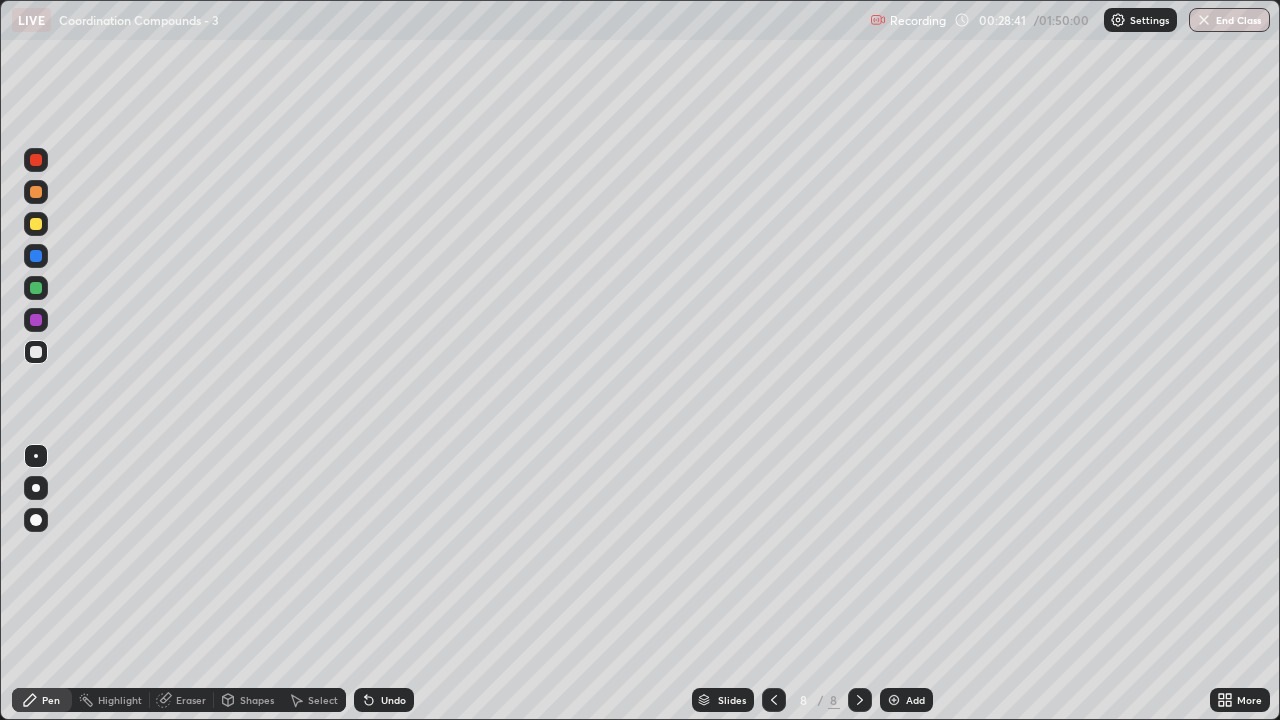 click at bounding box center (36, 224) 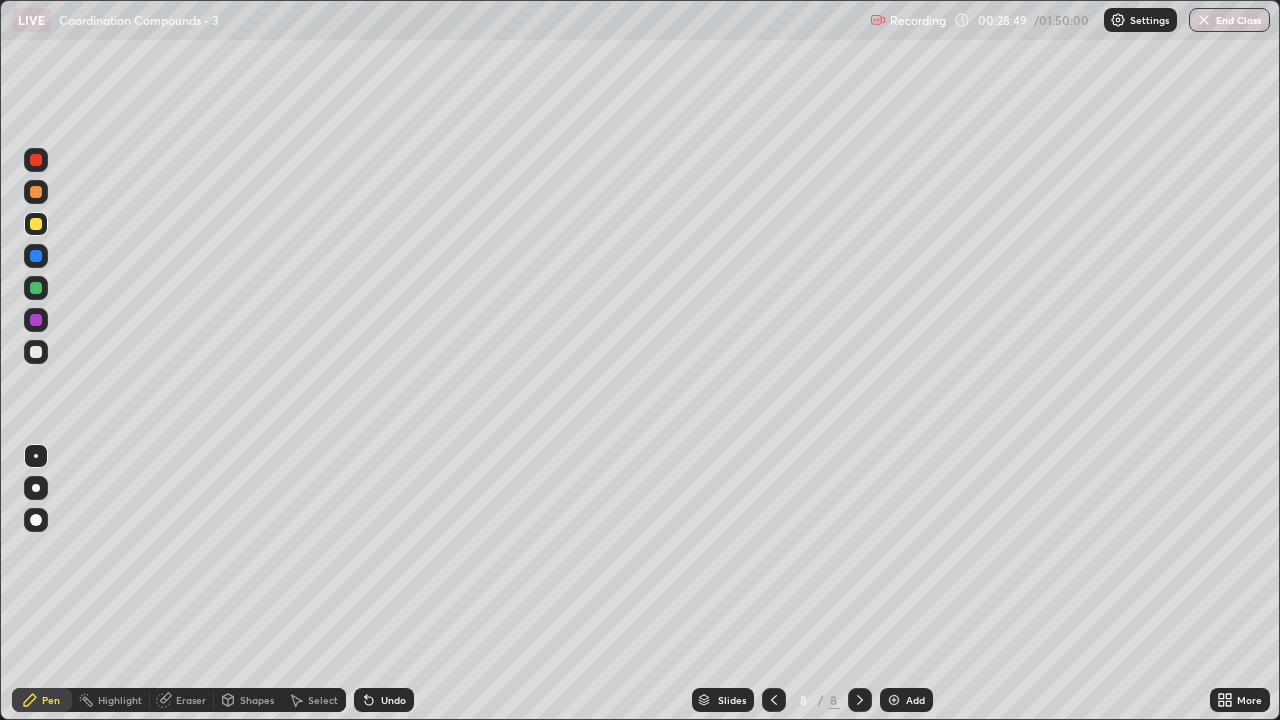 click at bounding box center (36, 352) 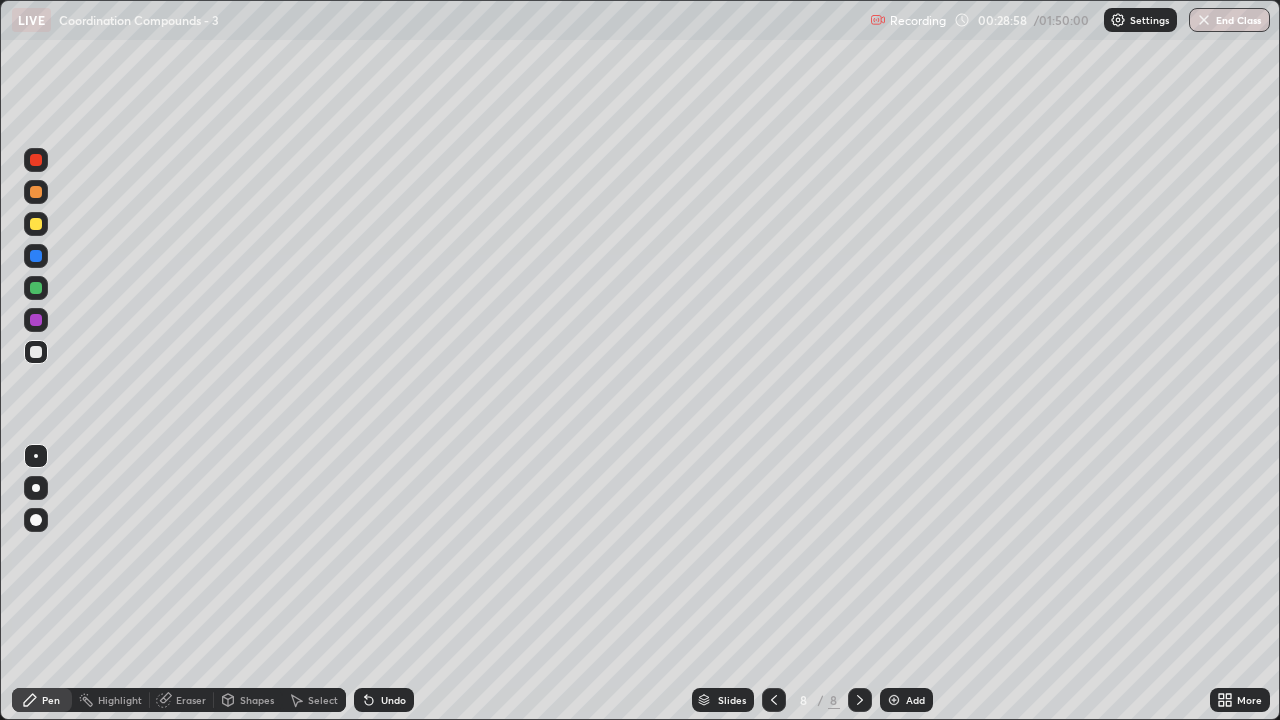 click on "Eraser" at bounding box center (191, 700) 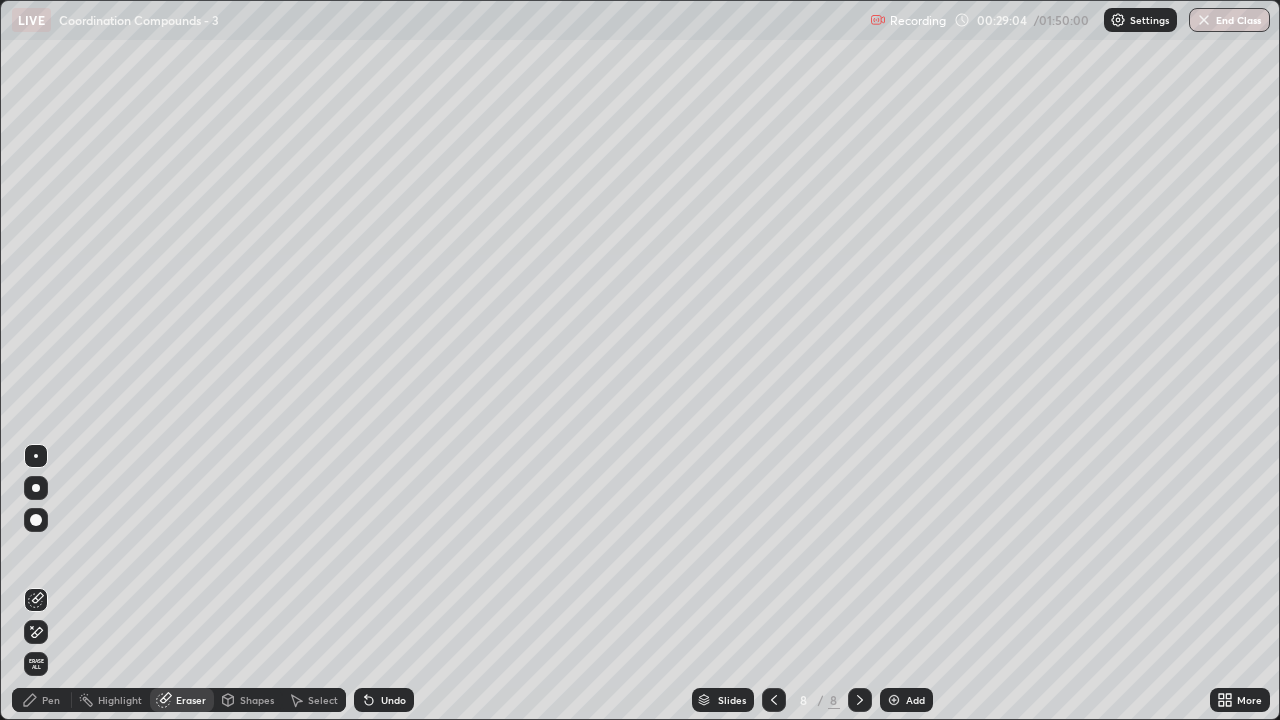 click on "Pen" at bounding box center (42, 700) 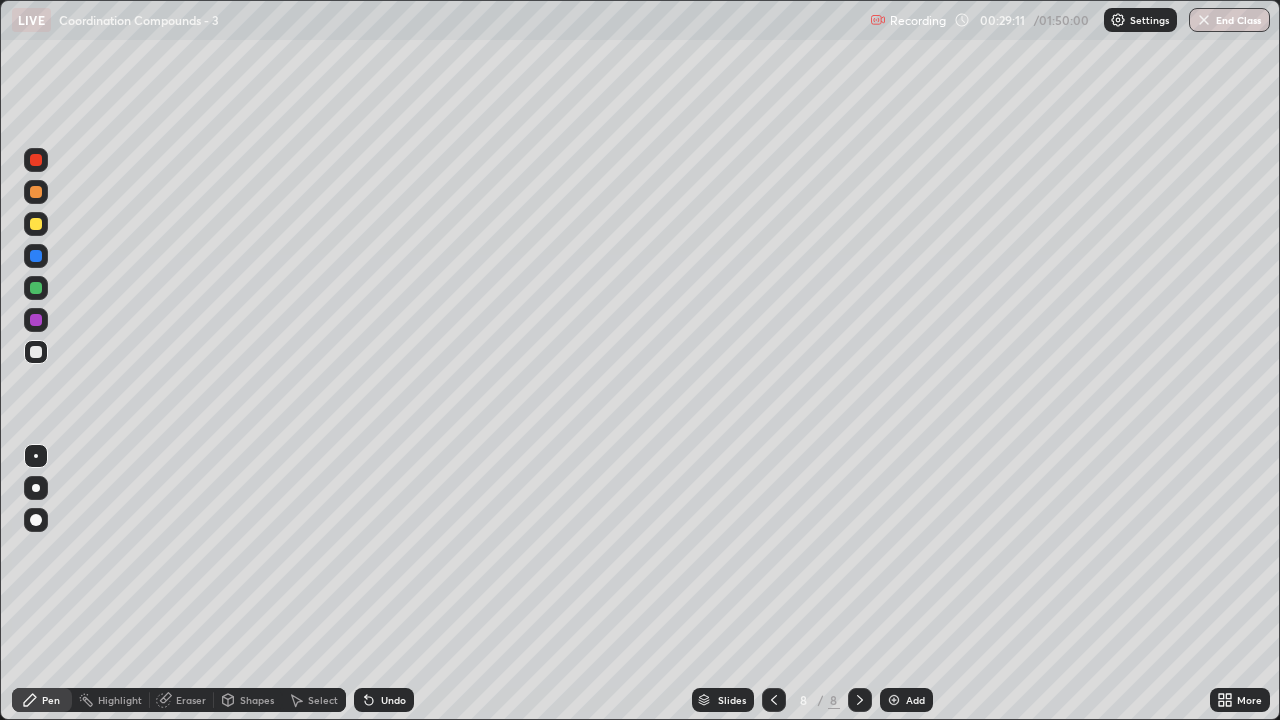 click on "Undo" at bounding box center [393, 700] 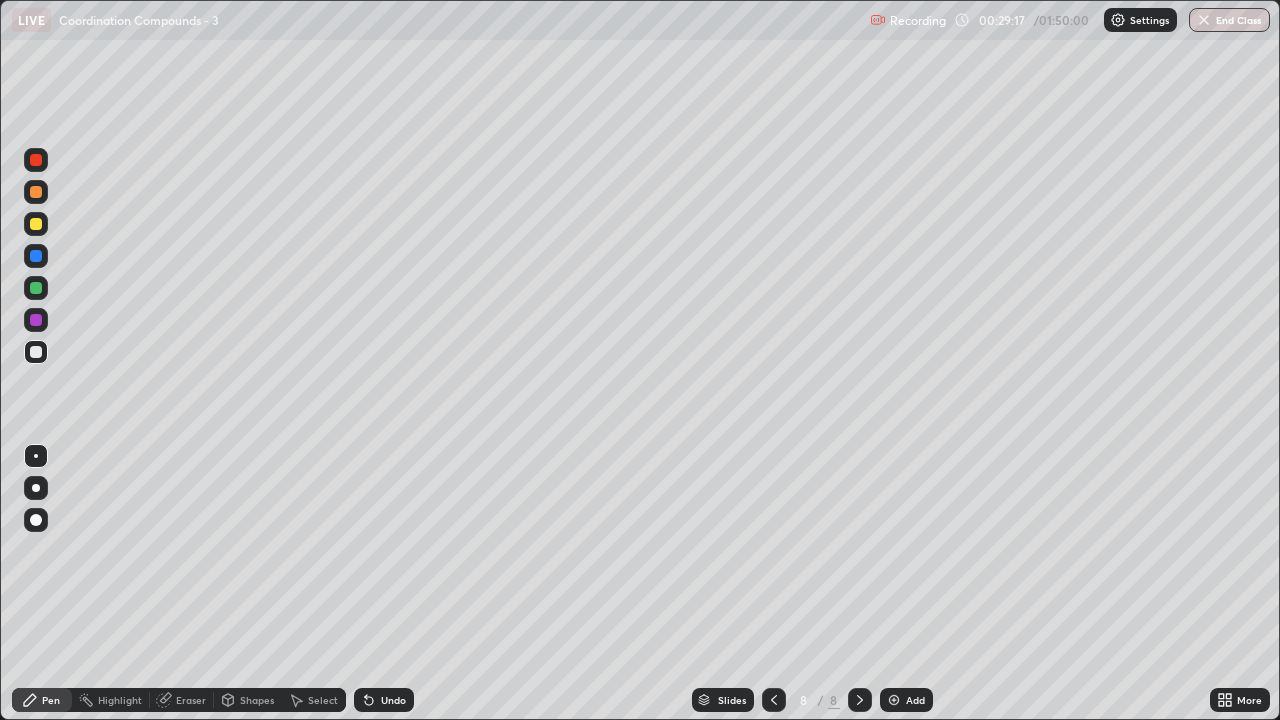 click on "Shapes" at bounding box center [257, 700] 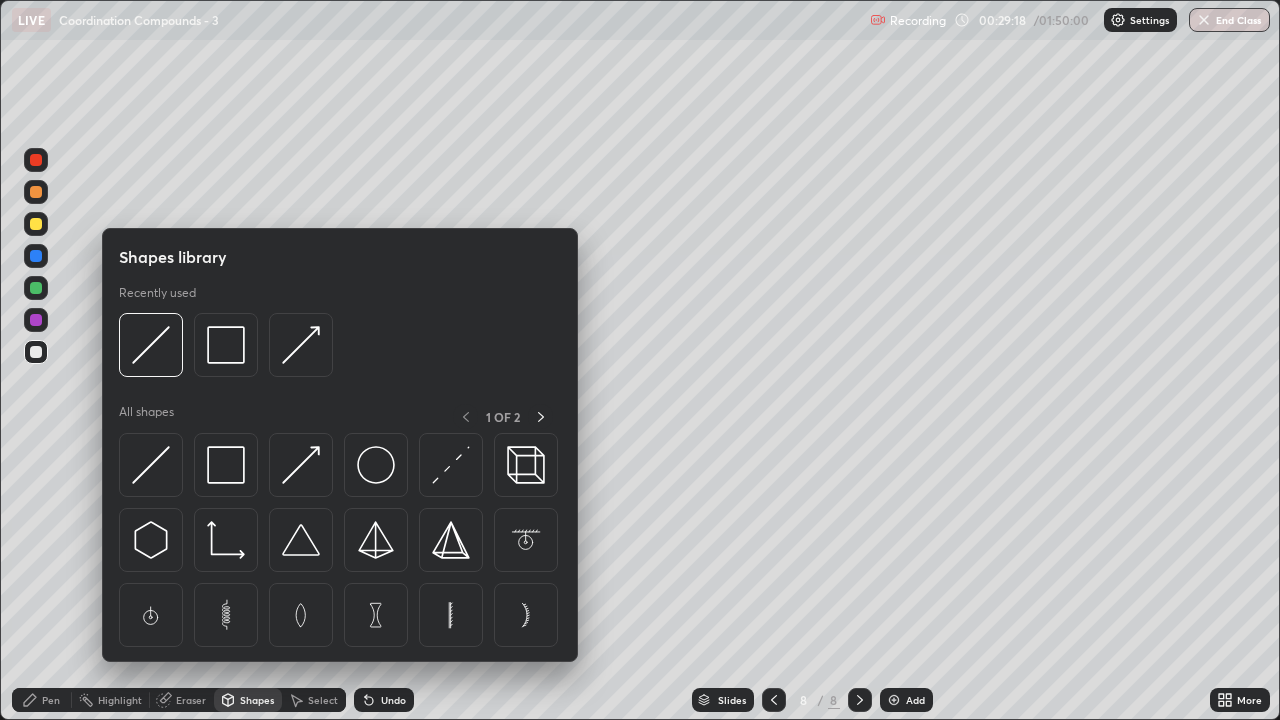 click on "Eraser" at bounding box center [191, 700] 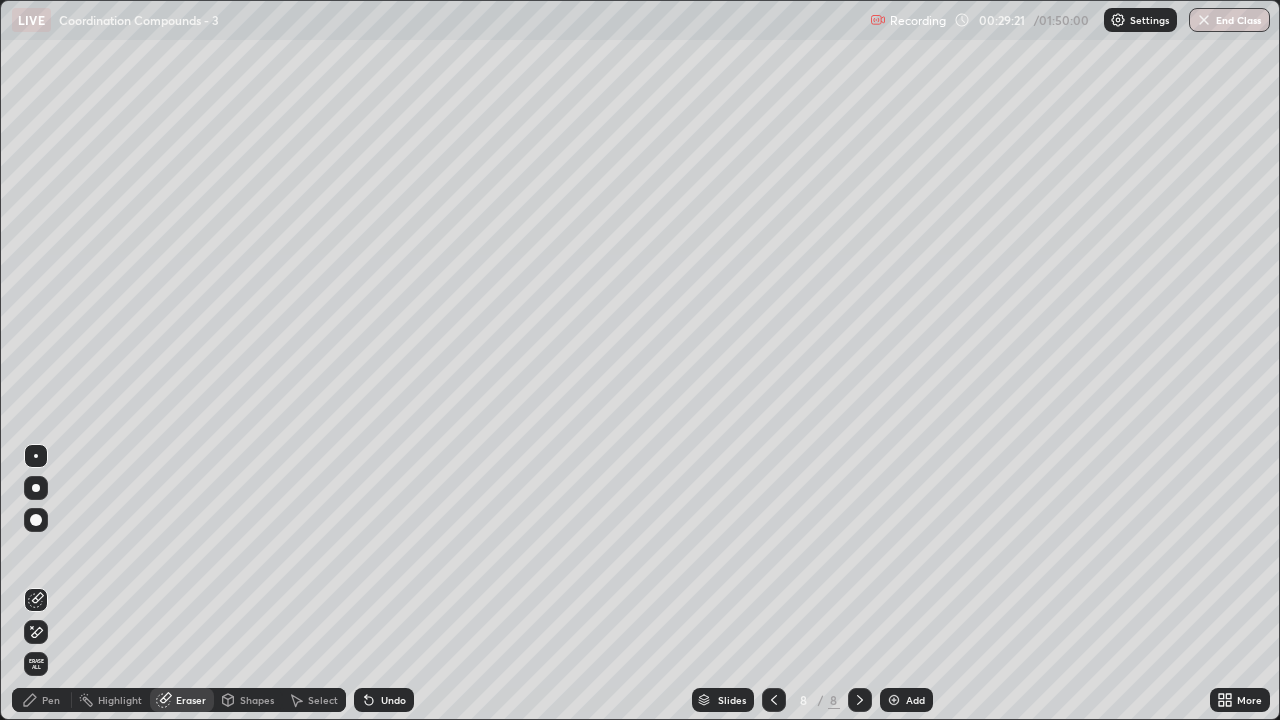 click on "Pen" at bounding box center (42, 700) 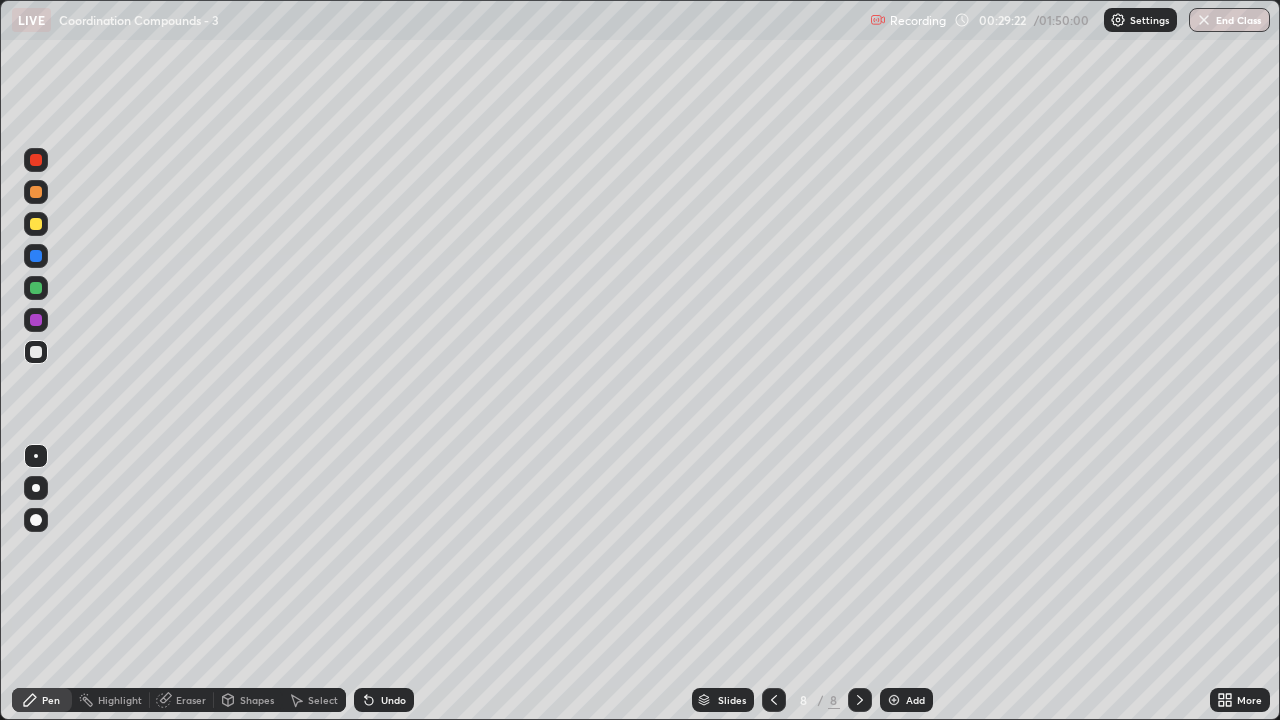 click at bounding box center (36, 224) 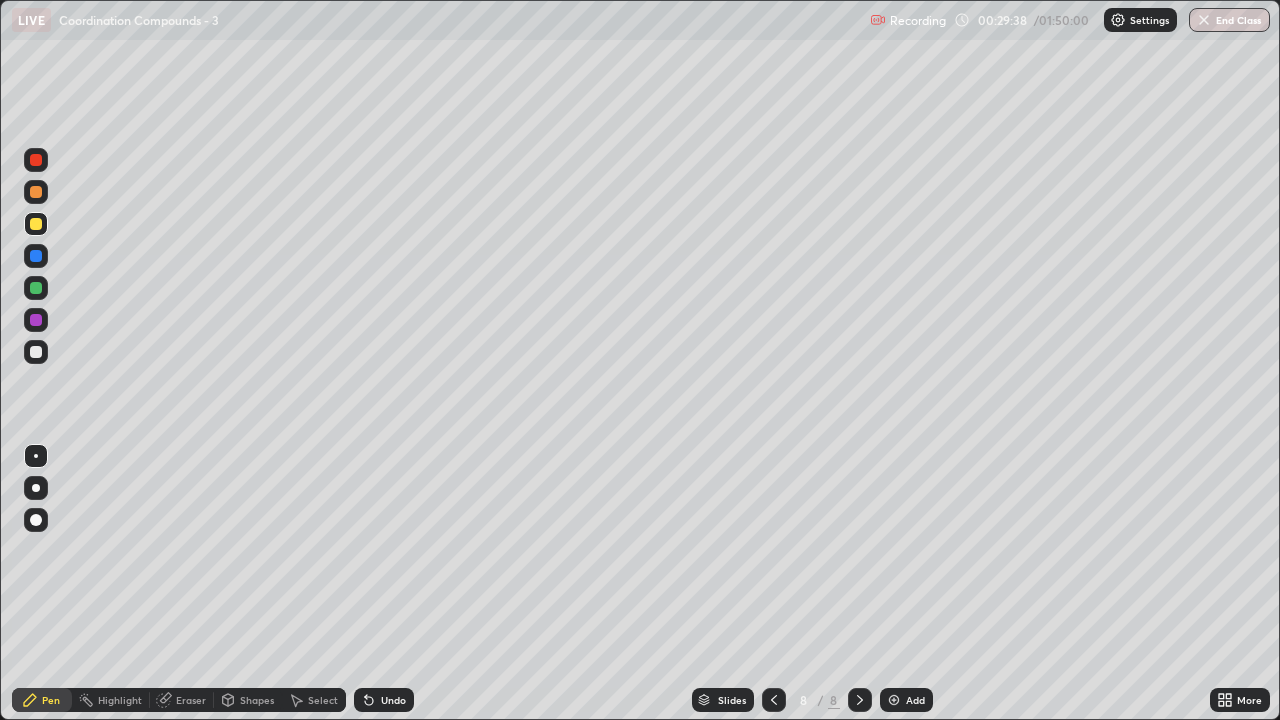 click at bounding box center (36, 352) 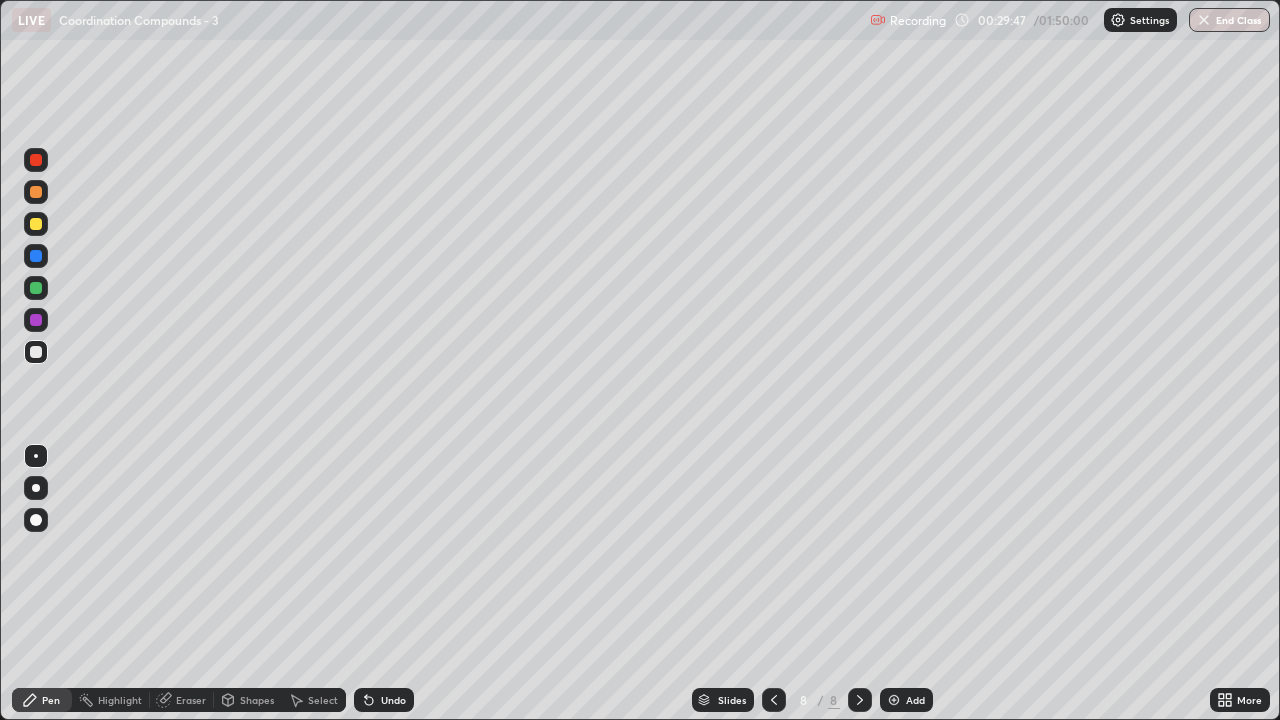 click on "Undo" at bounding box center (393, 700) 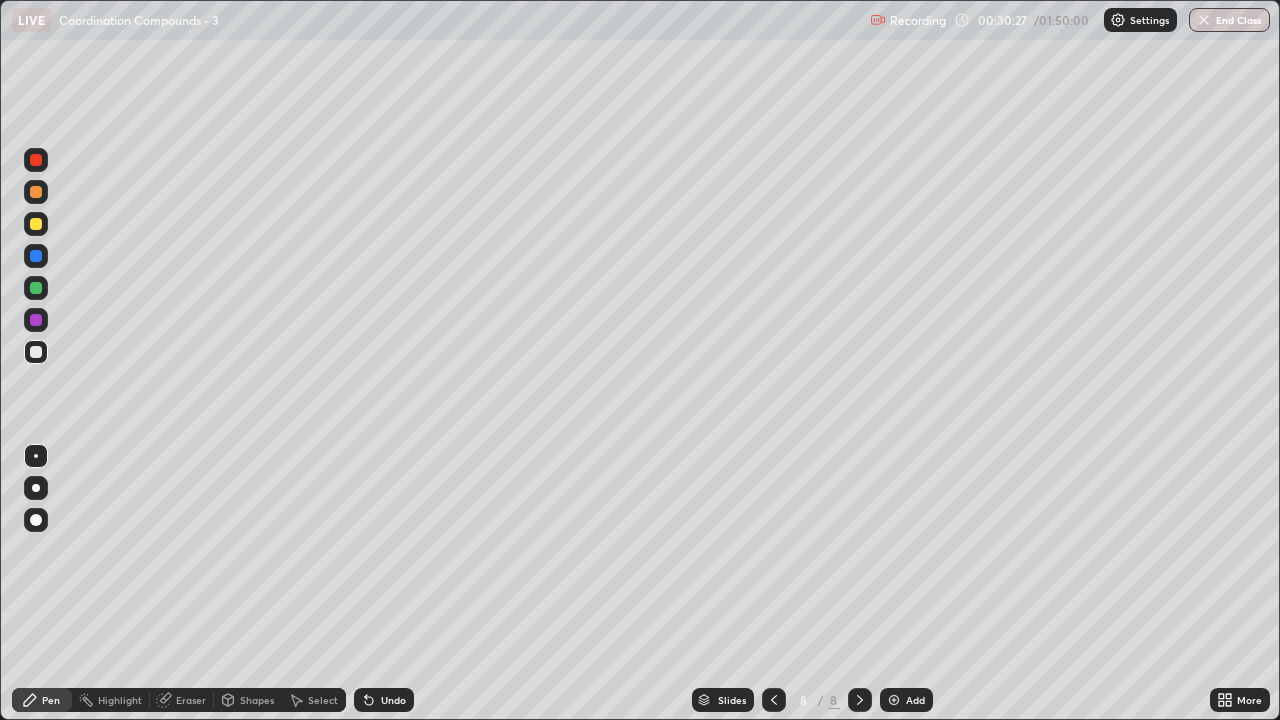 click at bounding box center (36, 224) 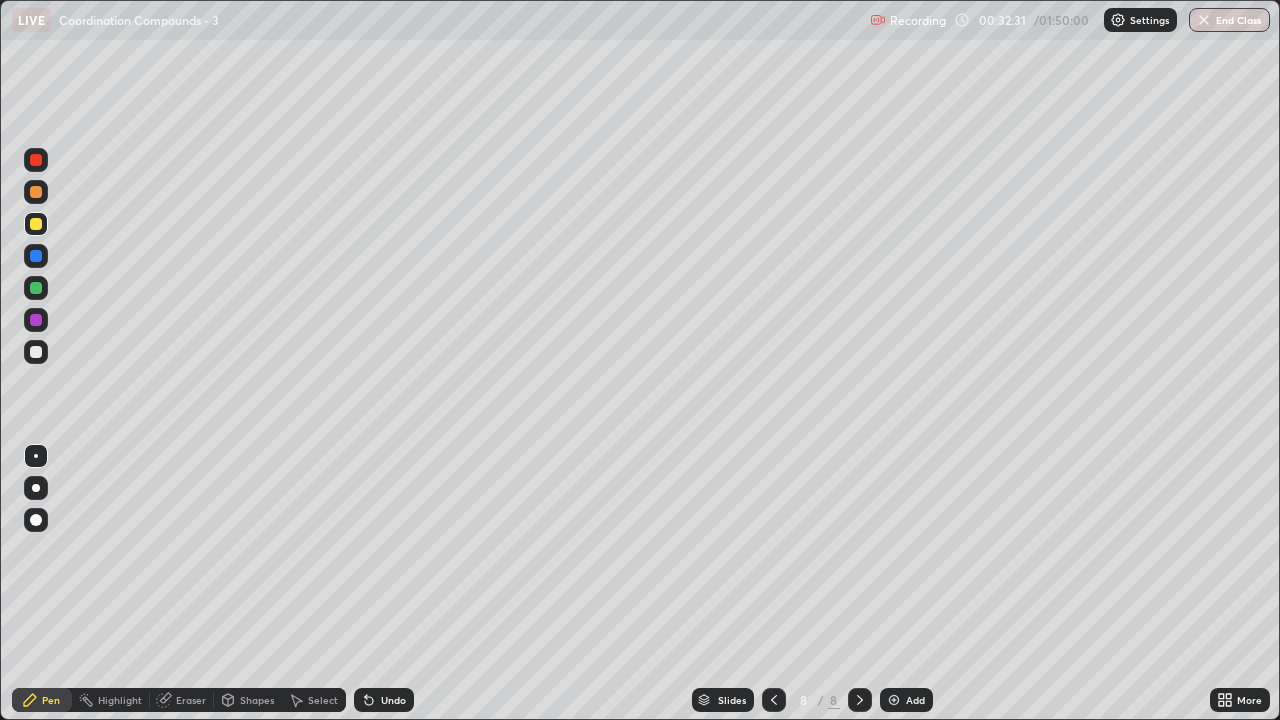 click at bounding box center (894, 700) 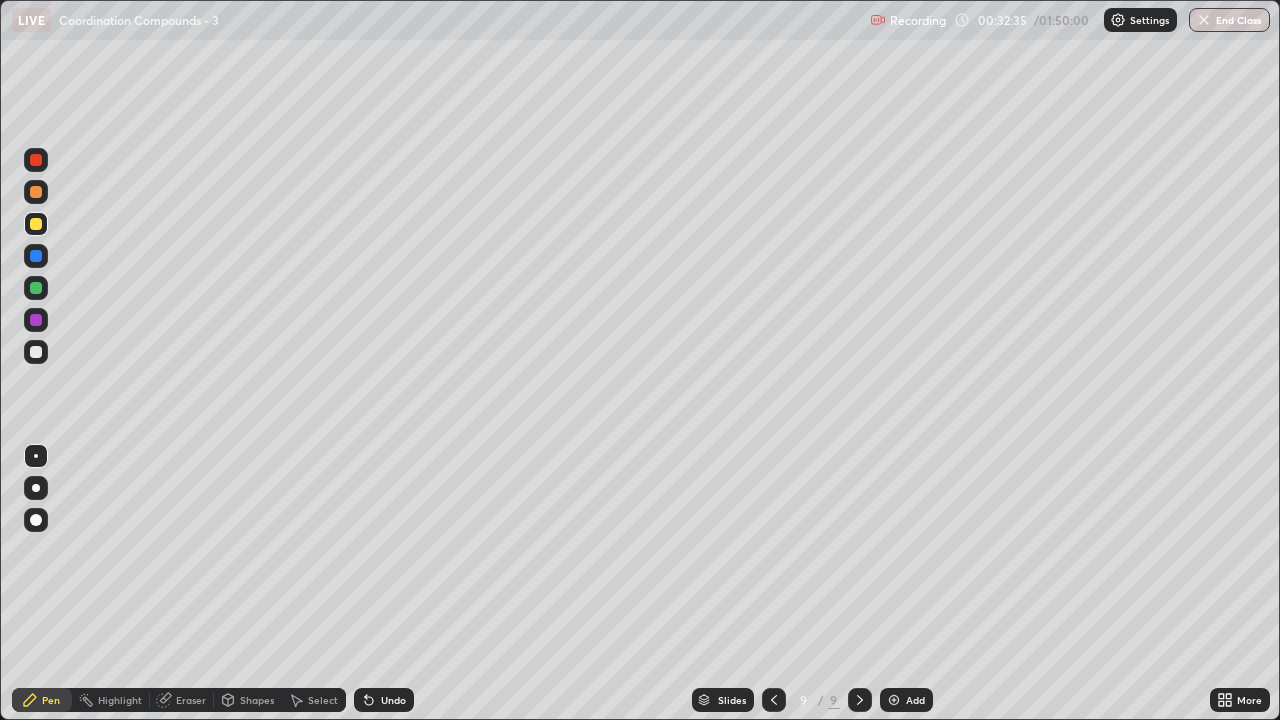 click at bounding box center [36, 352] 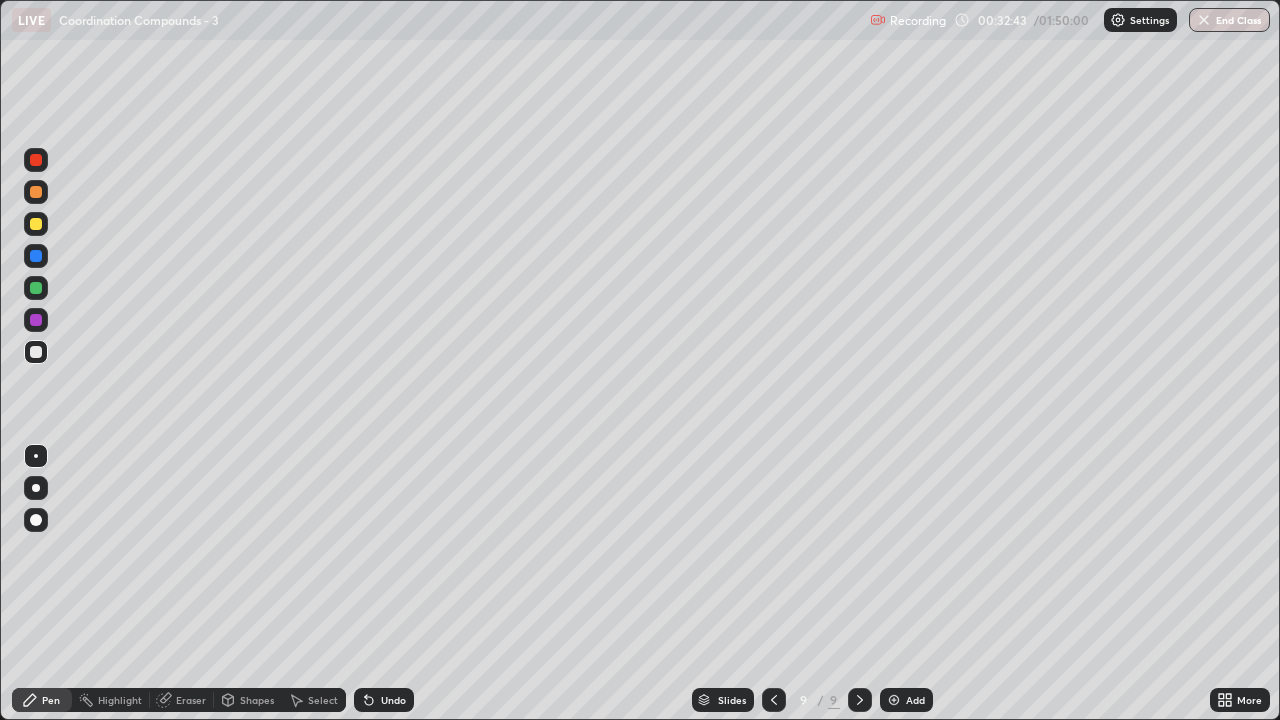 click at bounding box center [36, 352] 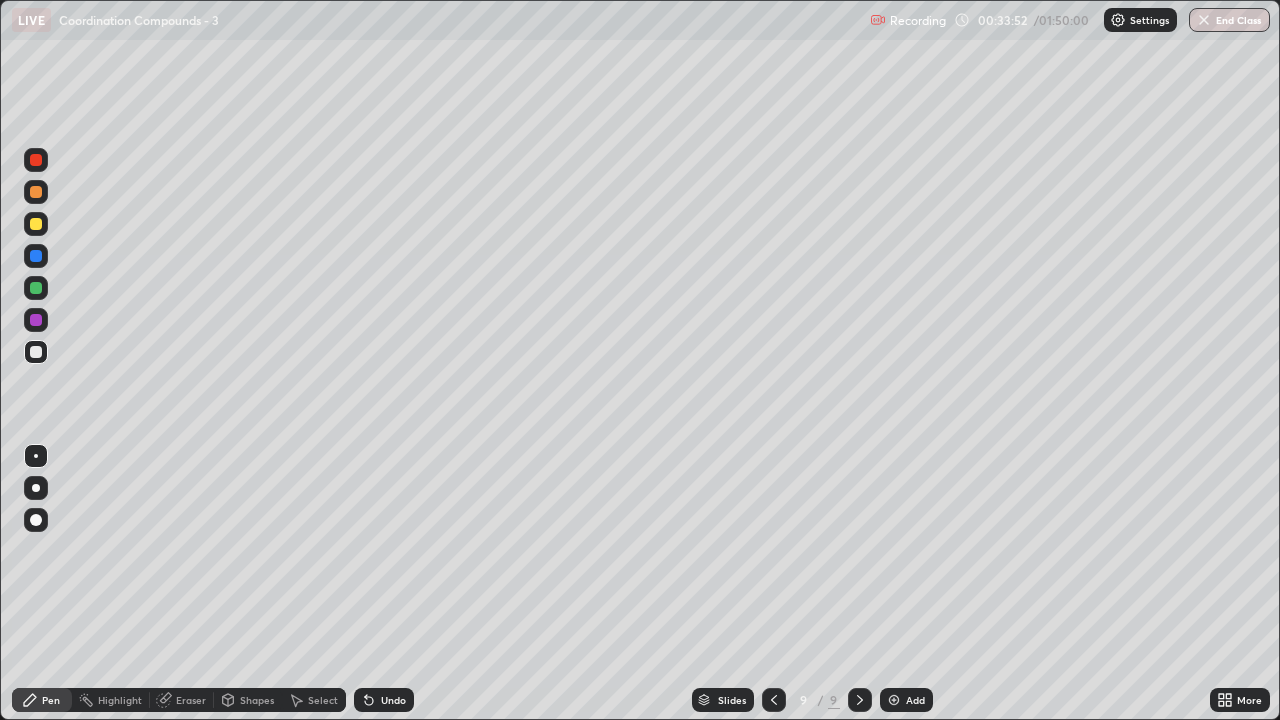 click on "Eraser" at bounding box center (191, 700) 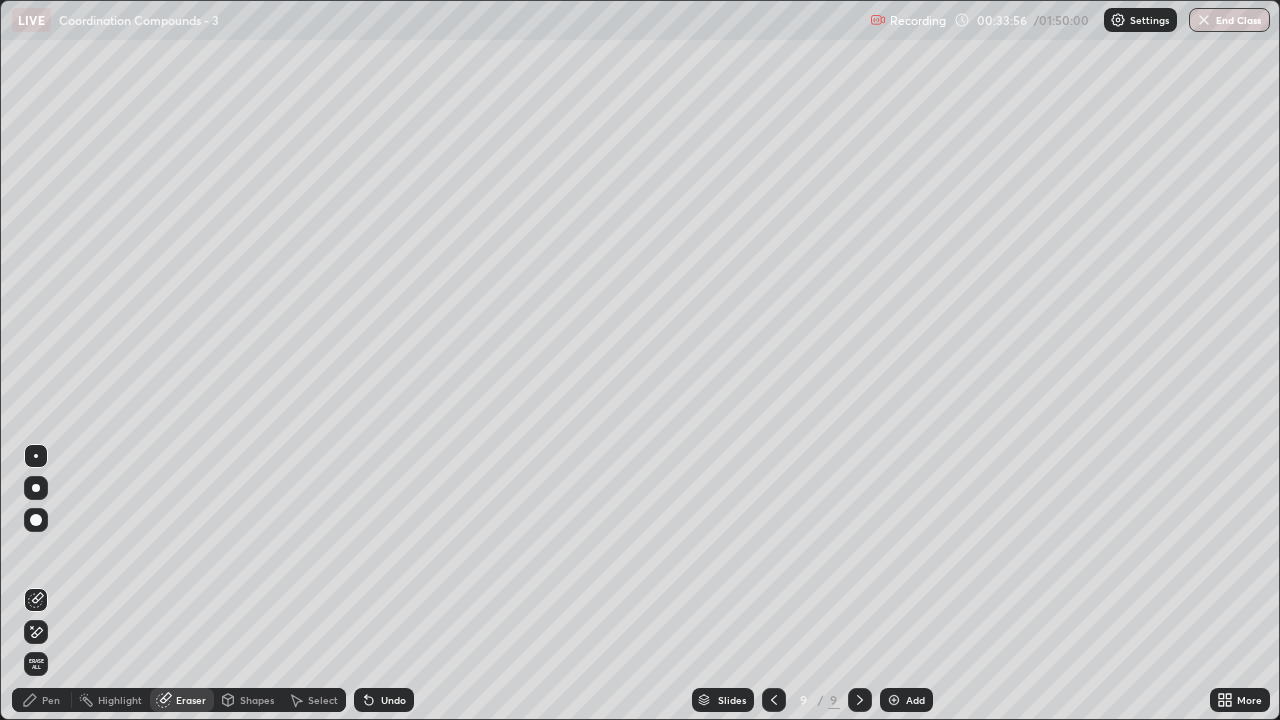 click on "Pen" at bounding box center (42, 700) 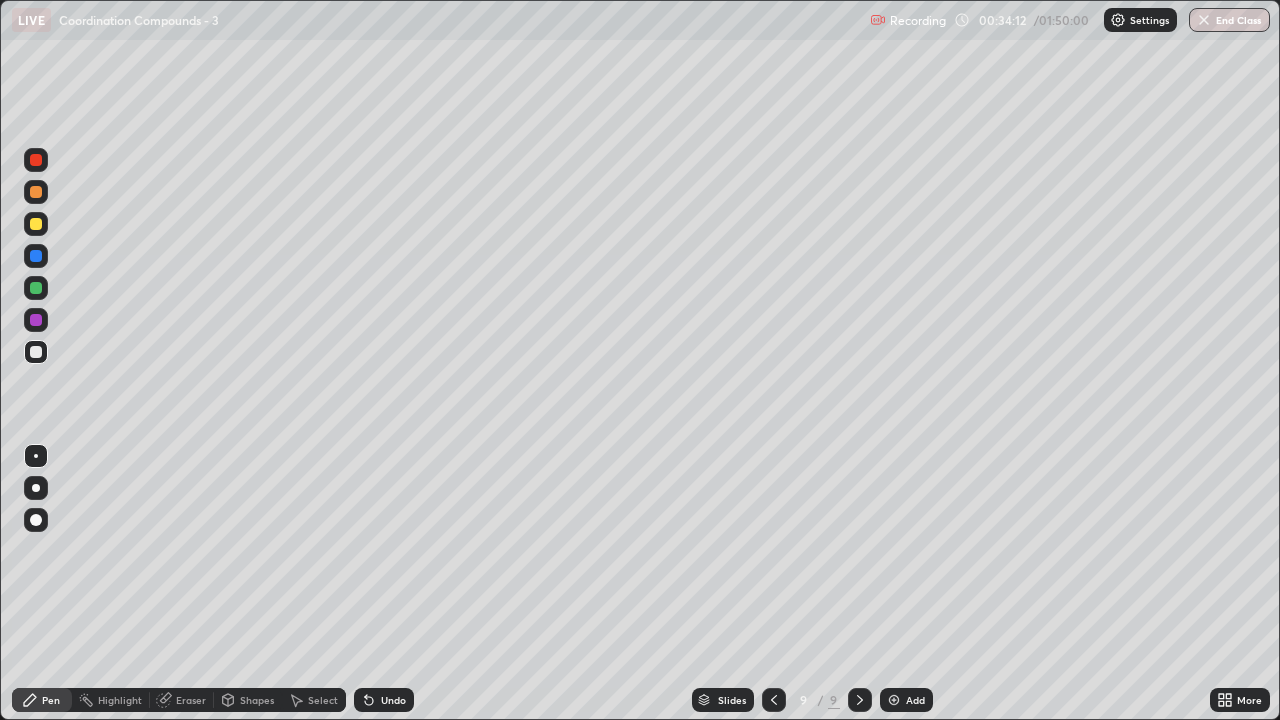 click at bounding box center (36, 224) 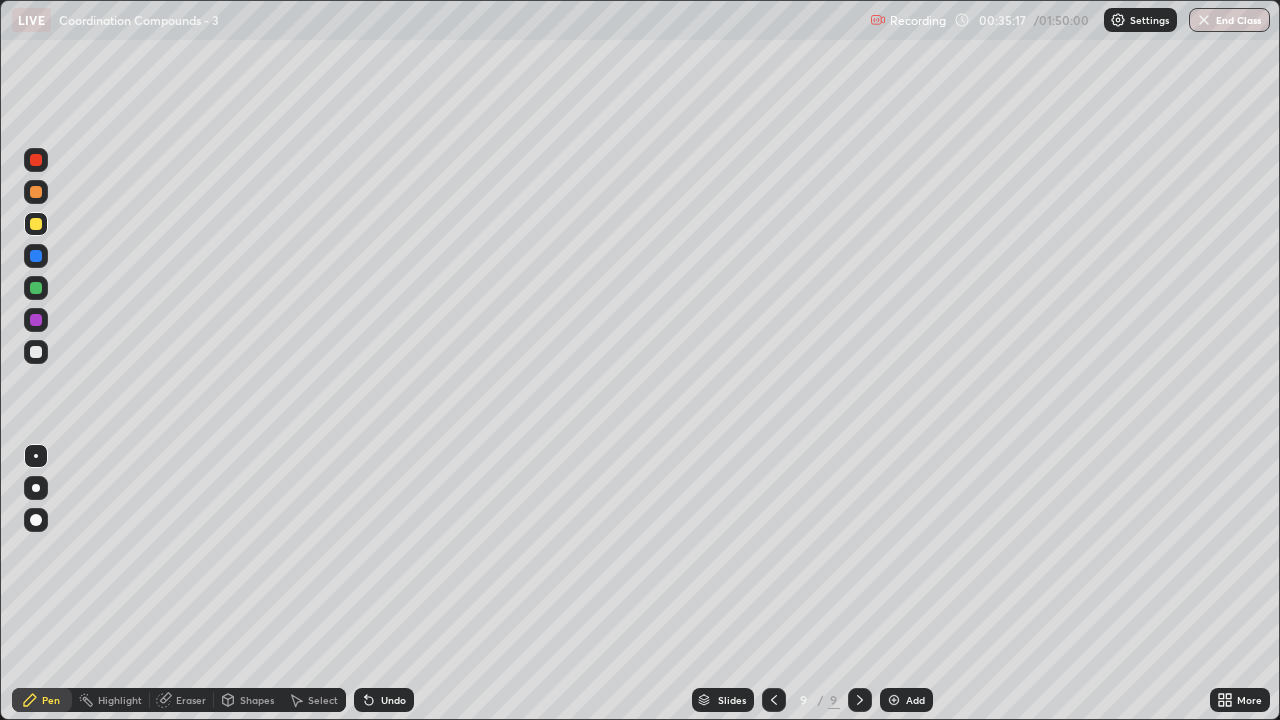 click at bounding box center (36, 288) 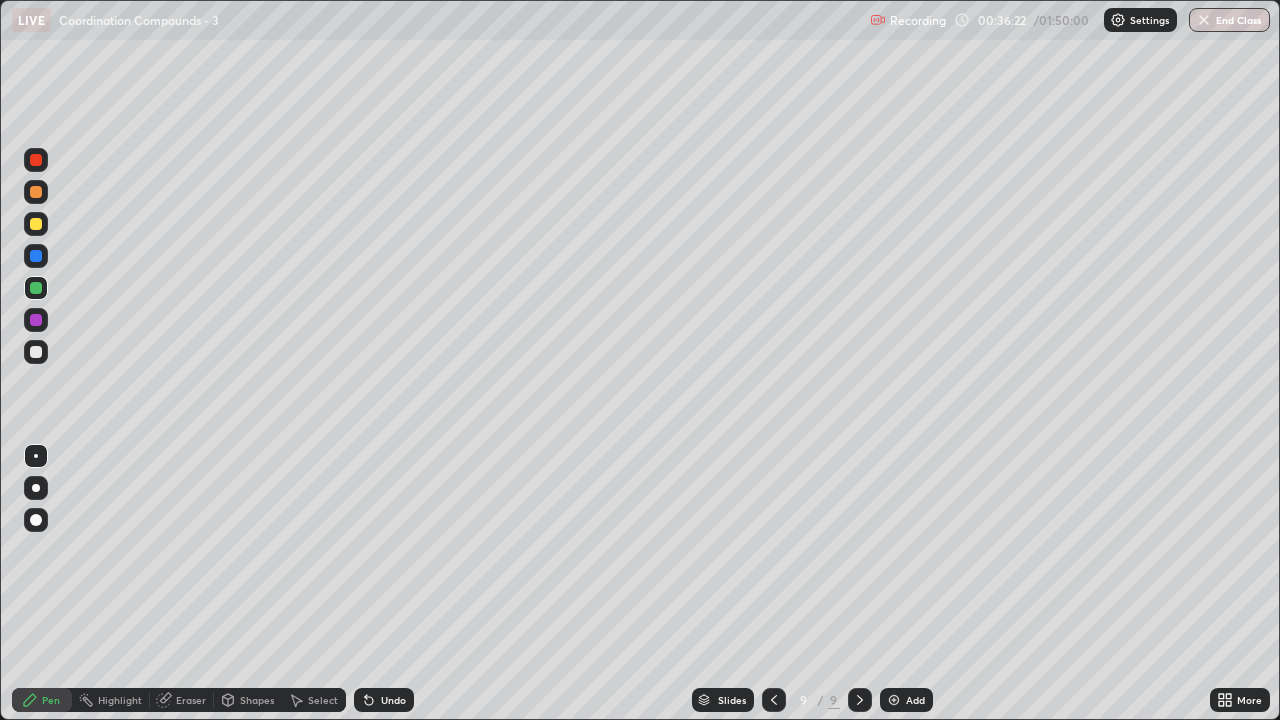 click 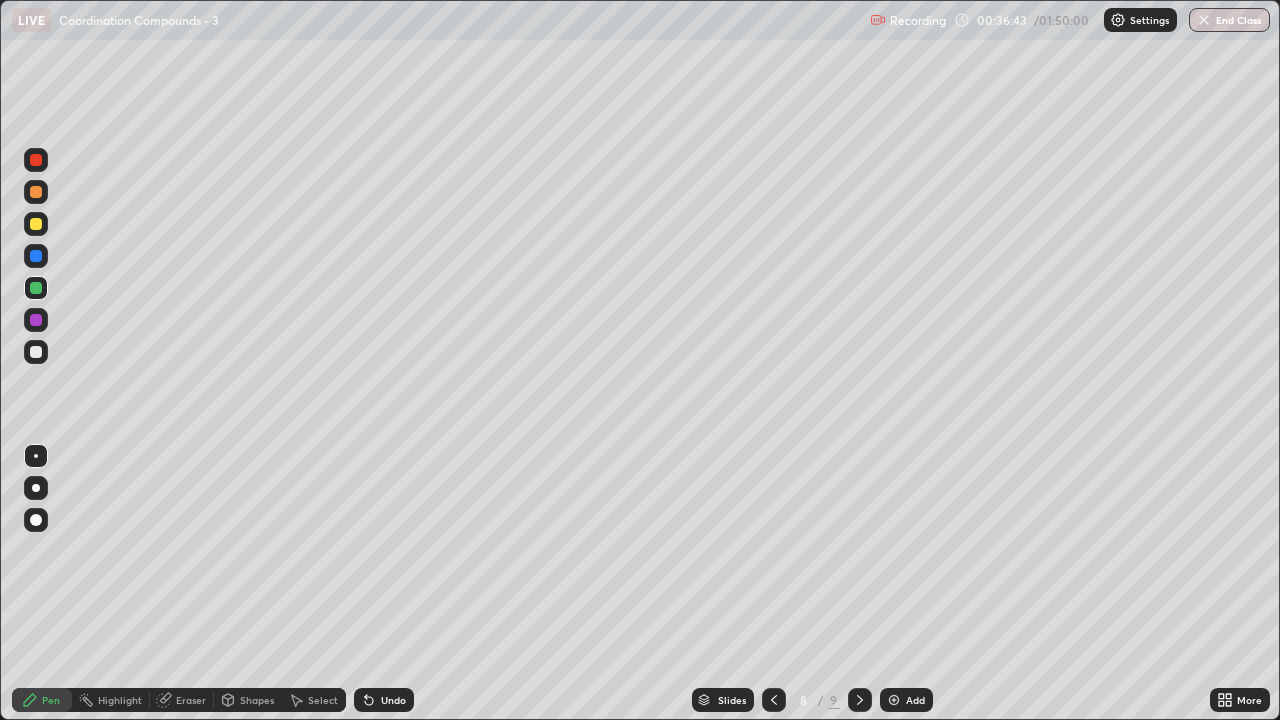 click at bounding box center [860, 700] 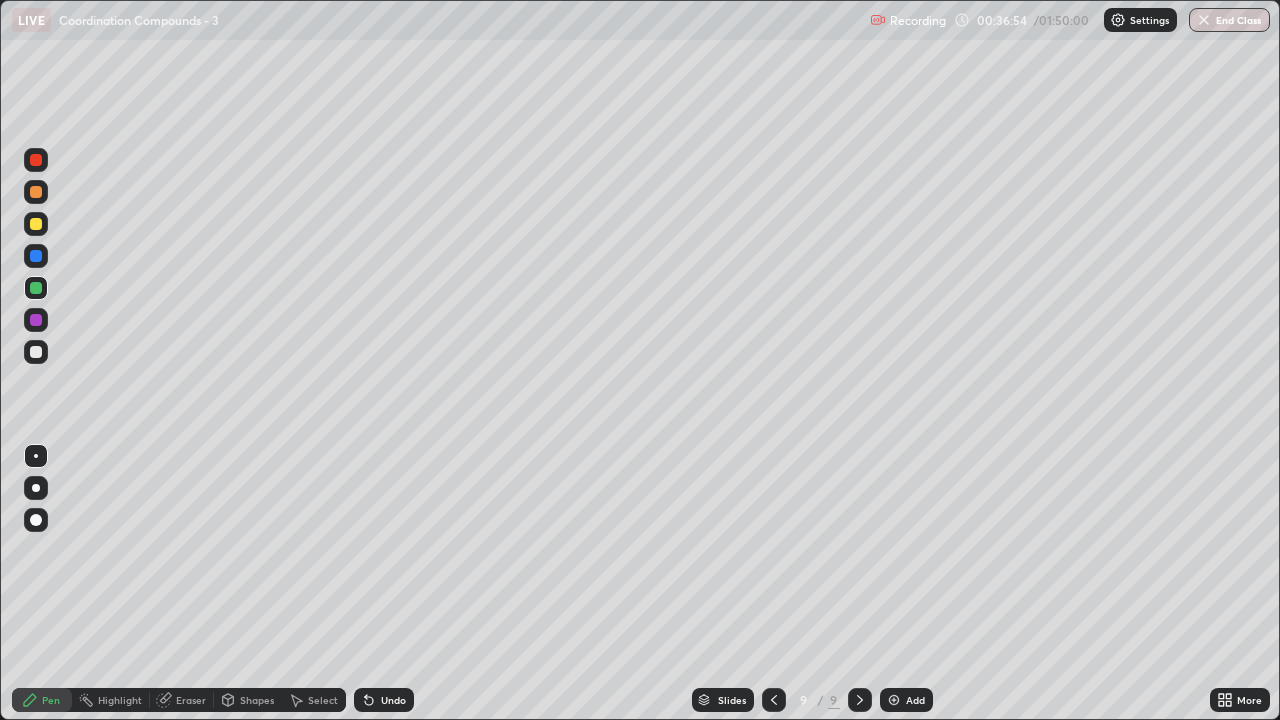 click at bounding box center [36, 352] 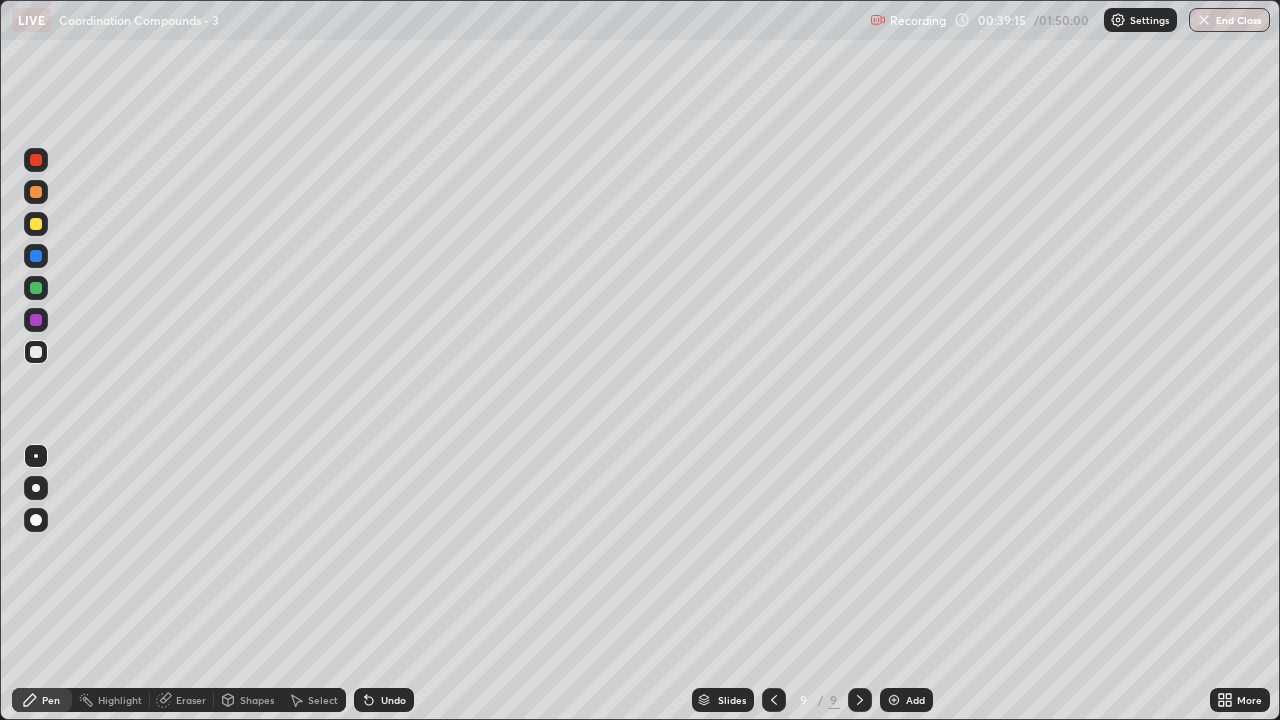 click on "Add" at bounding box center (915, 700) 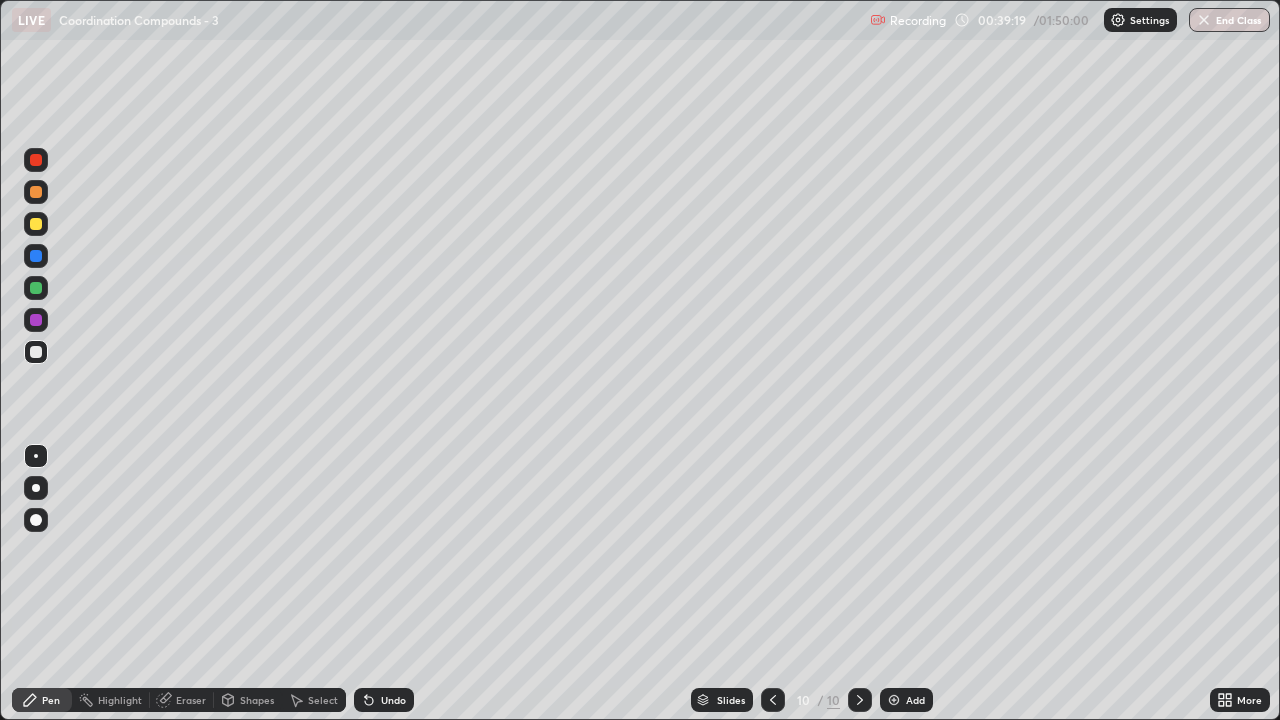 click at bounding box center (36, 224) 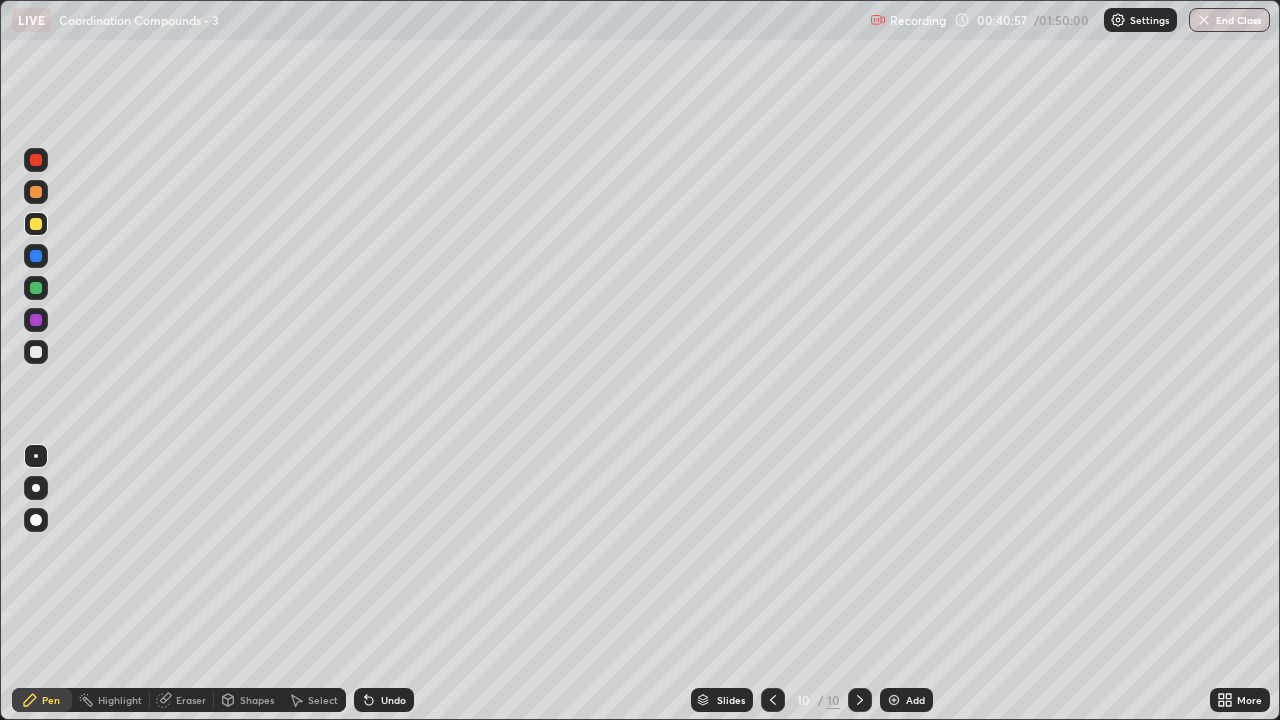 click at bounding box center (36, 352) 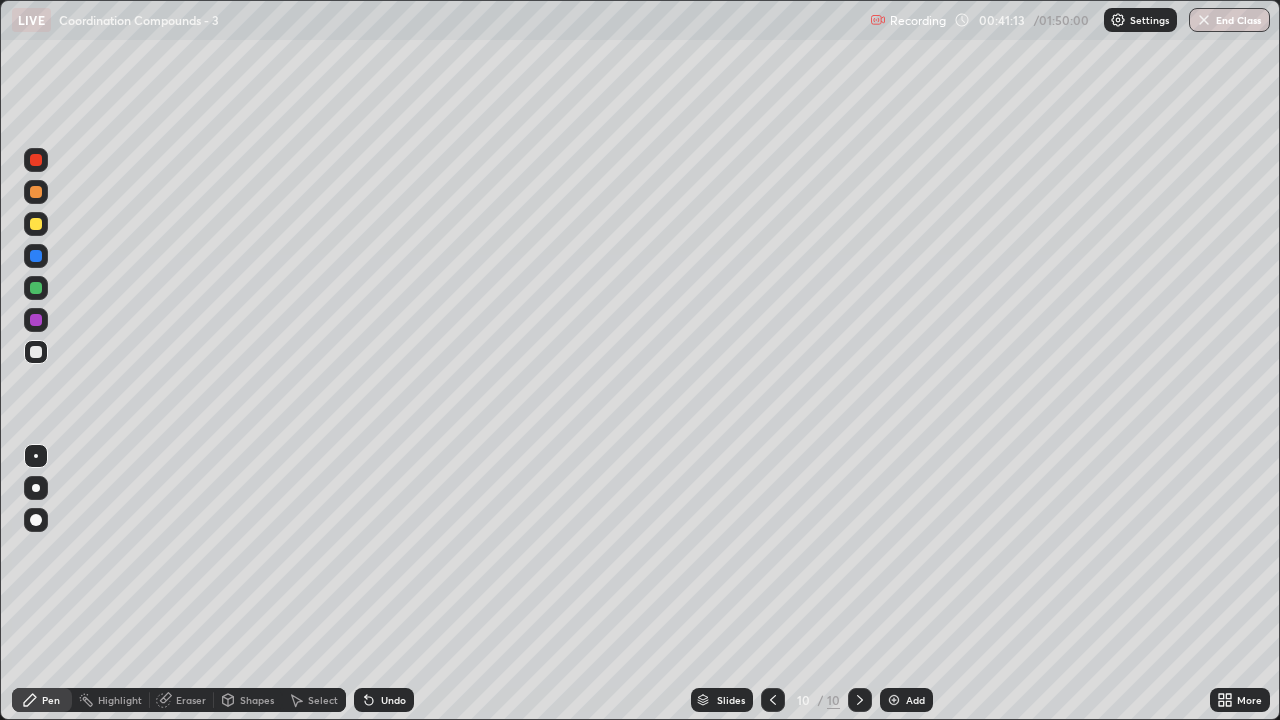click 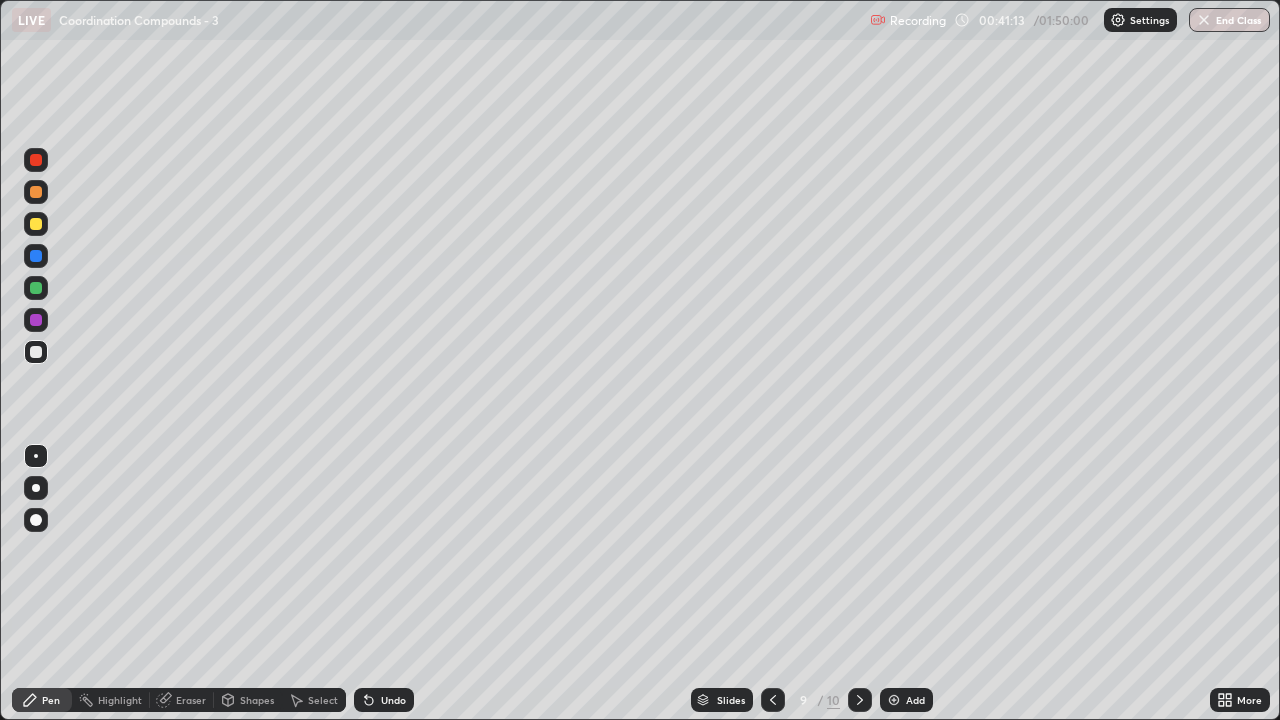 click 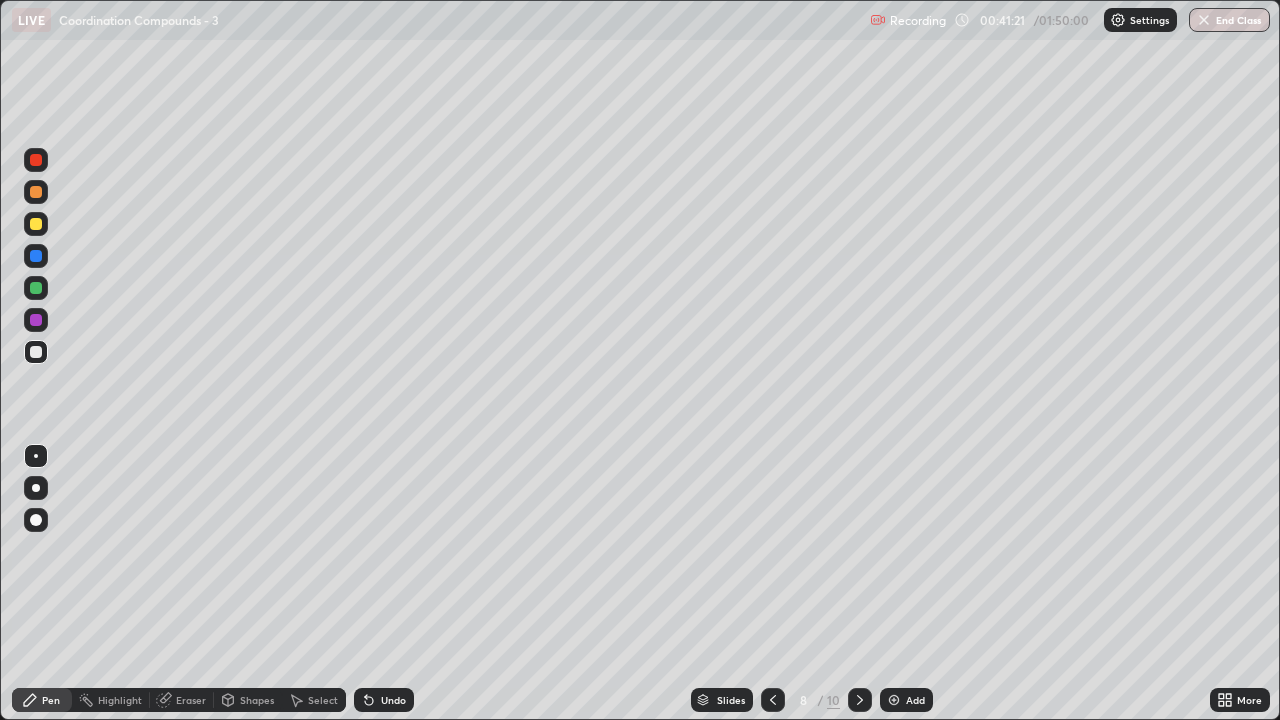 click 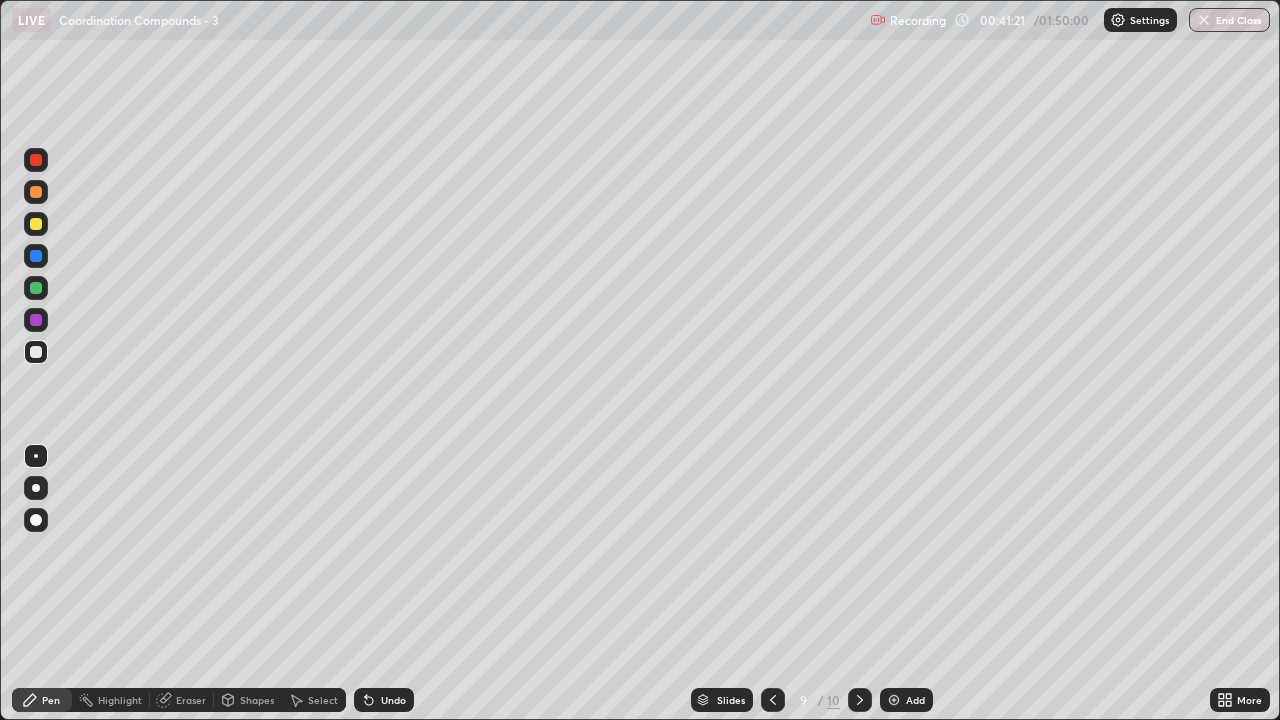 click 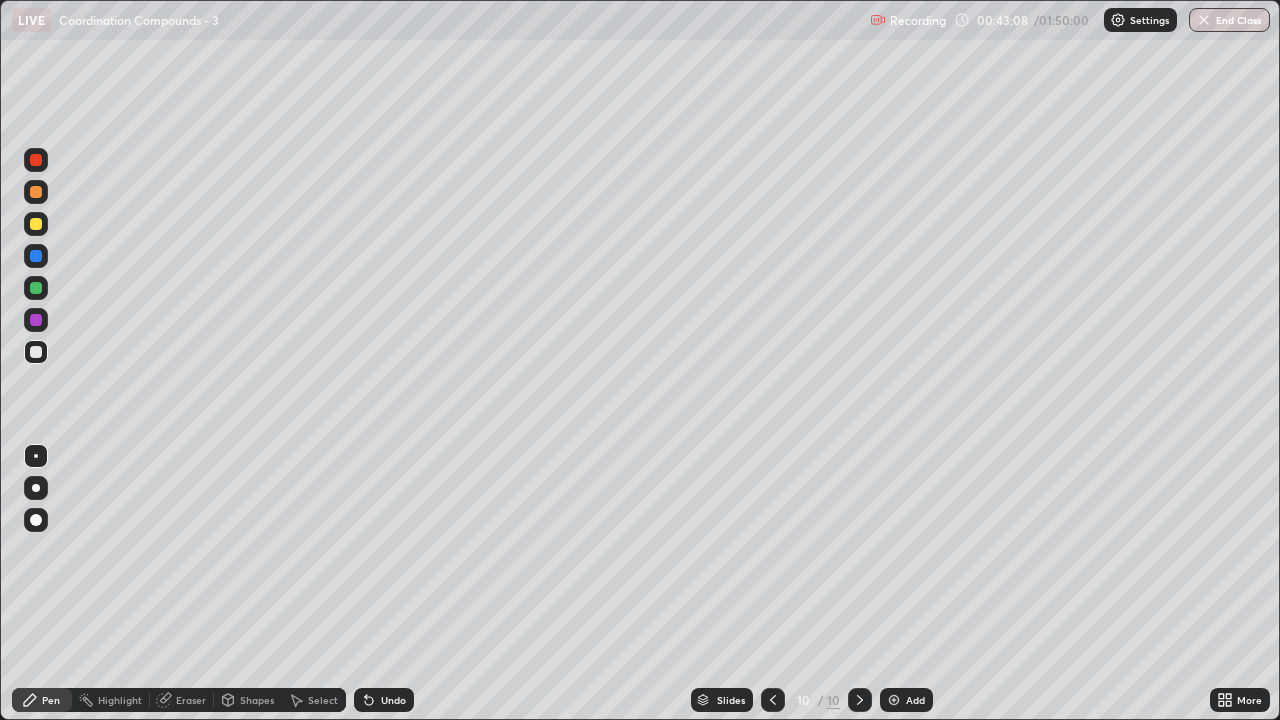 click at bounding box center [36, 288] 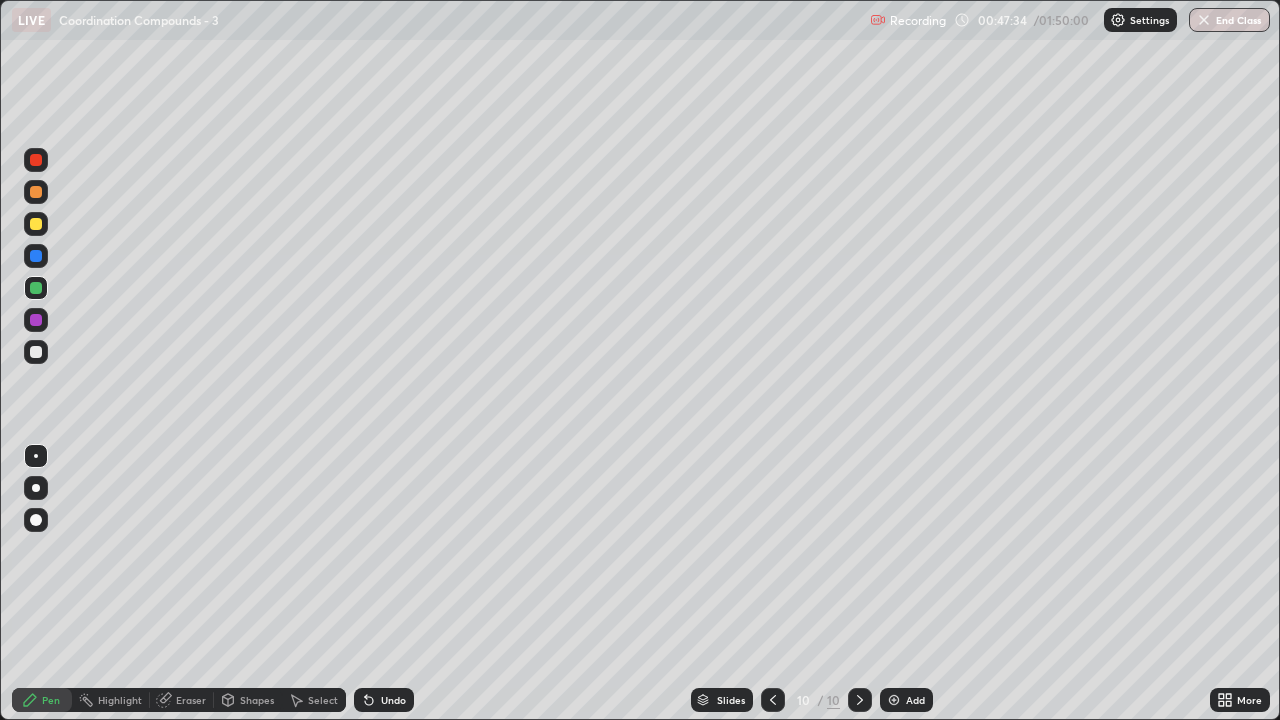 click on "Add" at bounding box center (915, 700) 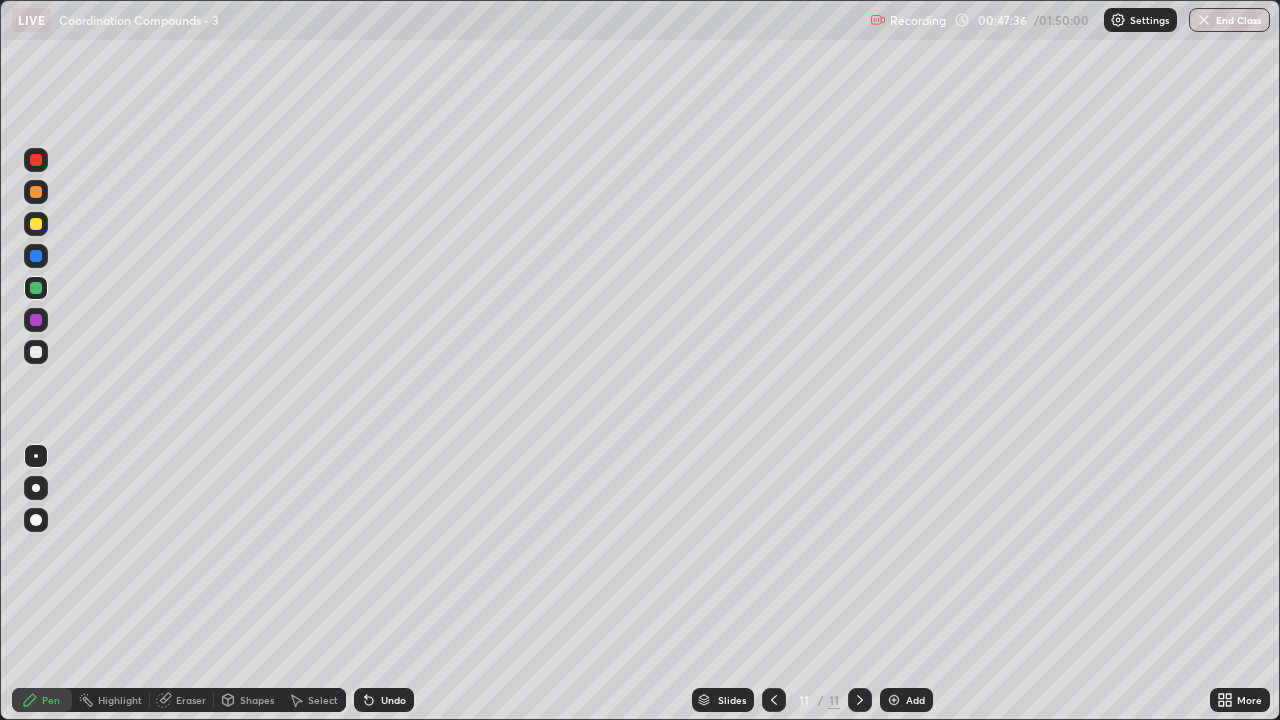 click at bounding box center (36, 224) 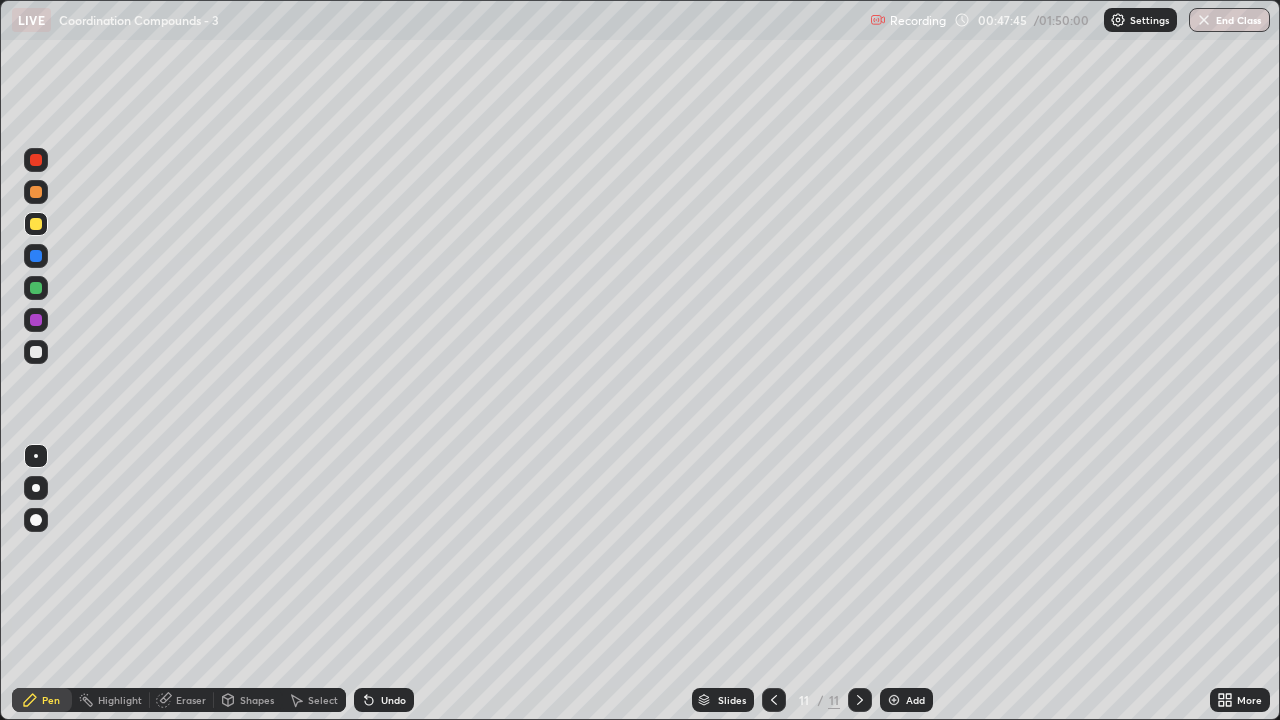click at bounding box center [36, 352] 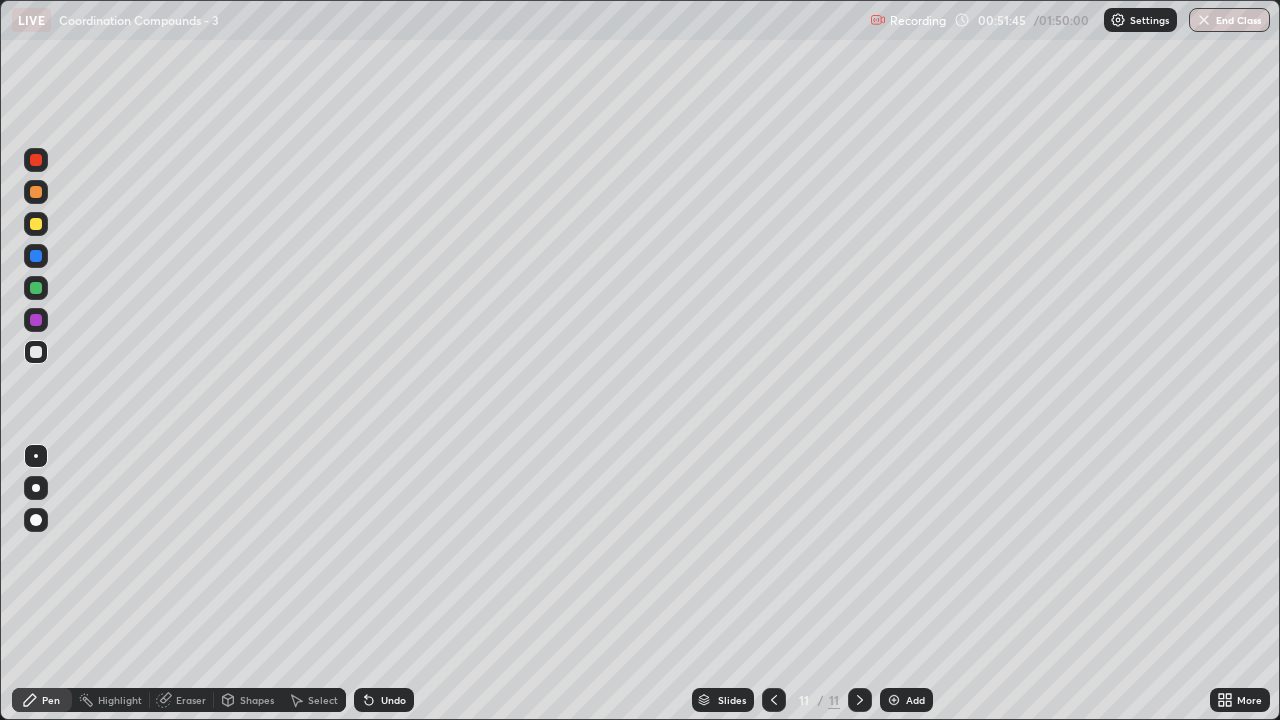 click at bounding box center (894, 700) 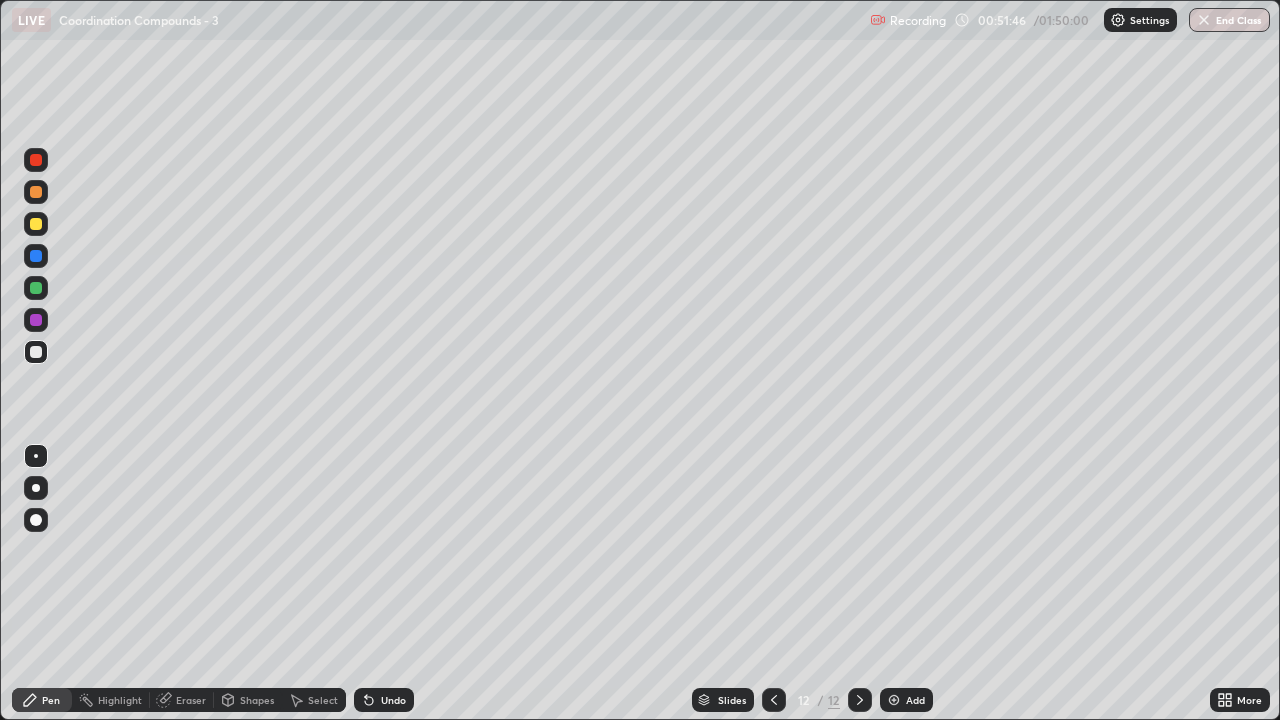click at bounding box center (36, 224) 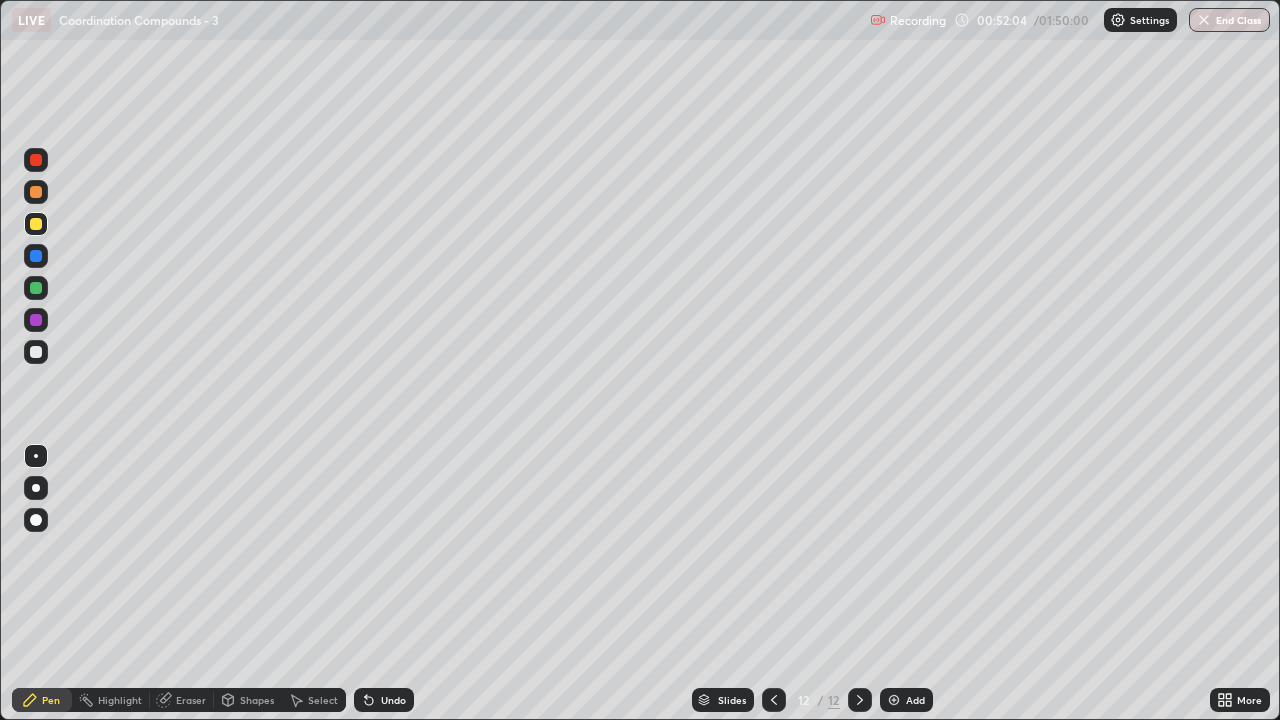 click at bounding box center [36, 352] 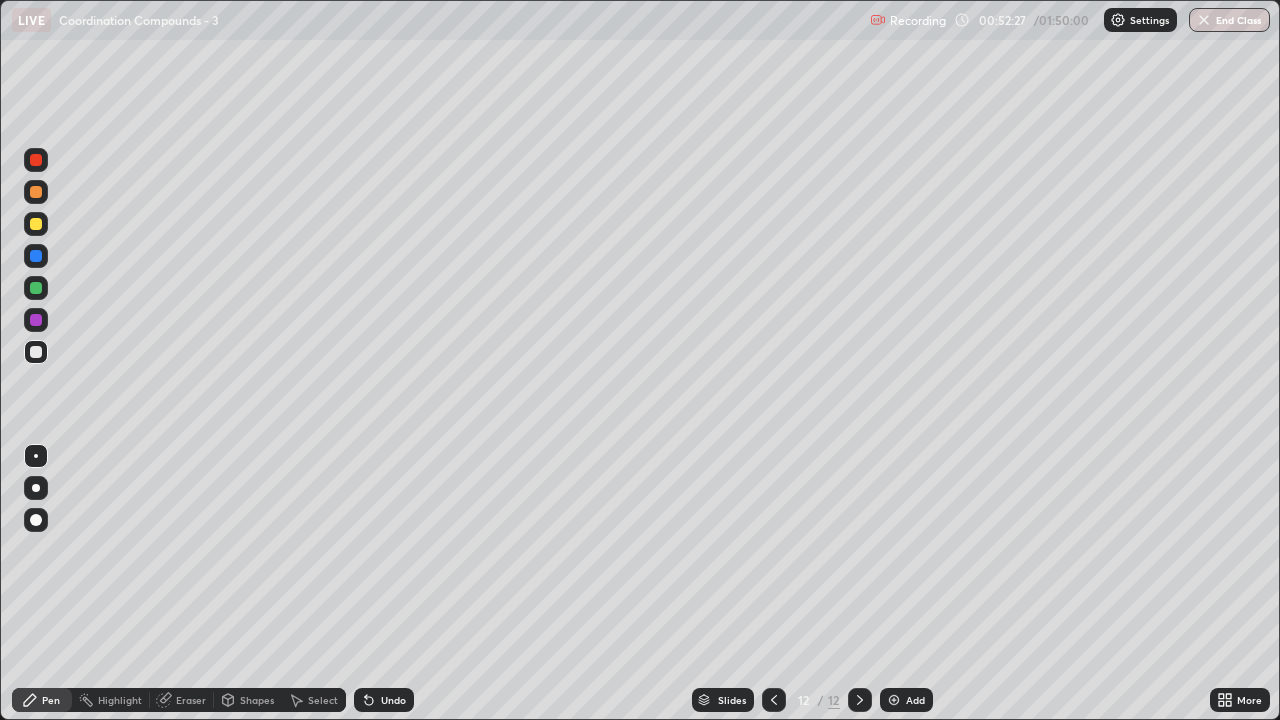click on "Undo" at bounding box center [384, 700] 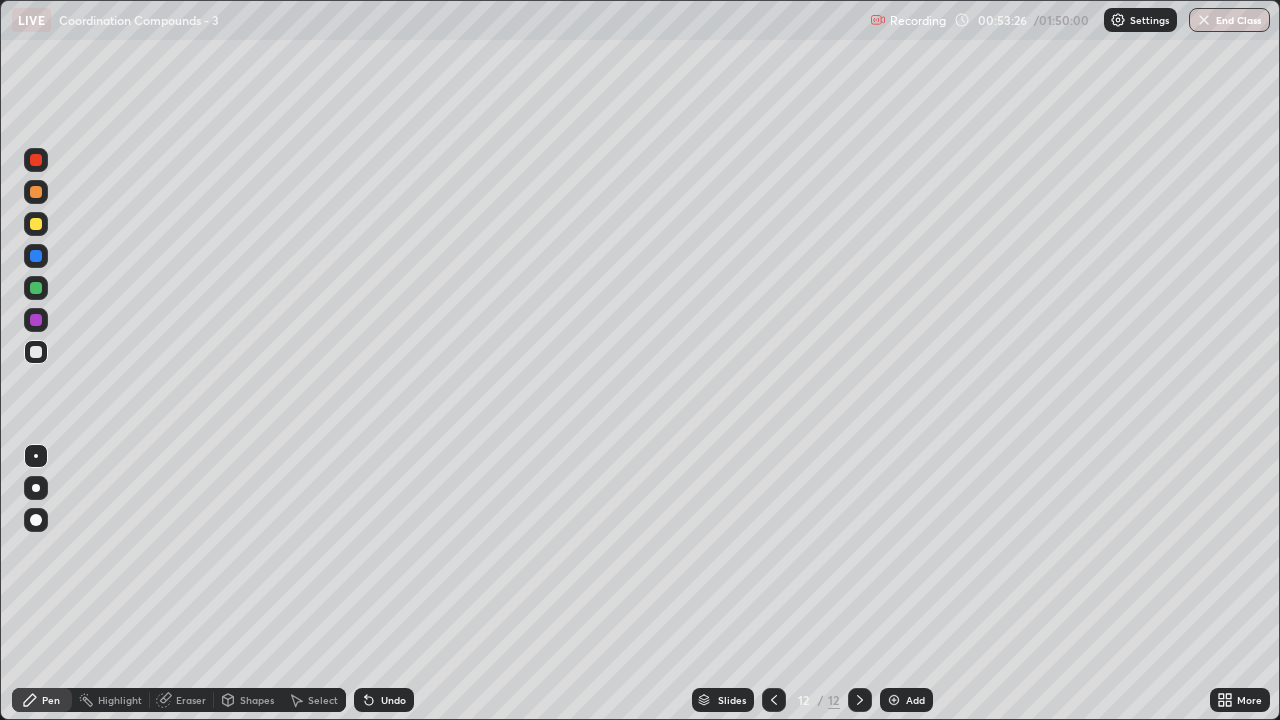 click on "Undo" at bounding box center (393, 700) 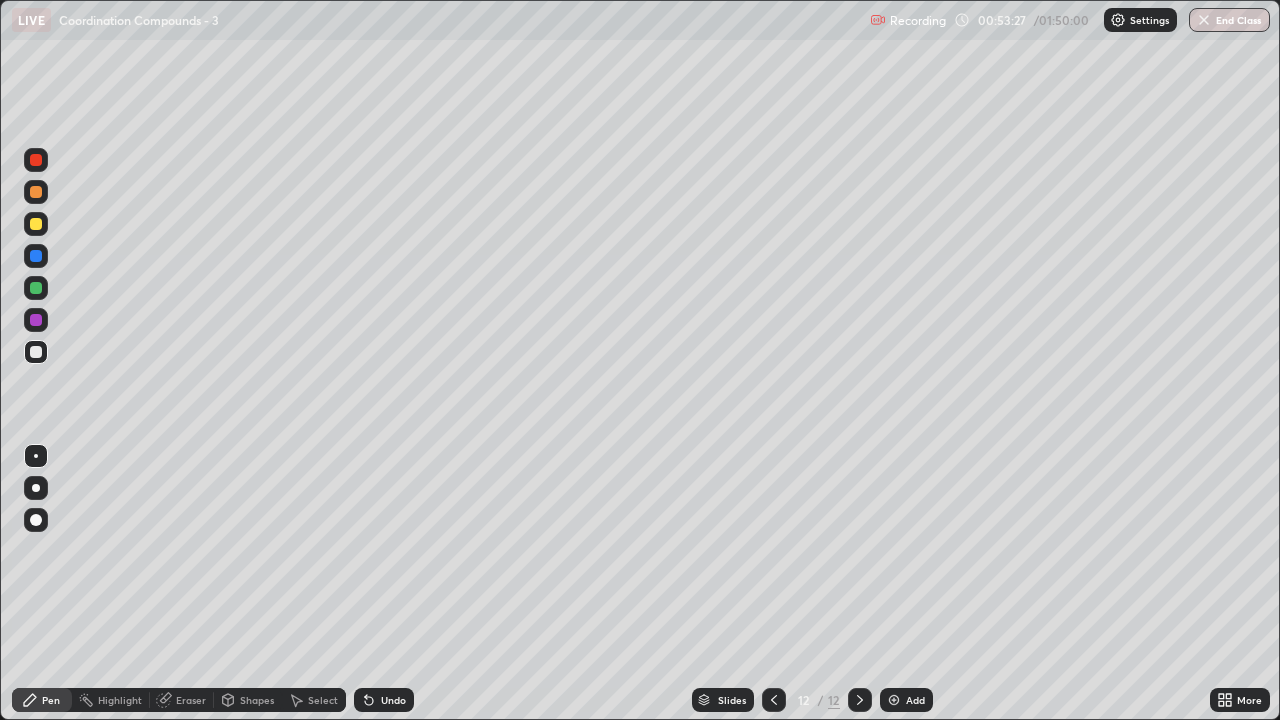 click on "Undo" at bounding box center (384, 700) 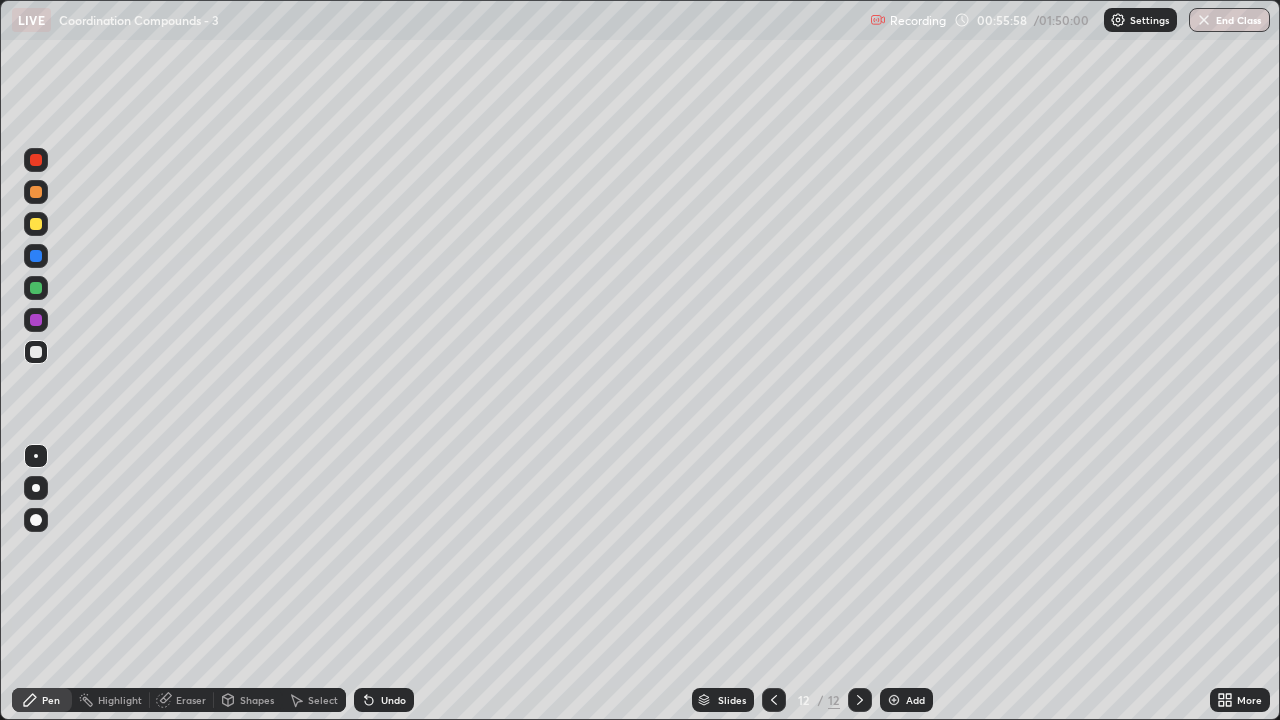 click at bounding box center (36, 224) 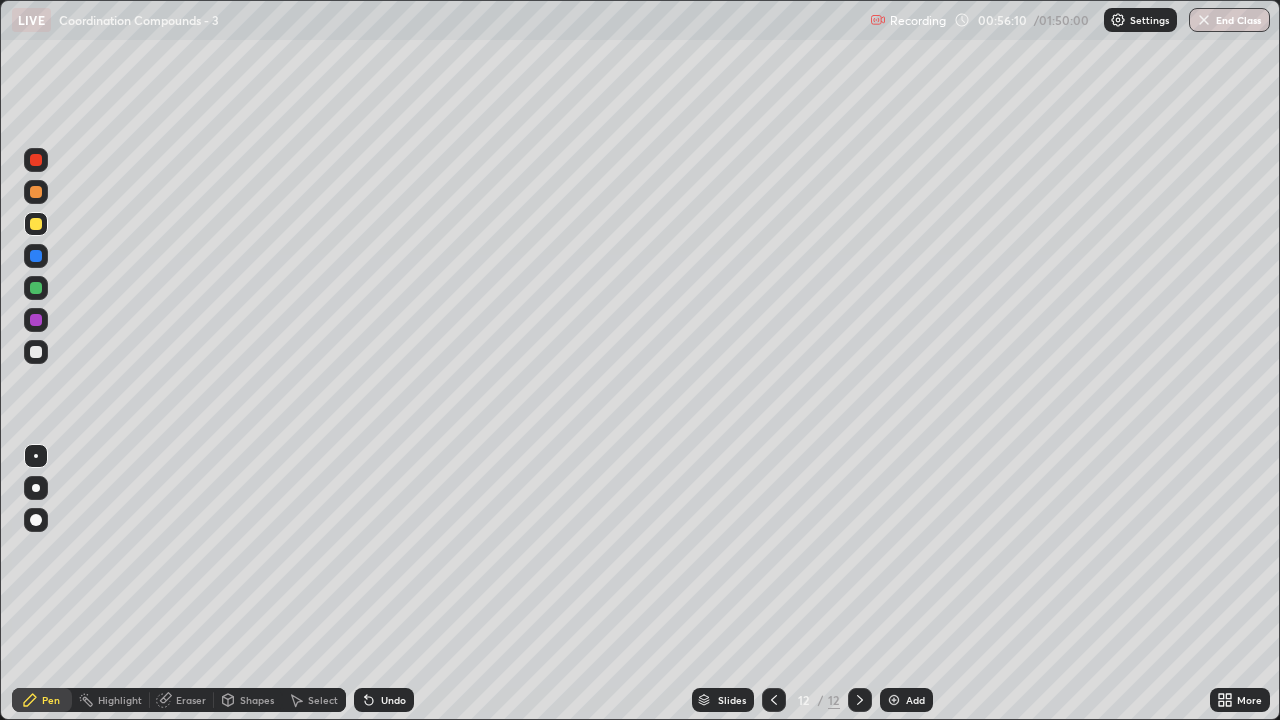 click at bounding box center (36, 352) 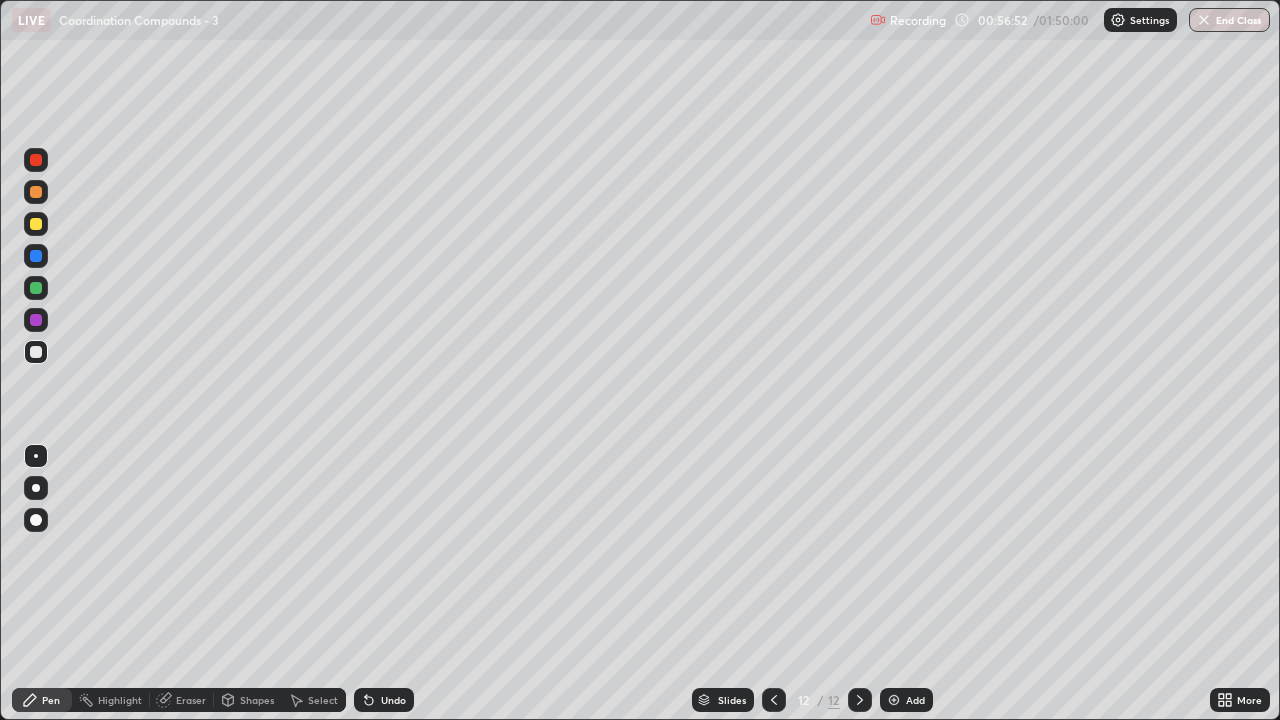 click on "Undo" at bounding box center (384, 700) 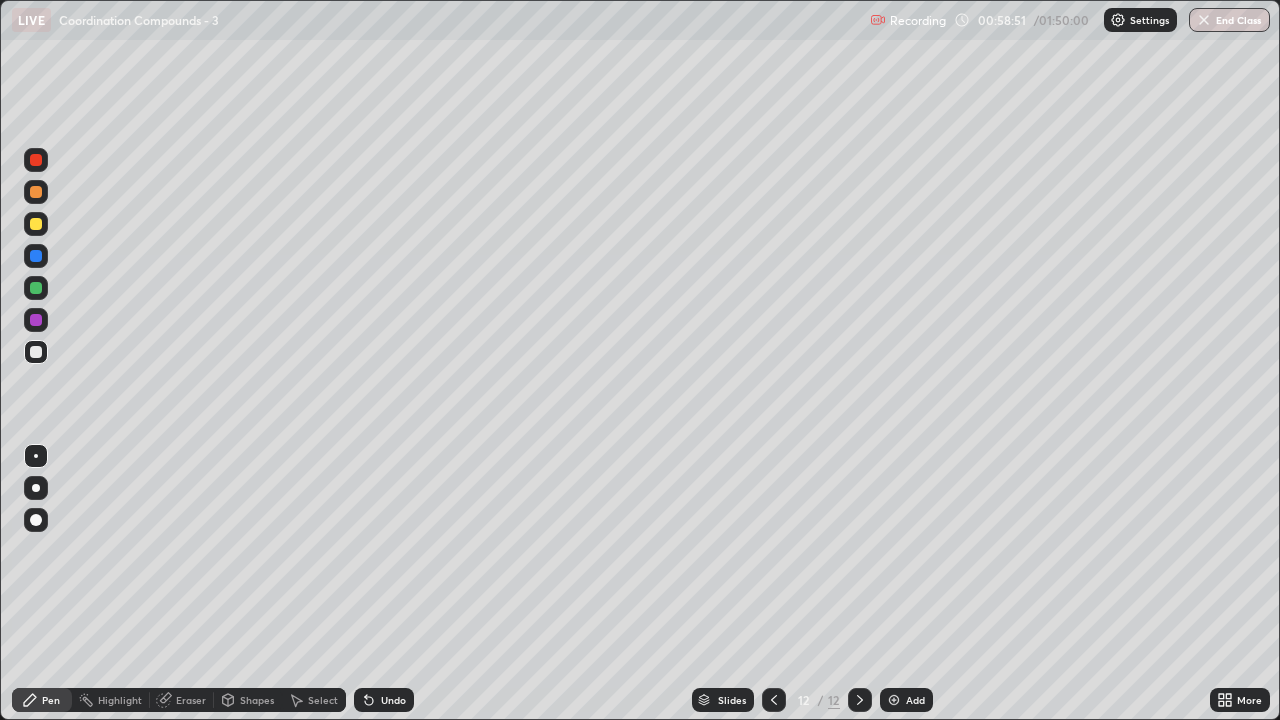 click on "Add" at bounding box center [915, 700] 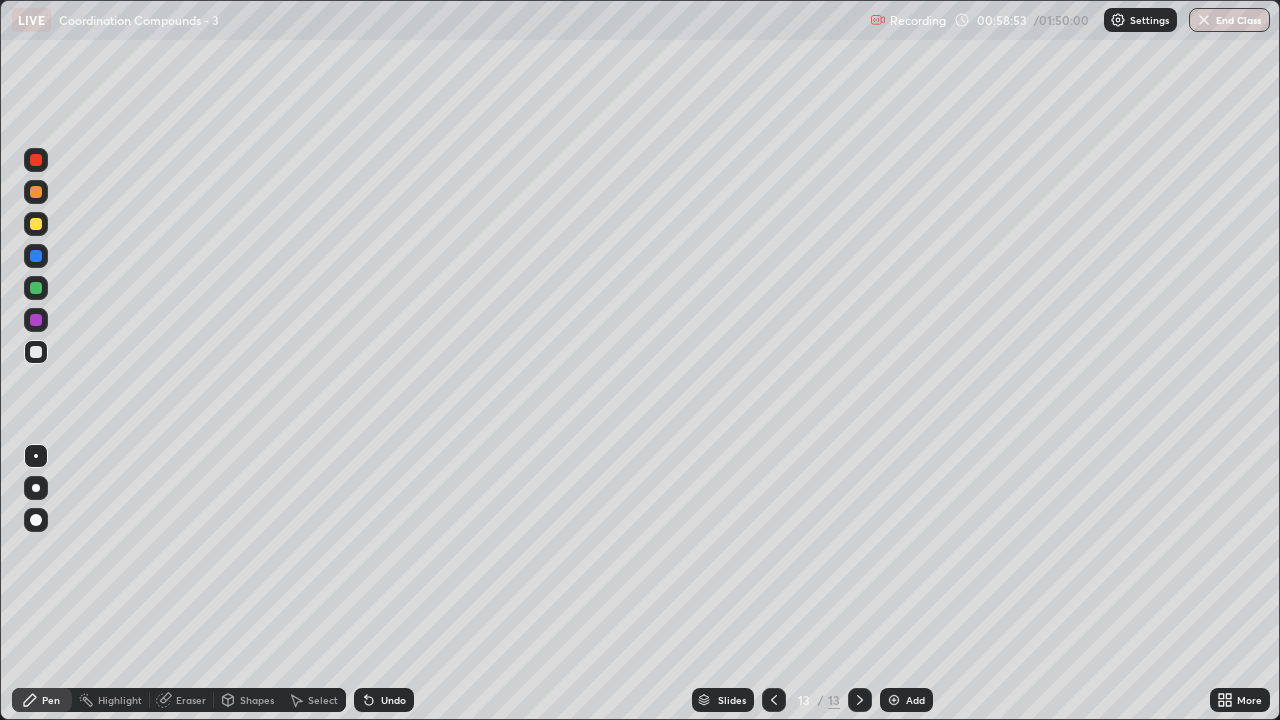 click at bounding box center (36, 224) 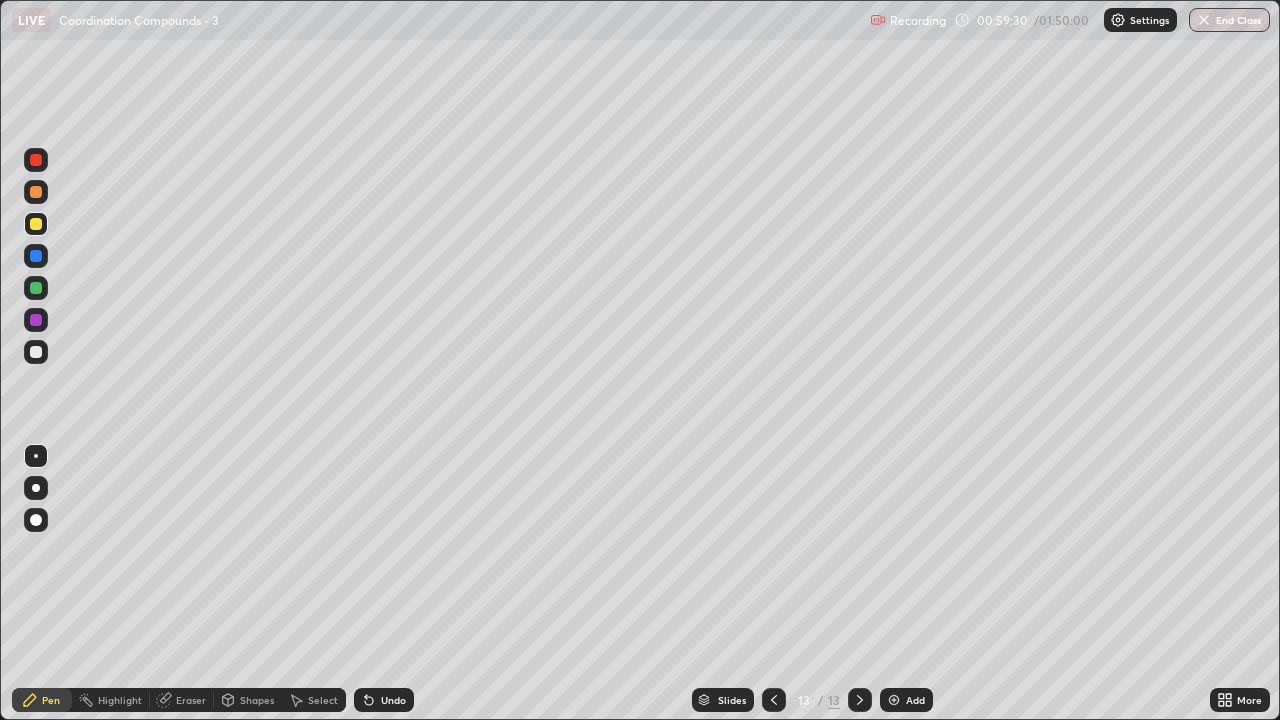 click at bounding box center (36, 352) 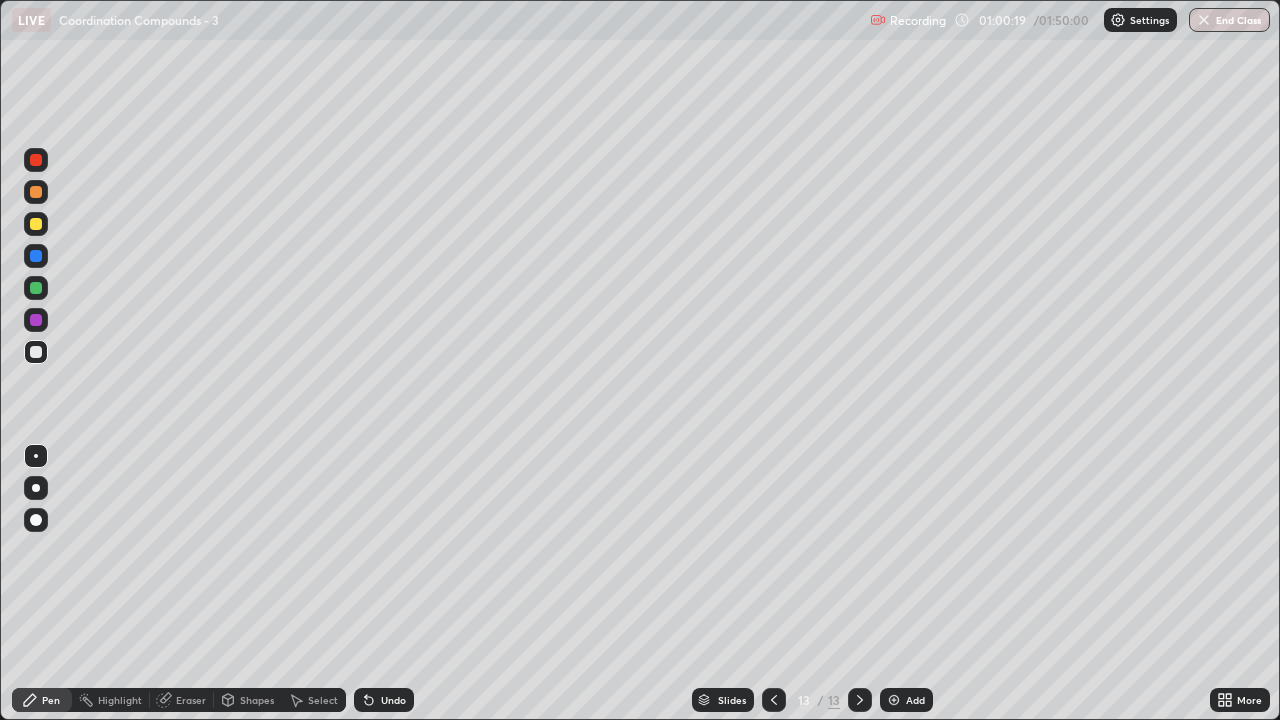 click 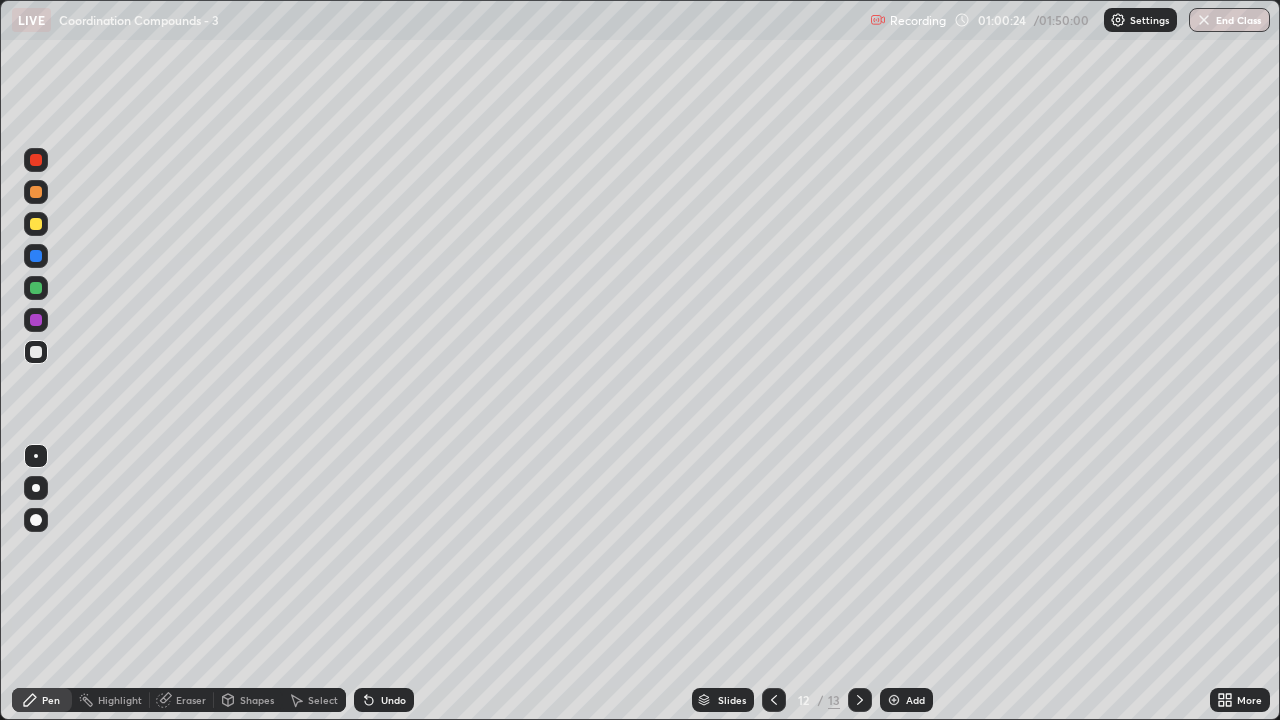click 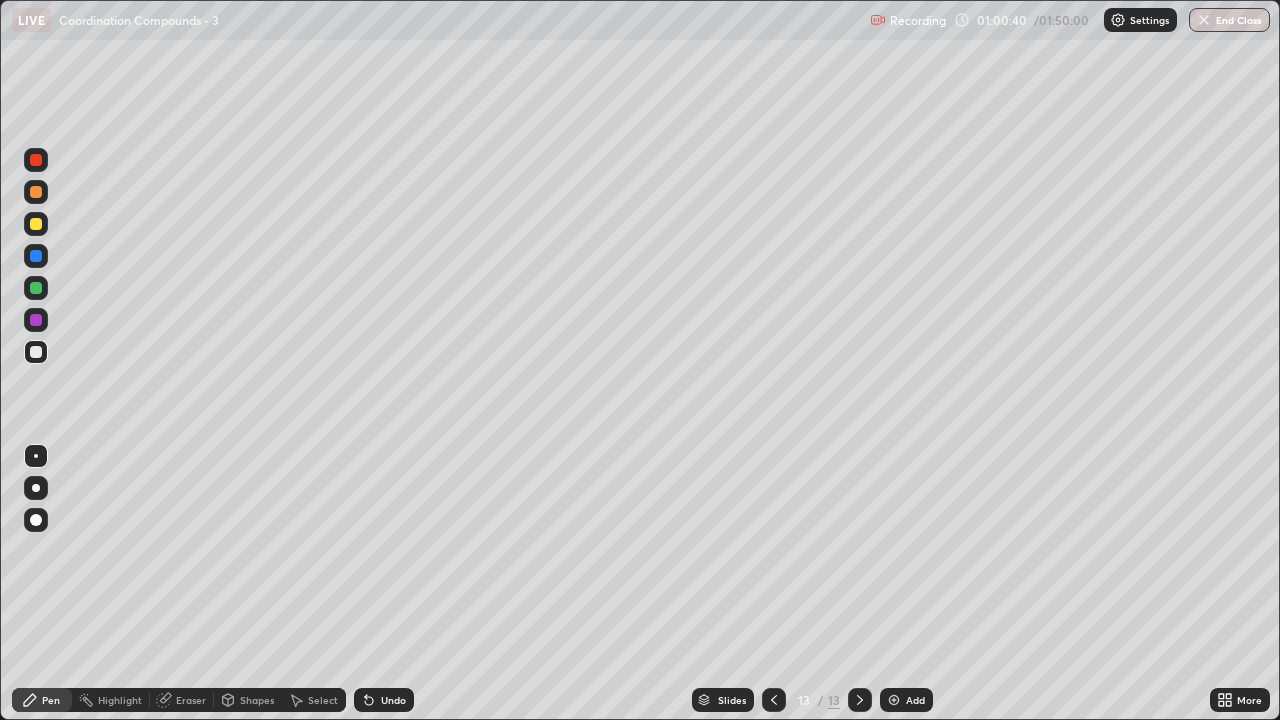 click on "Undo" at bounding box center [393, 700] 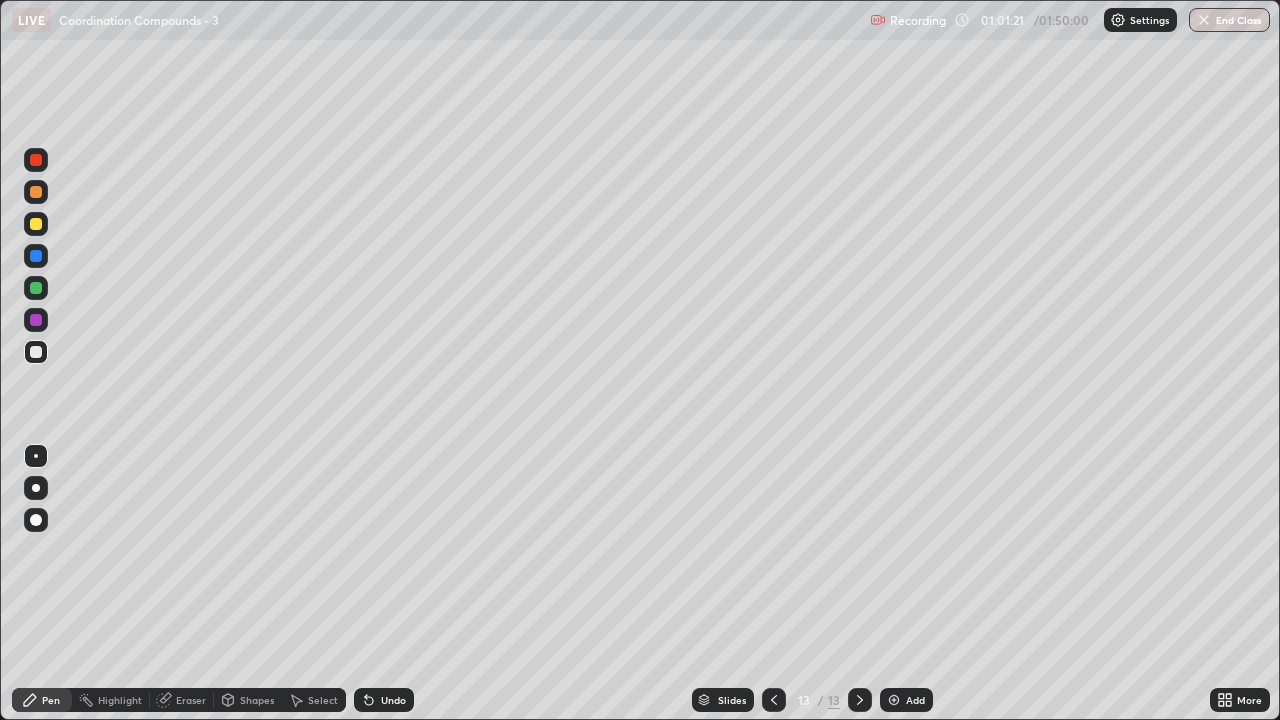 click at bounding box center [36, 224] 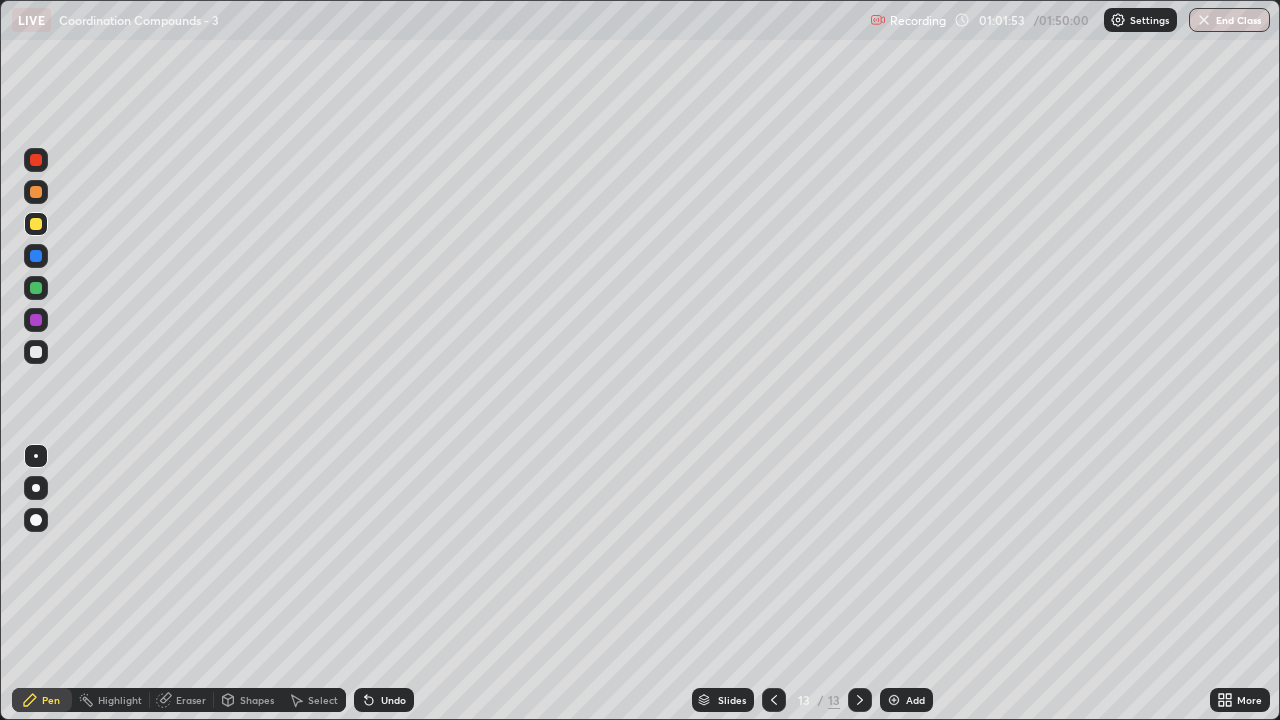 click at bounding box center [36, 352] 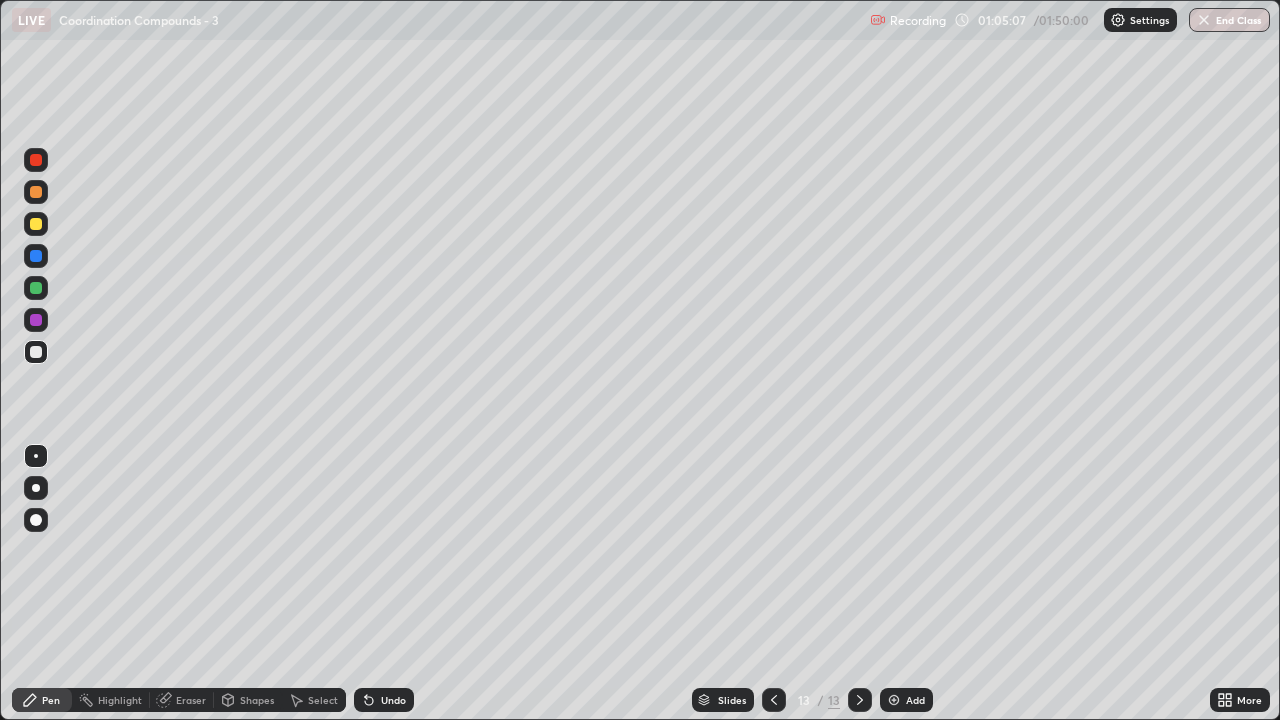 click at bounding box center (36, 288) 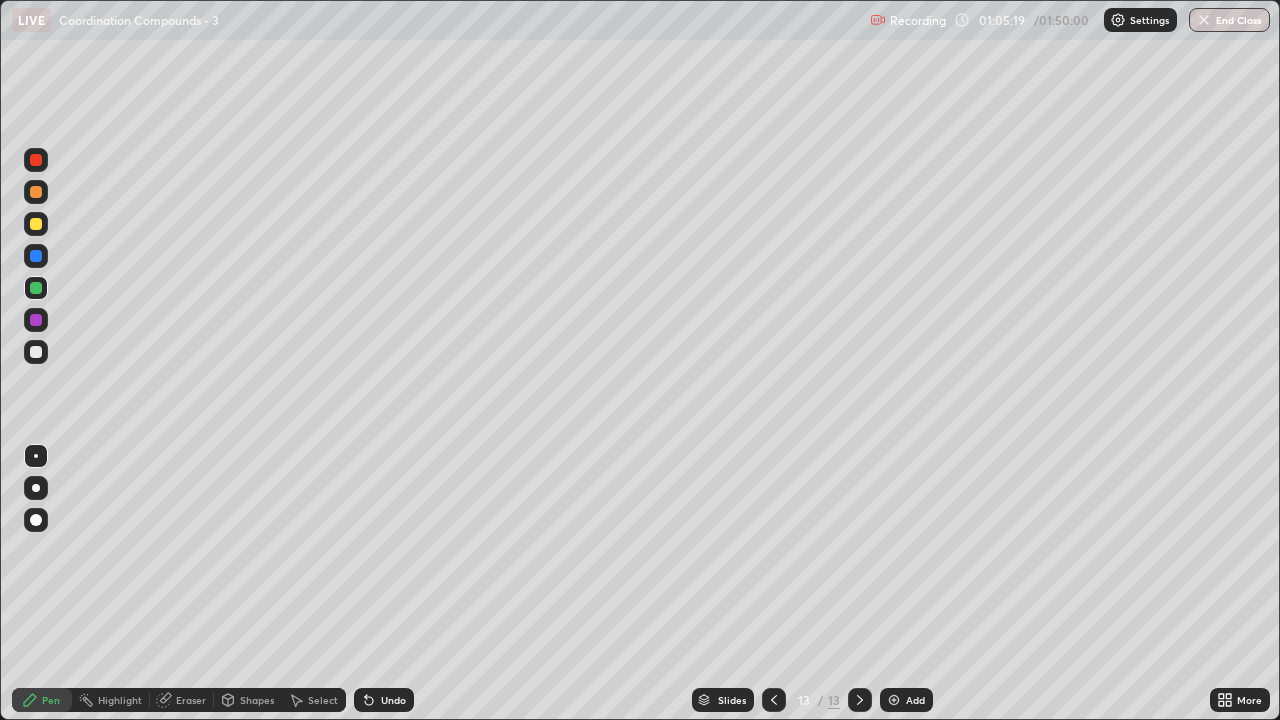 click on "Undo" at bounding box center (384, 700) 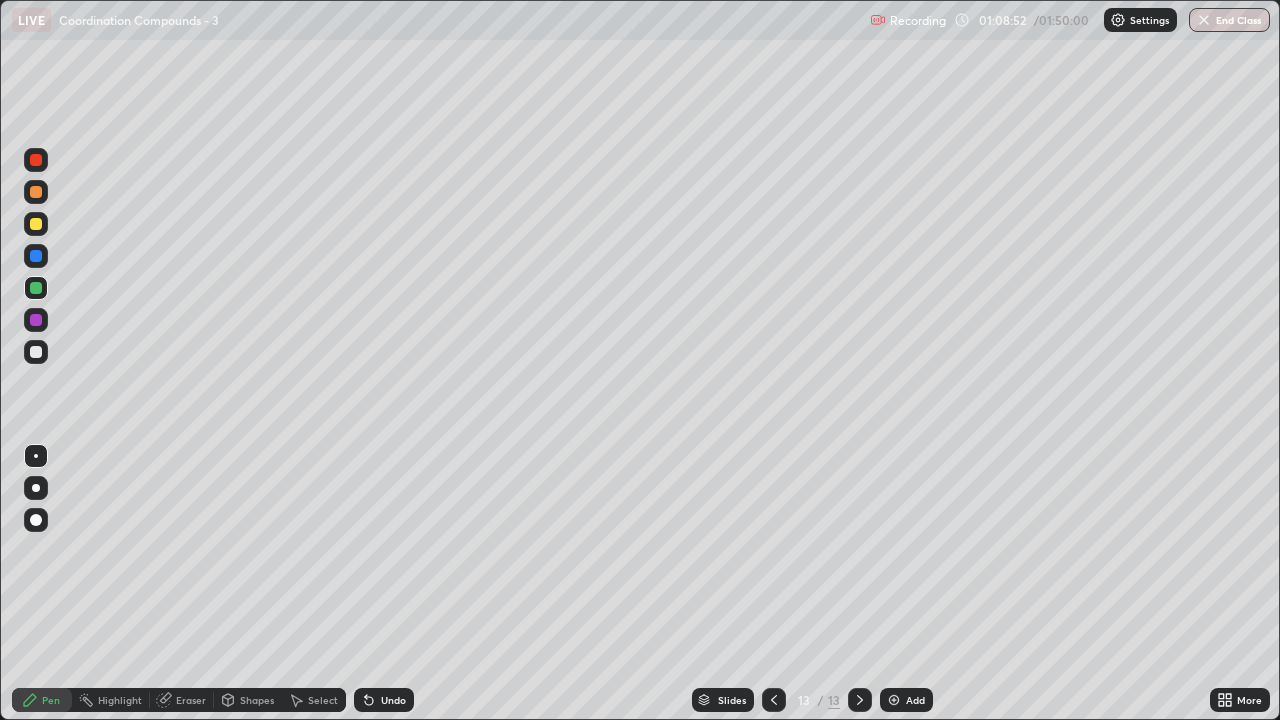 click on "Add" at bounding box center (906, 700) 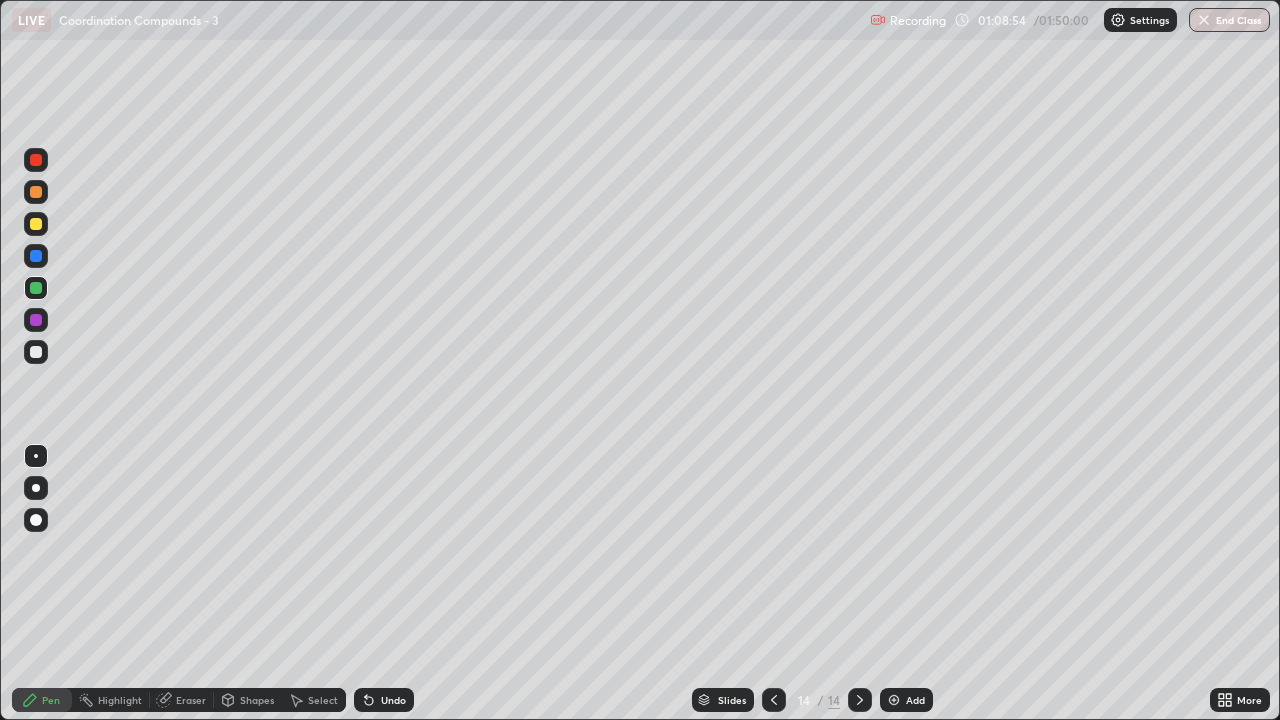 click at bounding box center (36, 352) 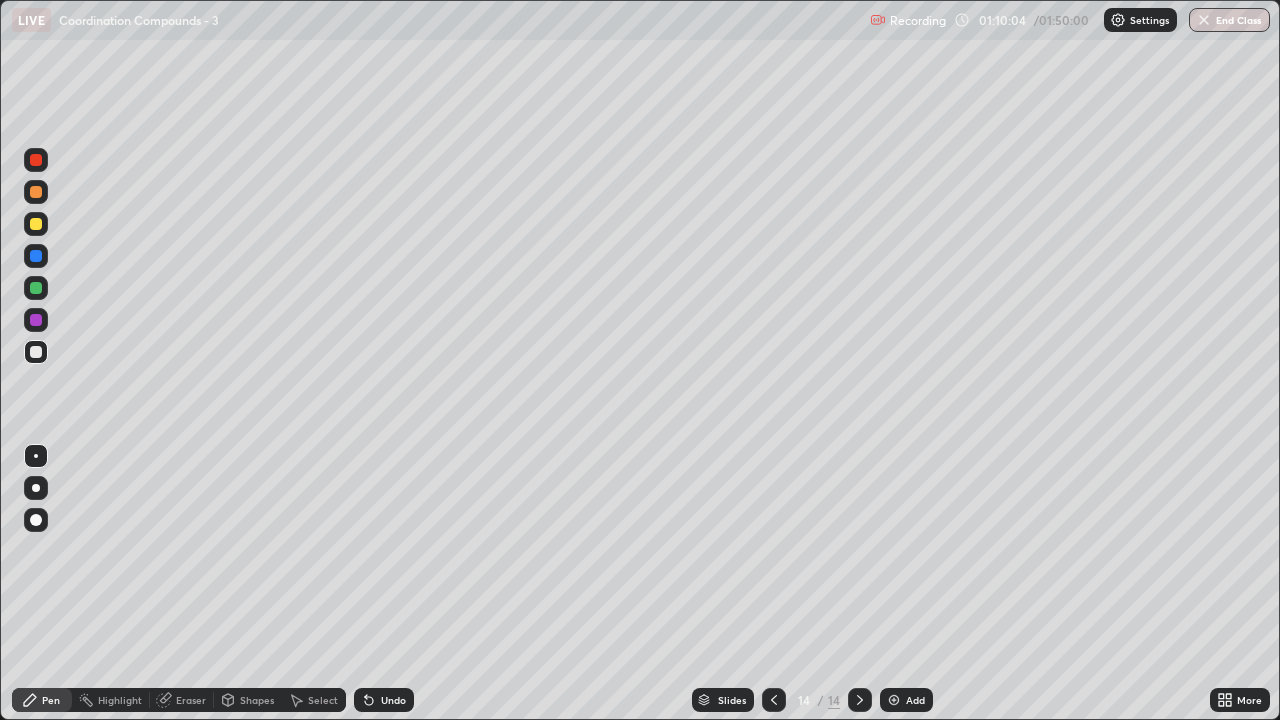 click at bounding box center (36, 224) 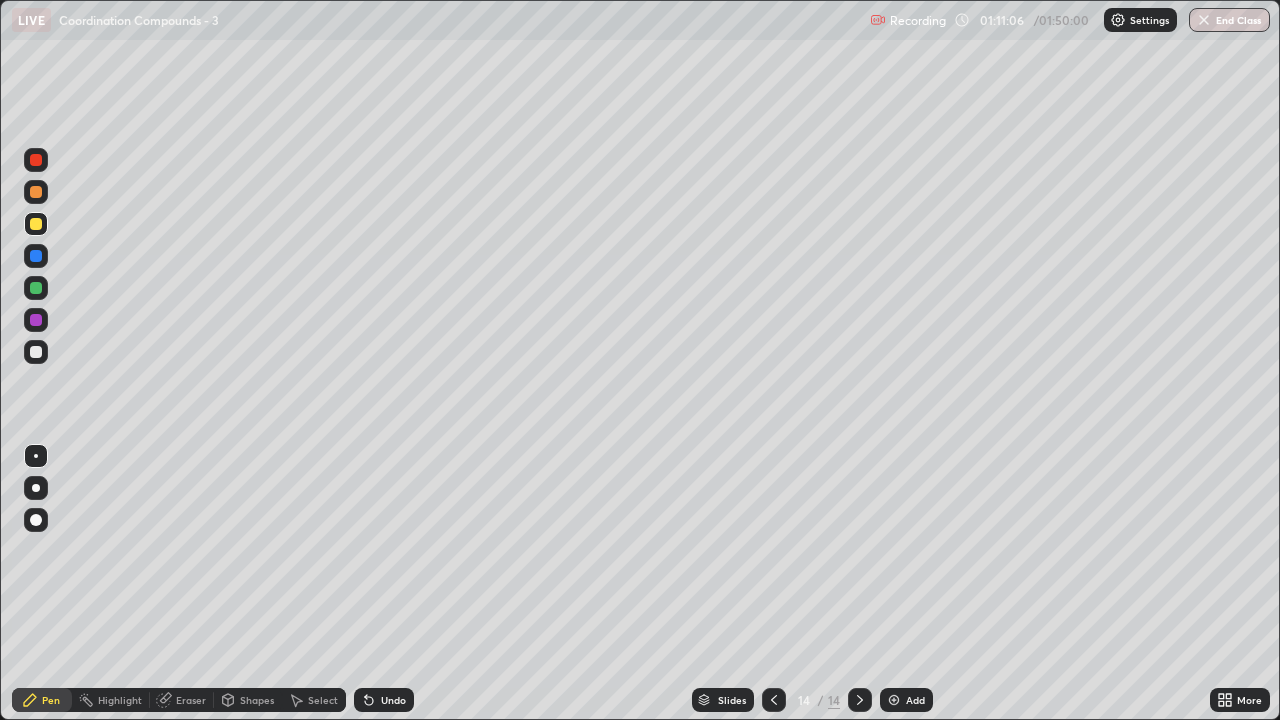 click on "Add" at bounding box center [915, 700] 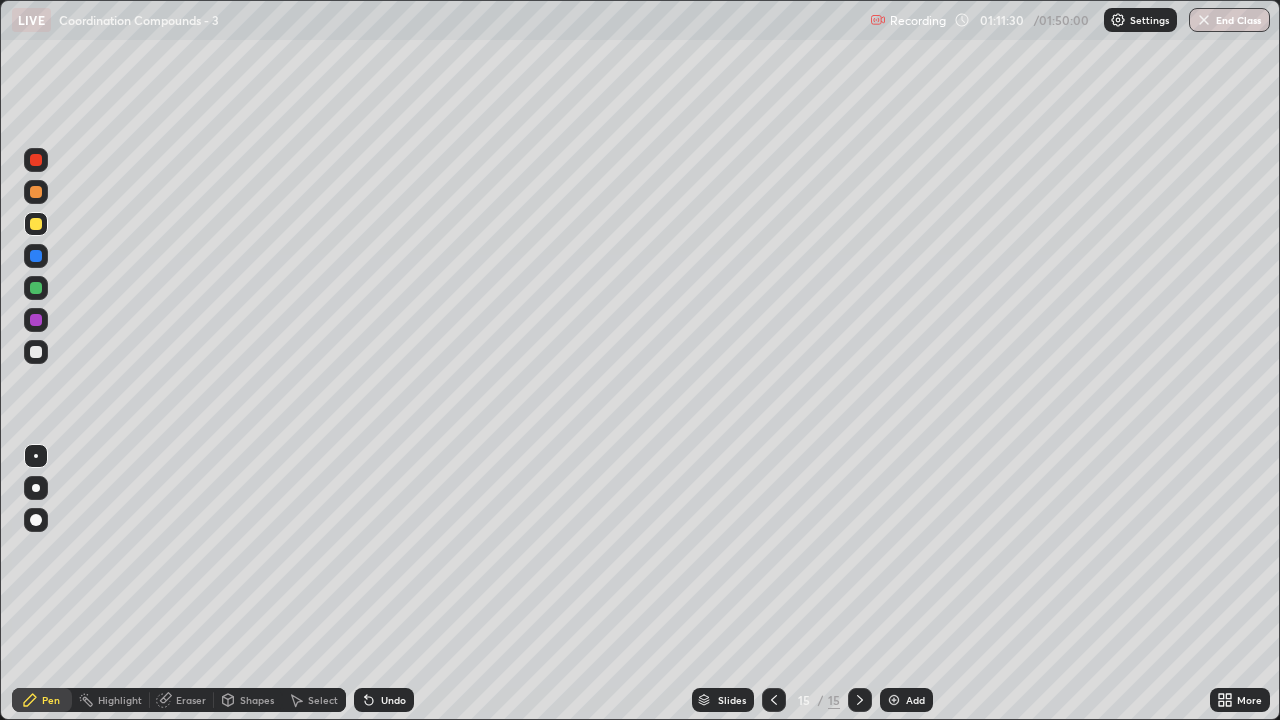 click at bounding box center (36, 352) 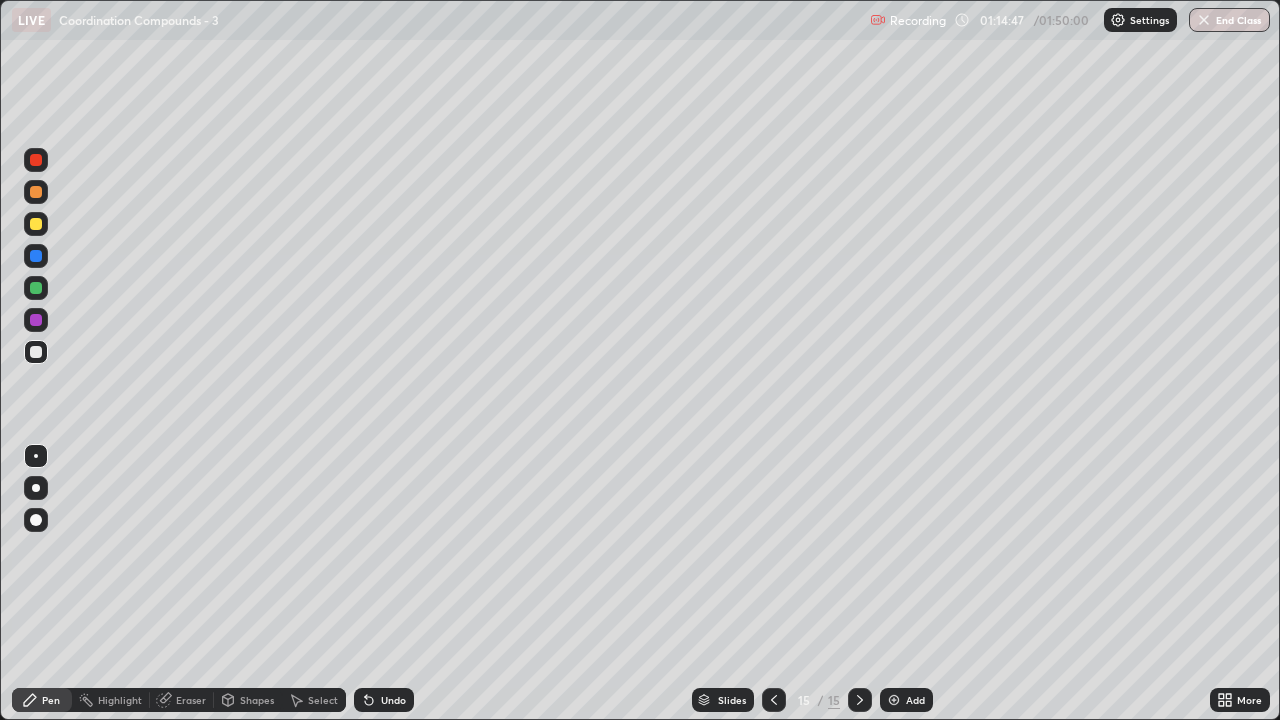 click on "Undo" at bounding box center (384, 700) 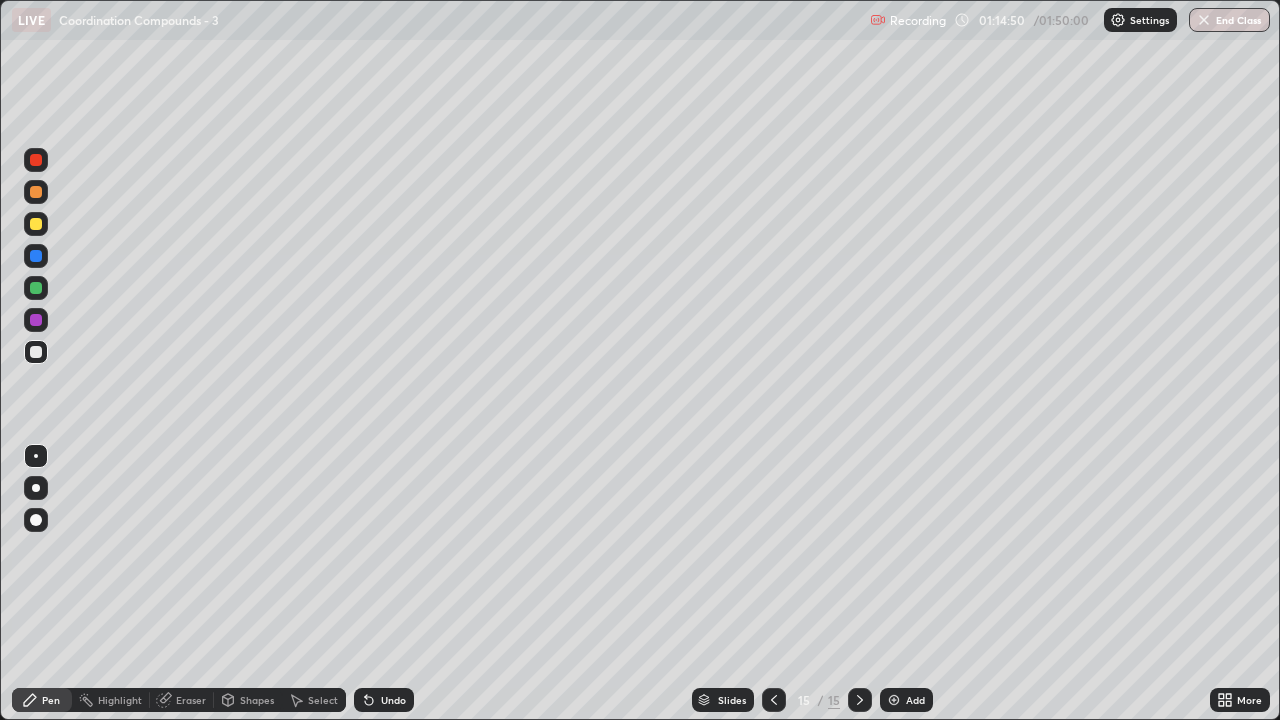 click on "Undo" at bounding box center [384, 700] 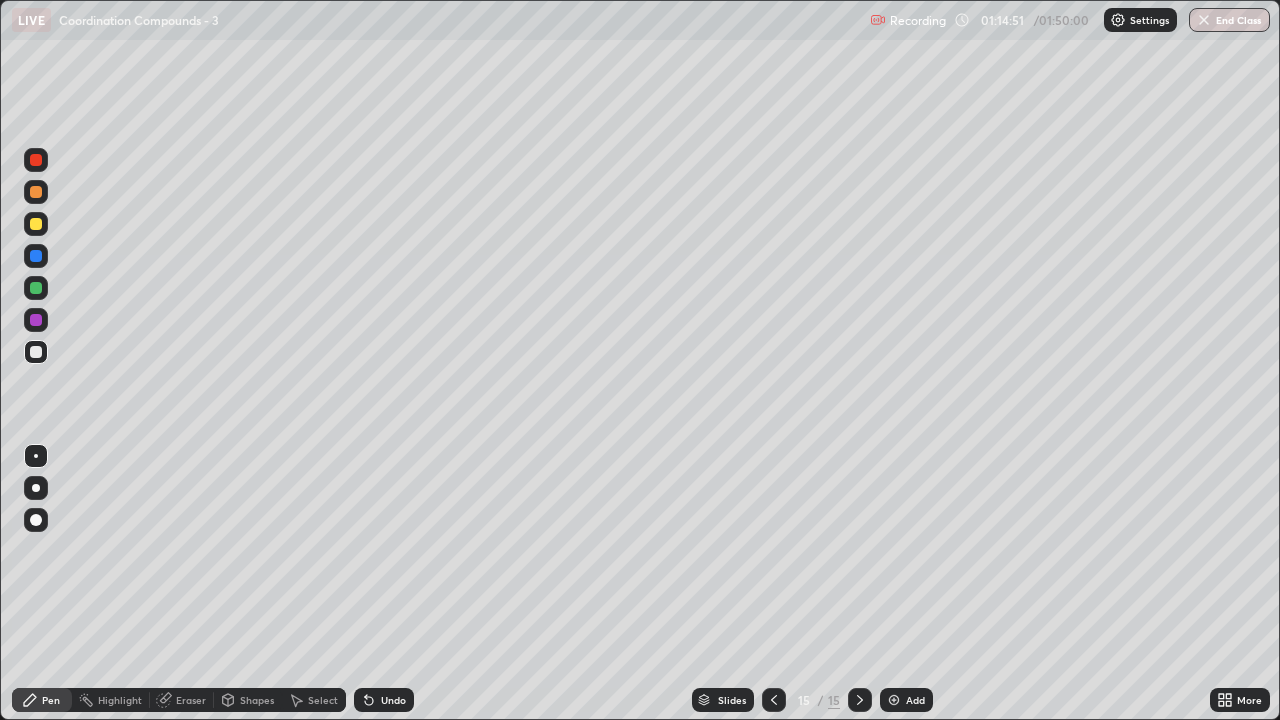 click on "Undo" at bounding box center [393, 700] 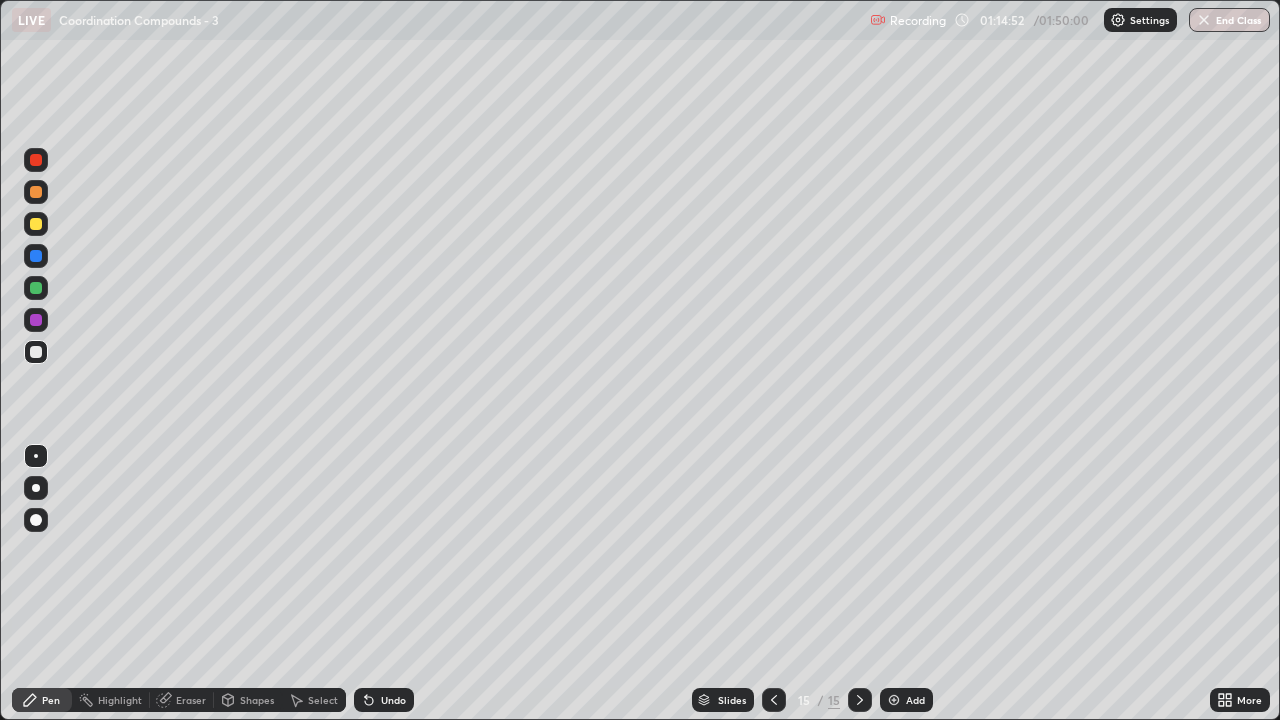 click on "Undo" at bounding box center (393, 700) 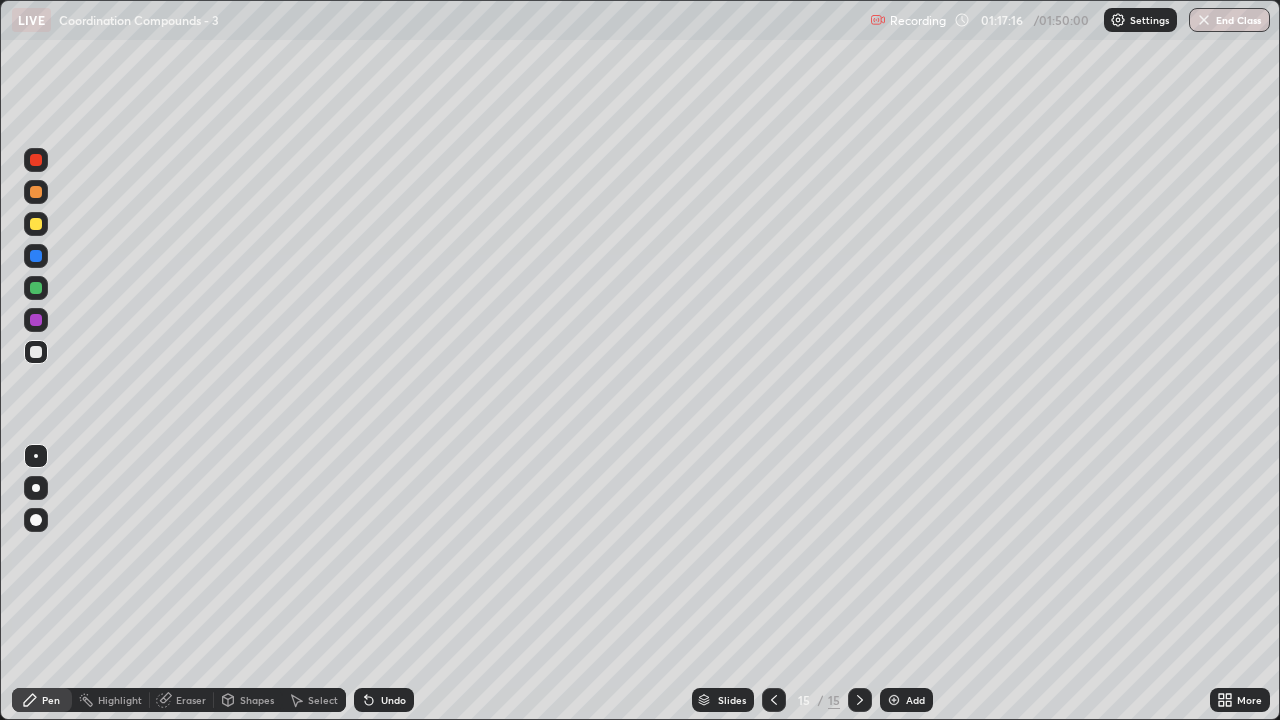 click on "Add" at bounding box center (906, 700) 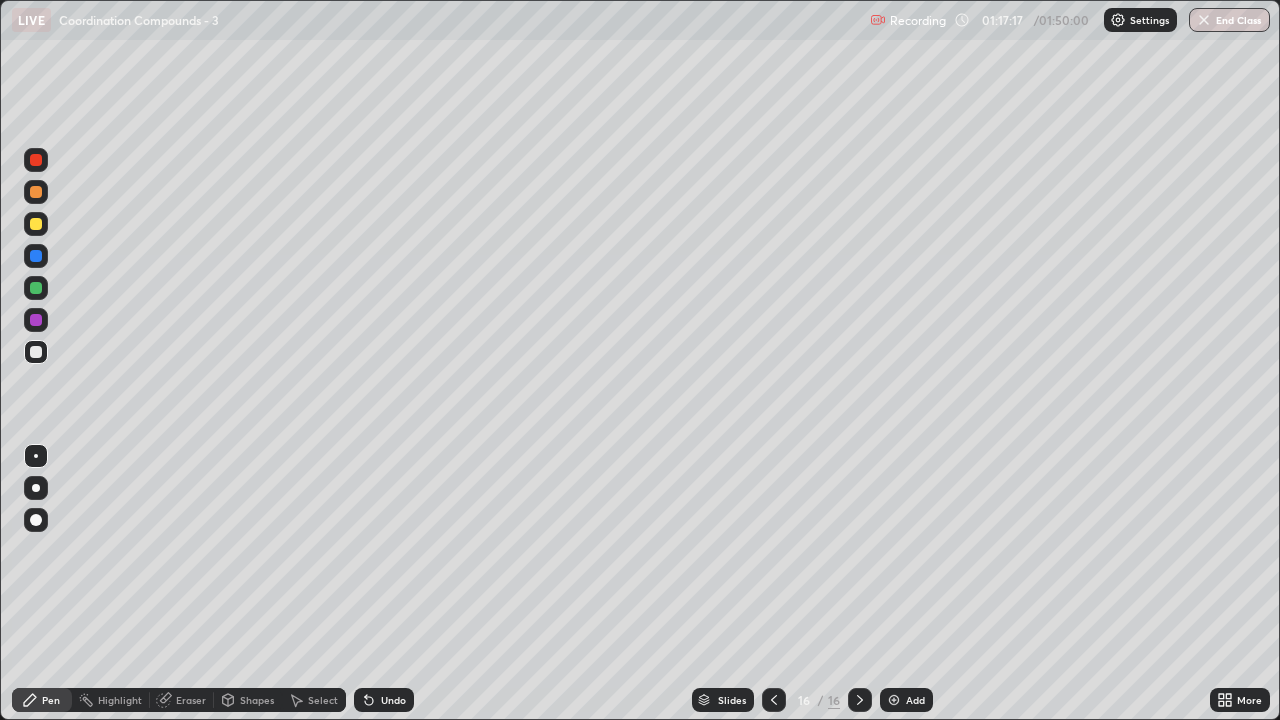 click at bounding box center (36, 224) 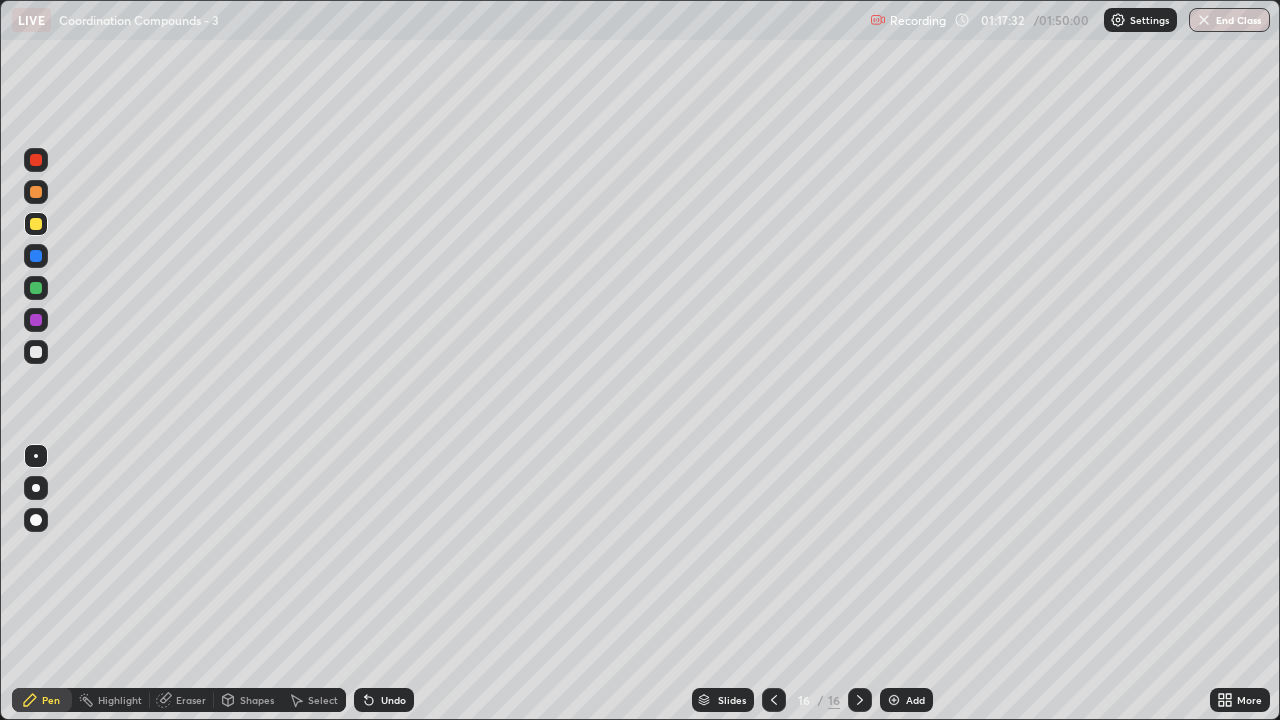 click at bounding box center [36, 352] 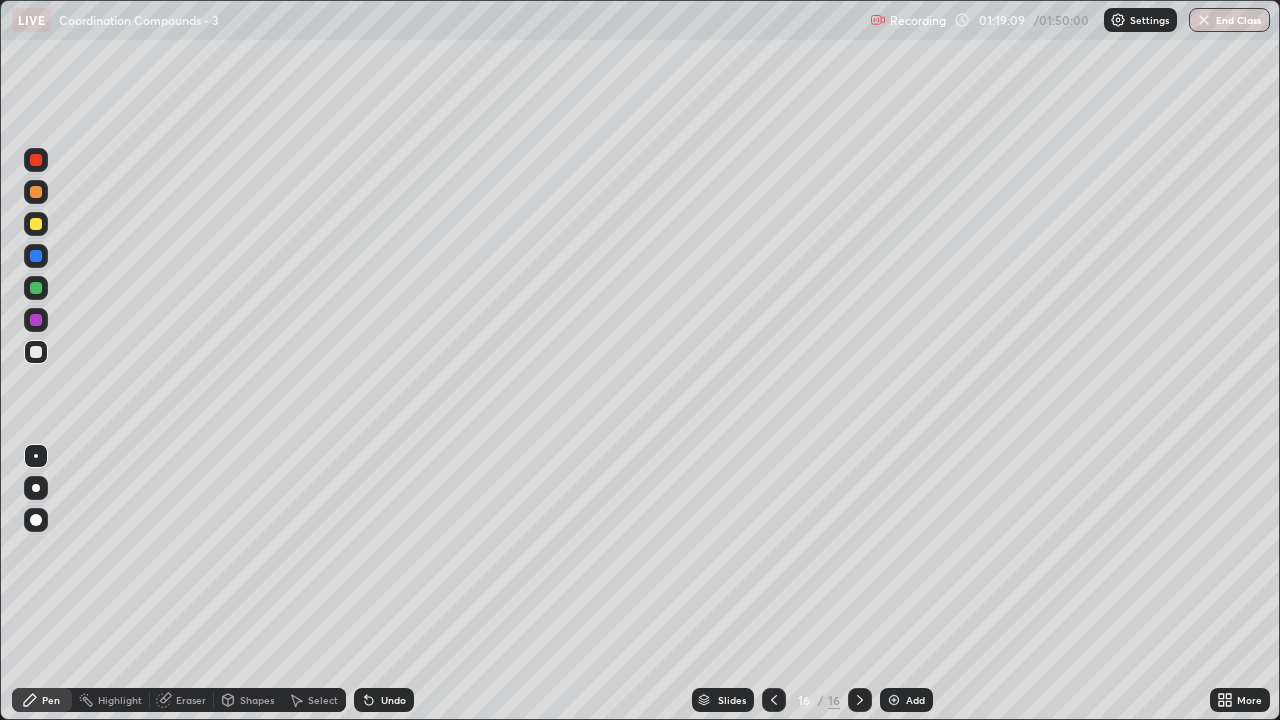 click at bounding box center (36, 288) 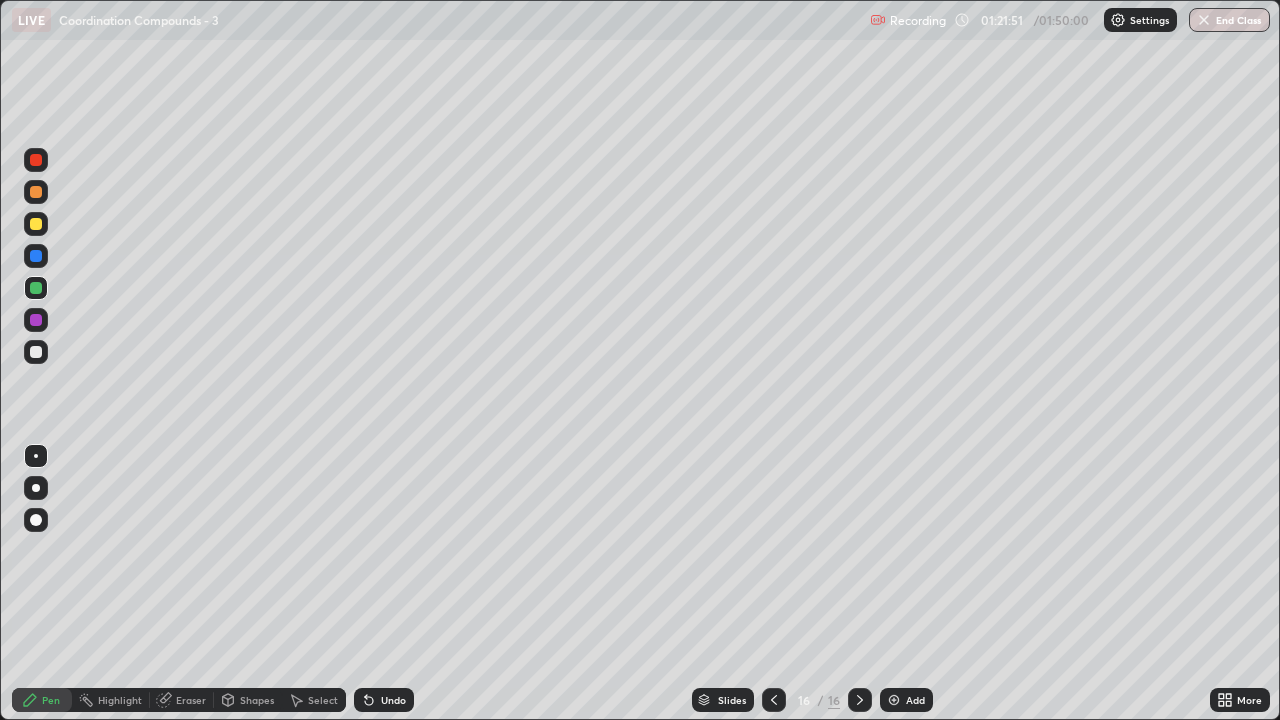 click on "Eraser" at bounding box center (191, 700) 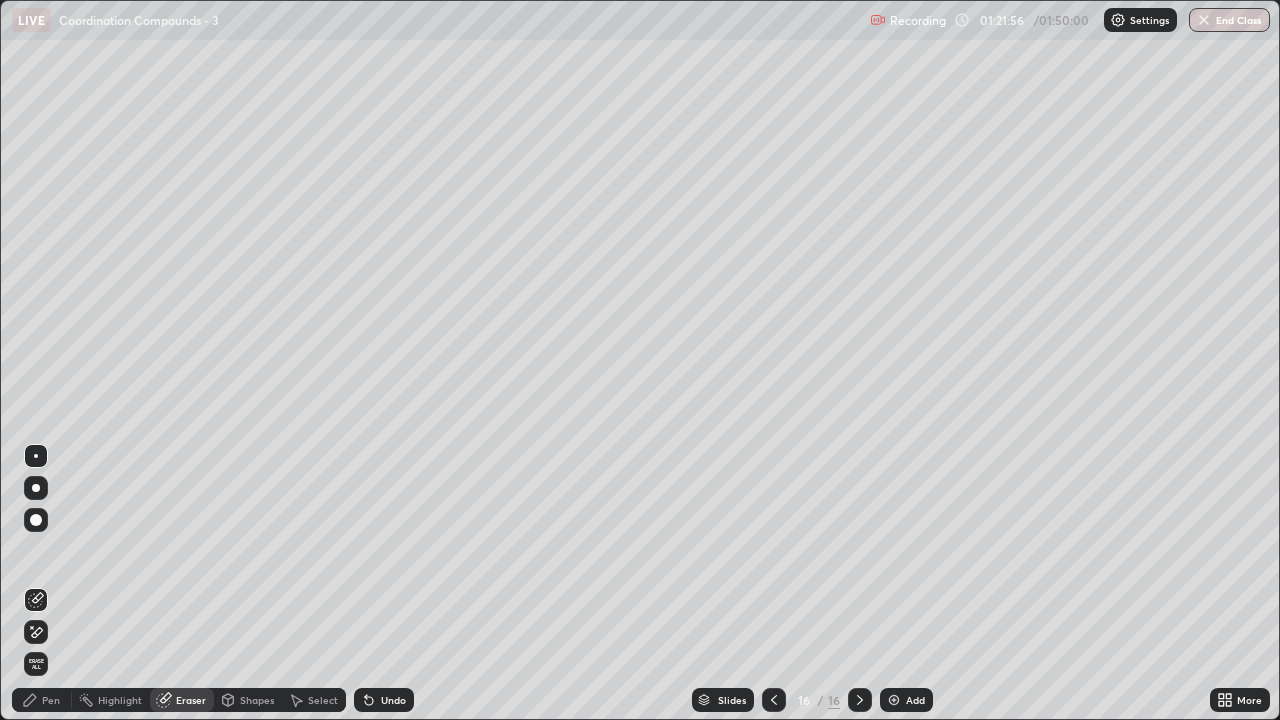 click on "Pen" at bounding box center [51, 700] 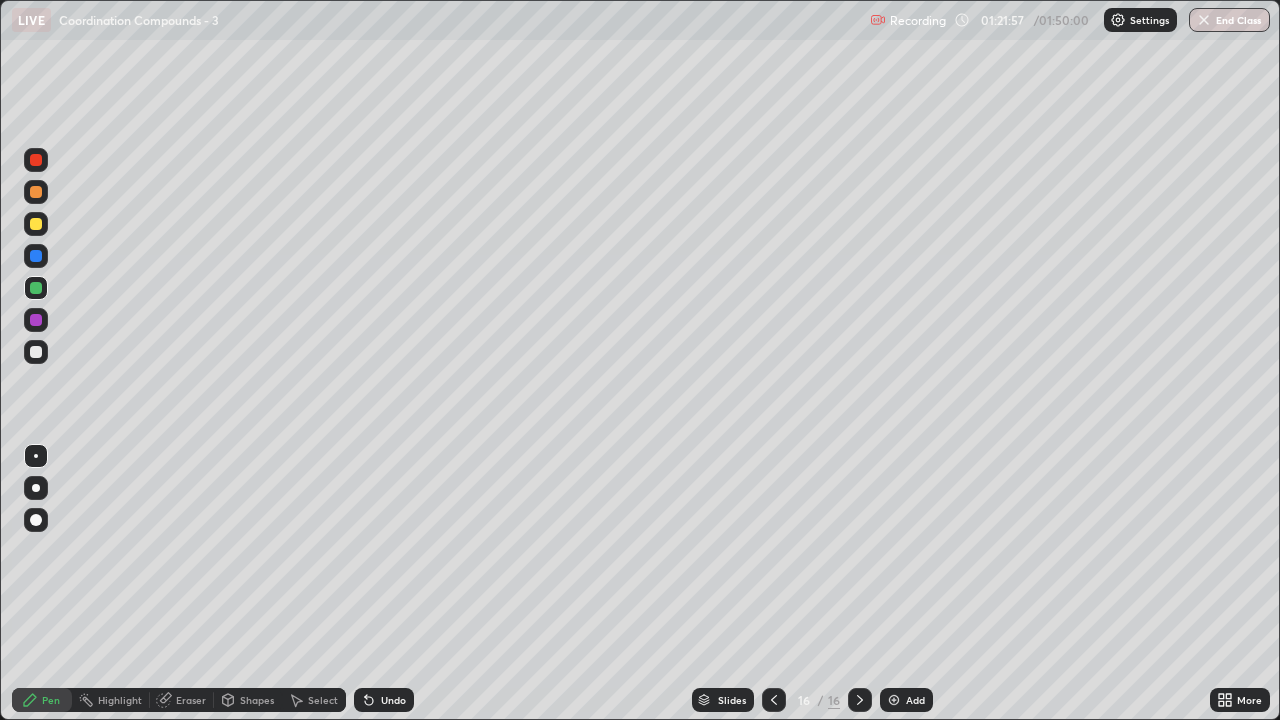 click at bounding box center [36, 352] 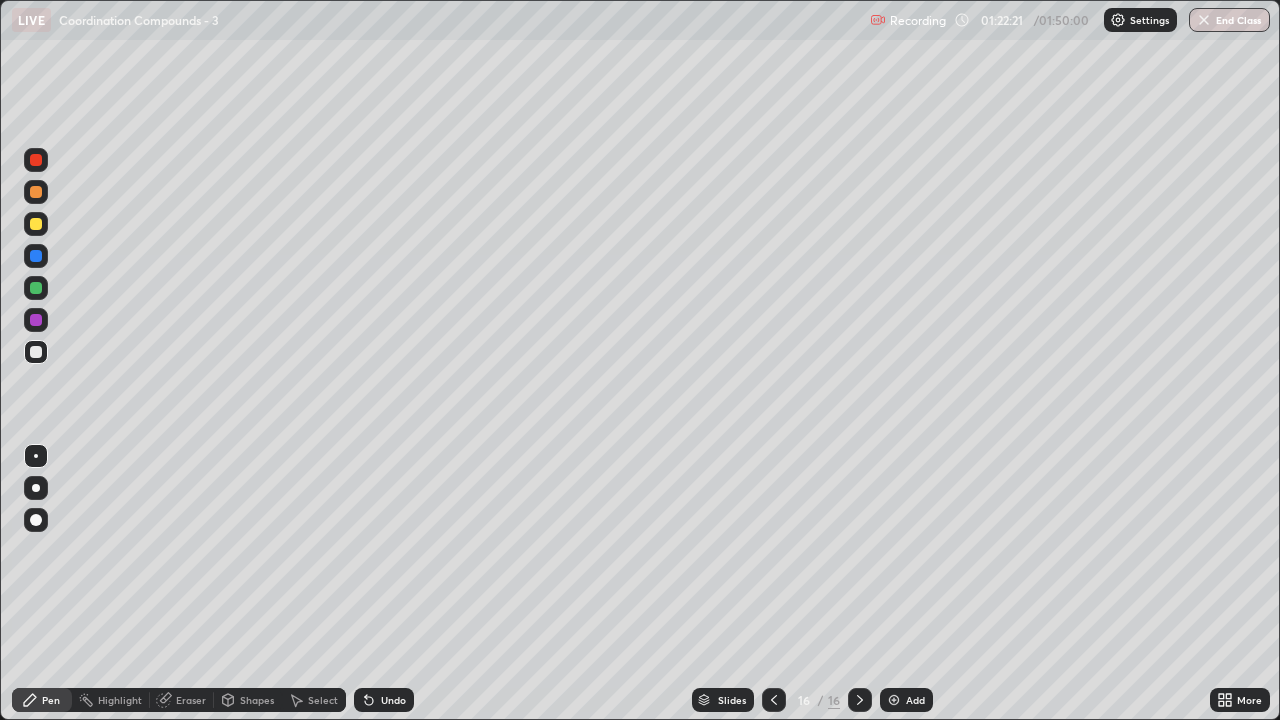 click 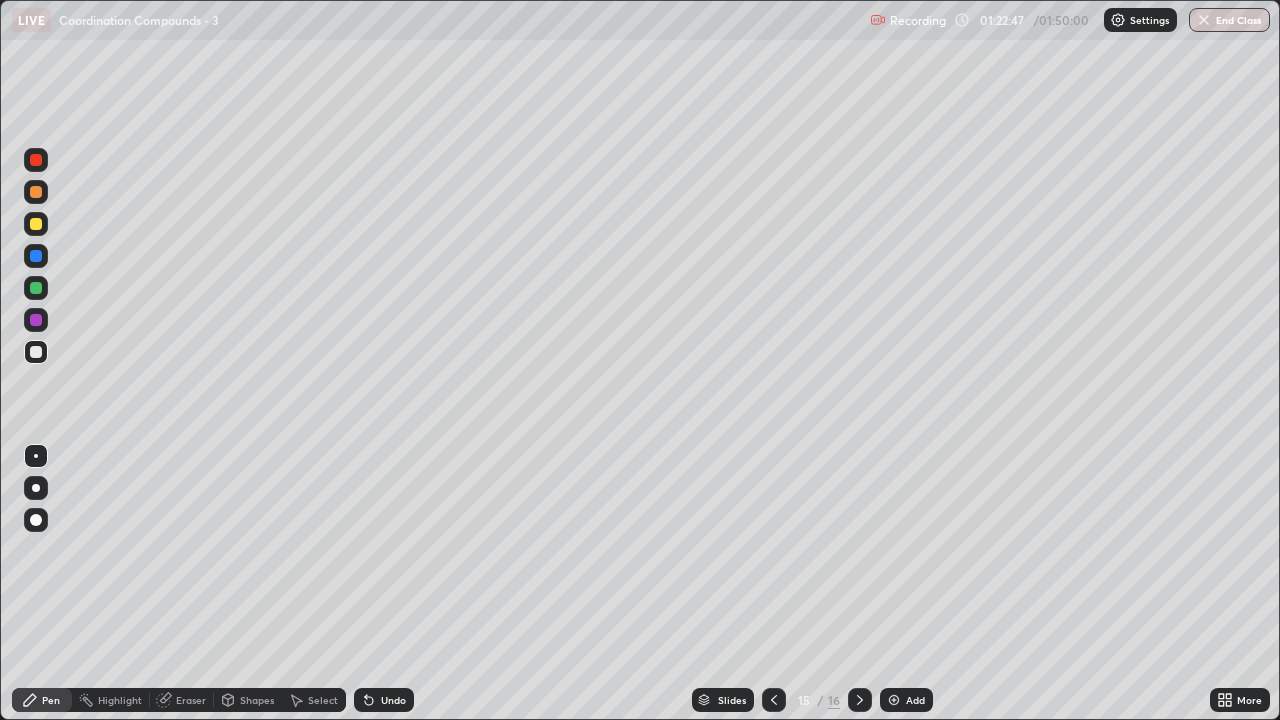click at bounding box center (860, 700) 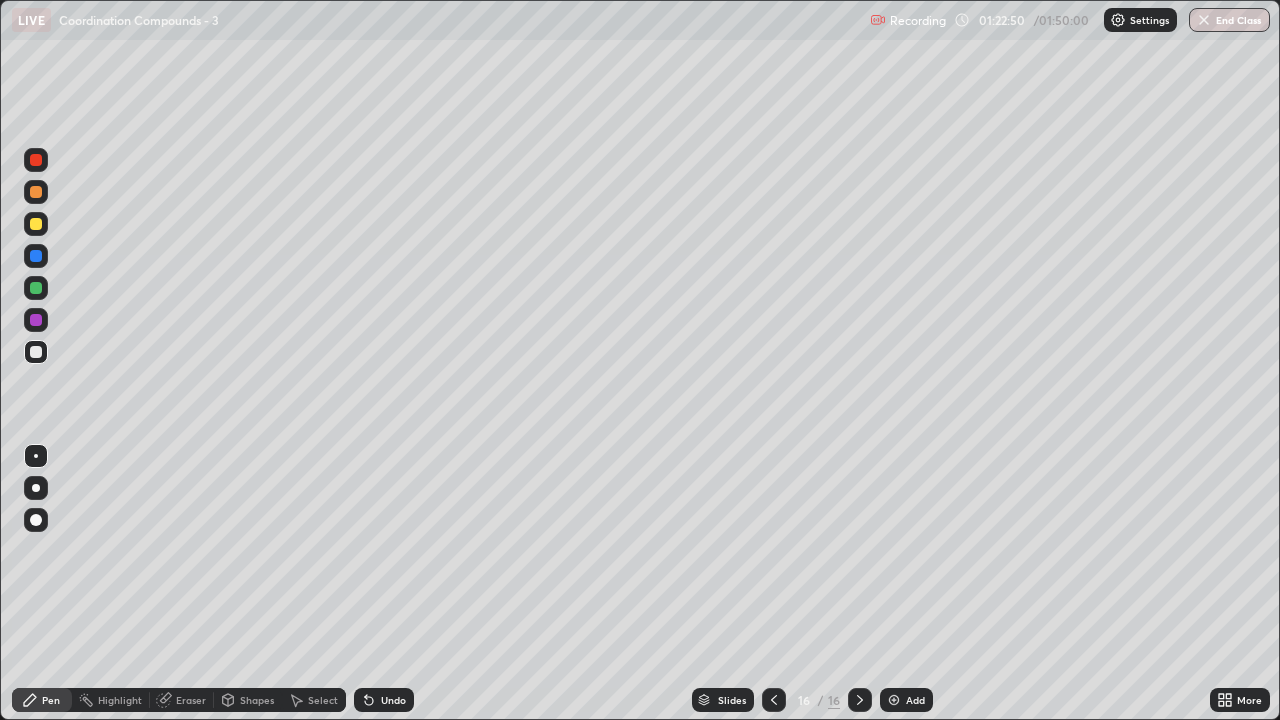 click on "Add" at bounding box center (915, 700) 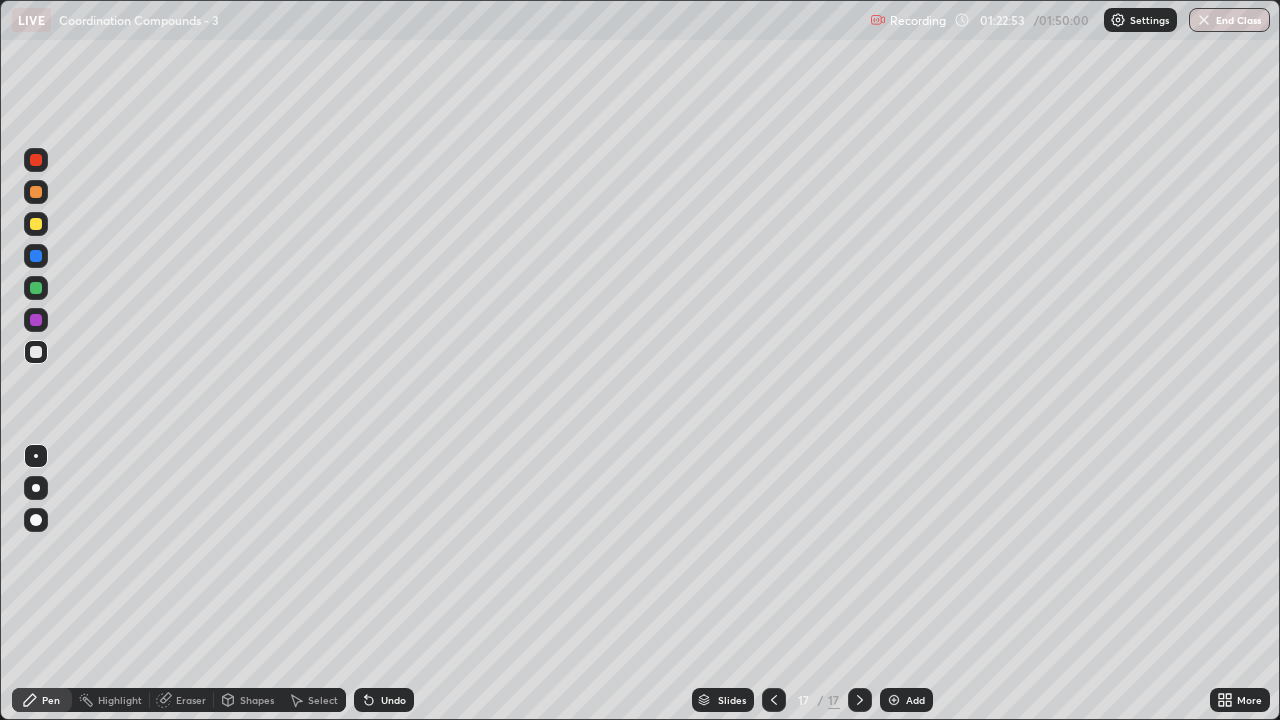 click at bounding box center (36, 224) 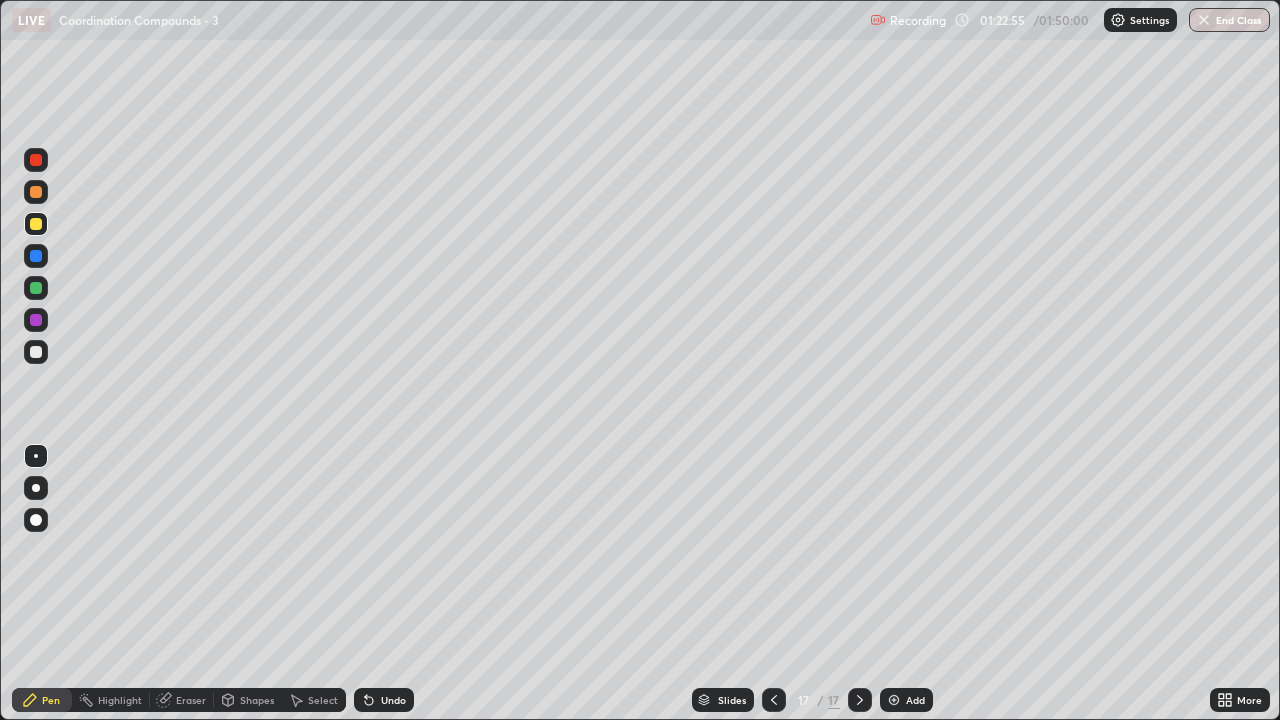 click on "Shapes" at bounding box center (257, 700) 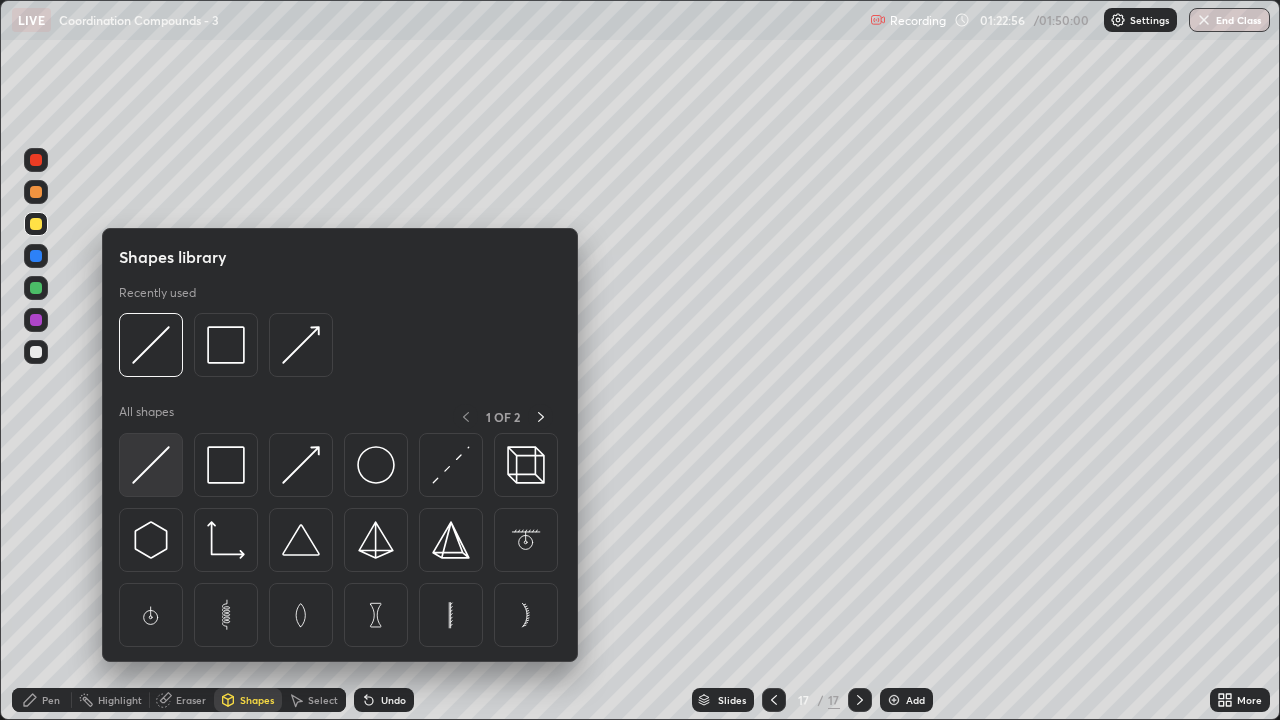 click at bounding box center [151, 465] 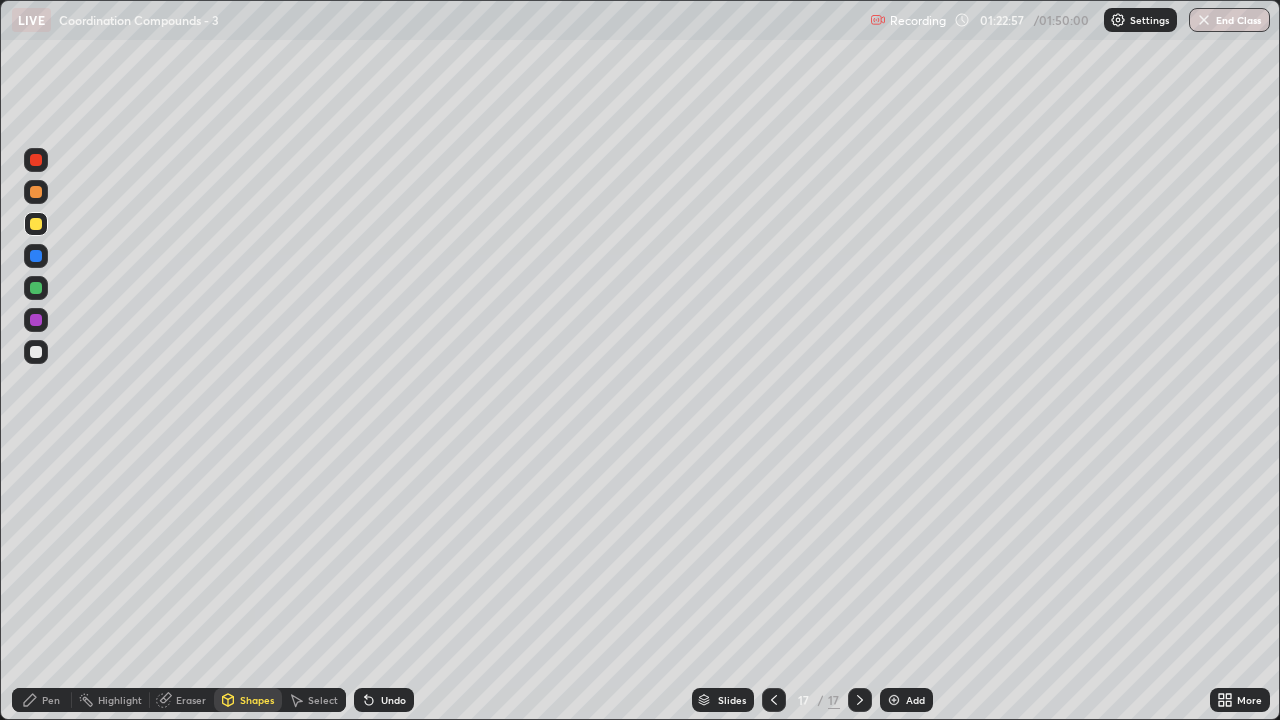 click on "Shapes" at bounding box center [257, 700] 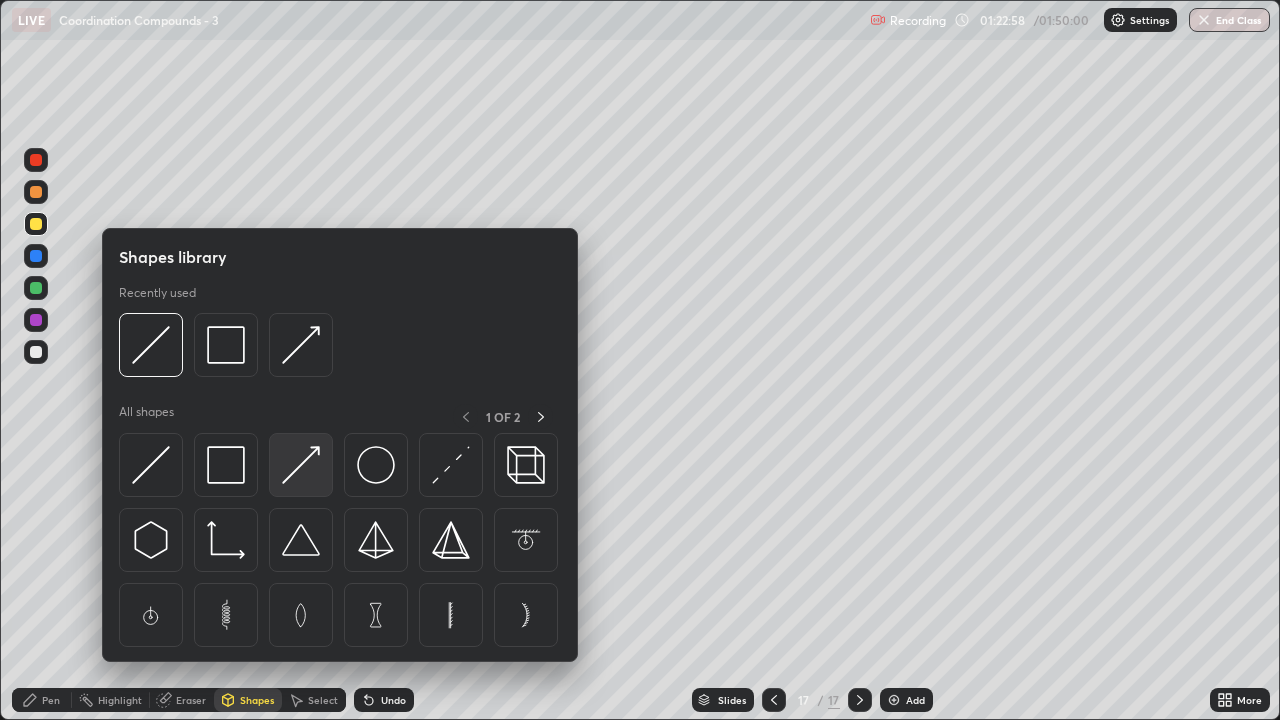 click at bounding box center [301, 465] 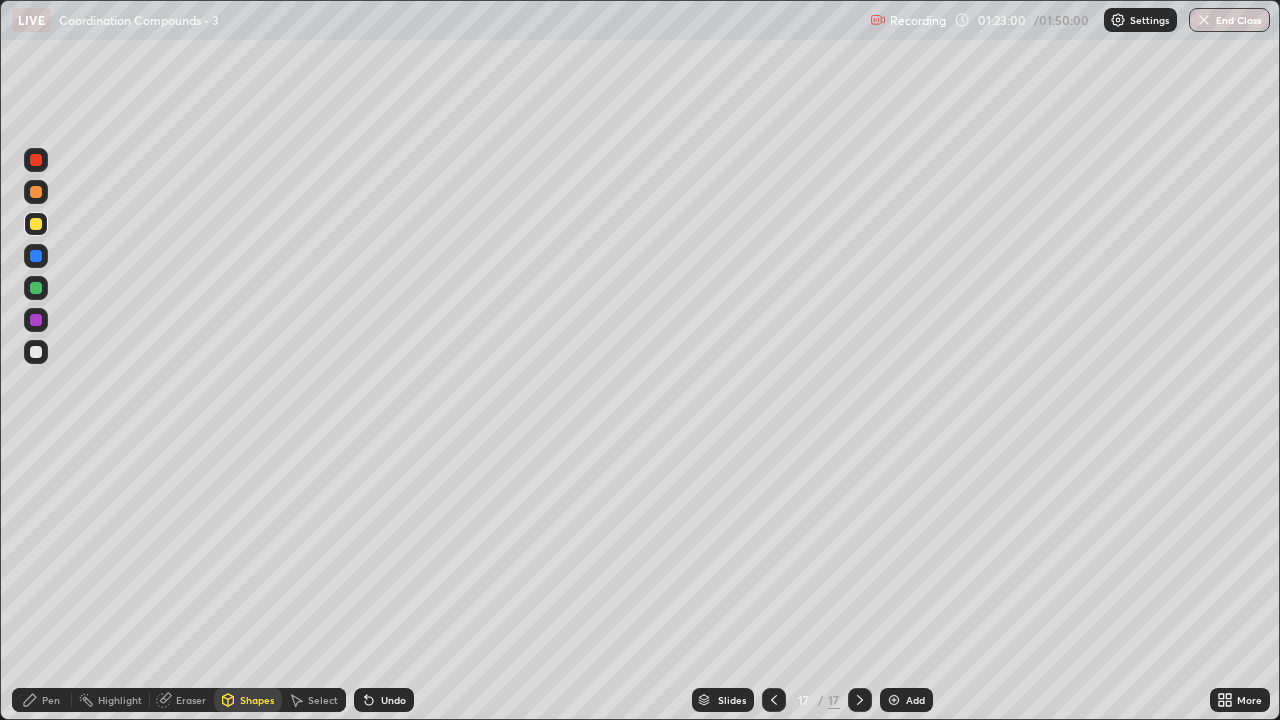 click on "Undo" at bounding box center [393, 700] 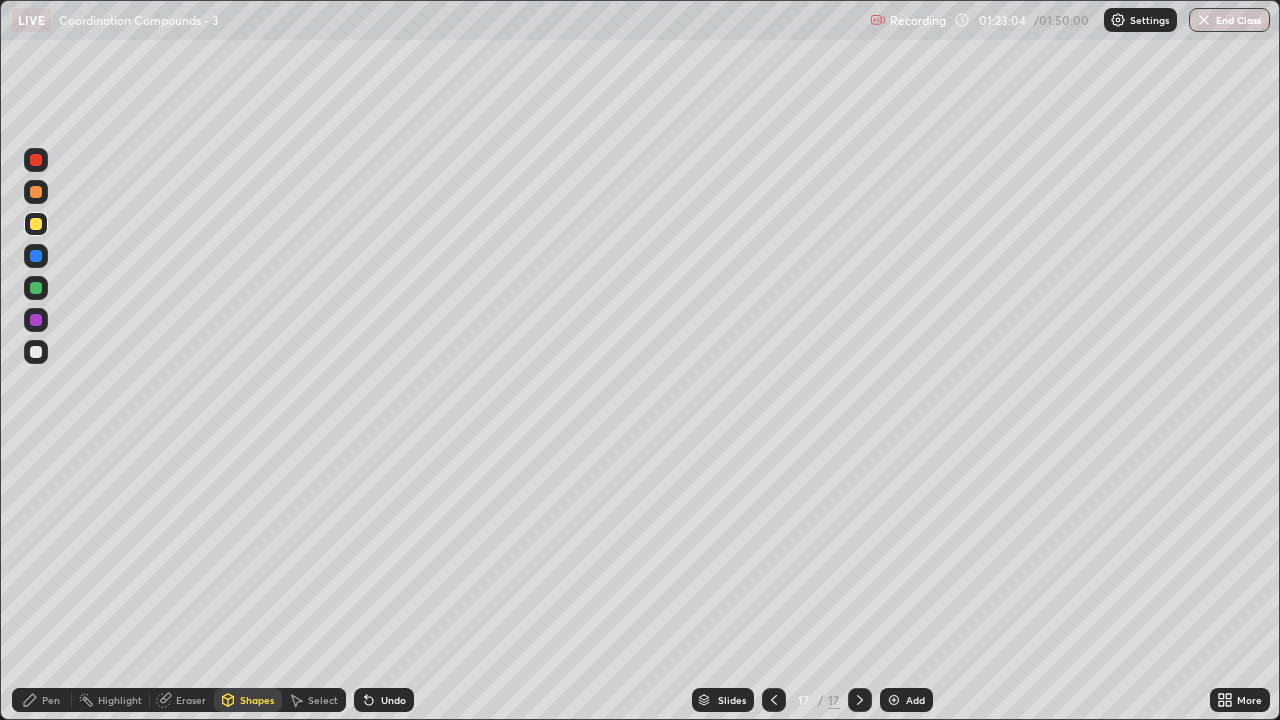 click at bounding box center [36, 352] 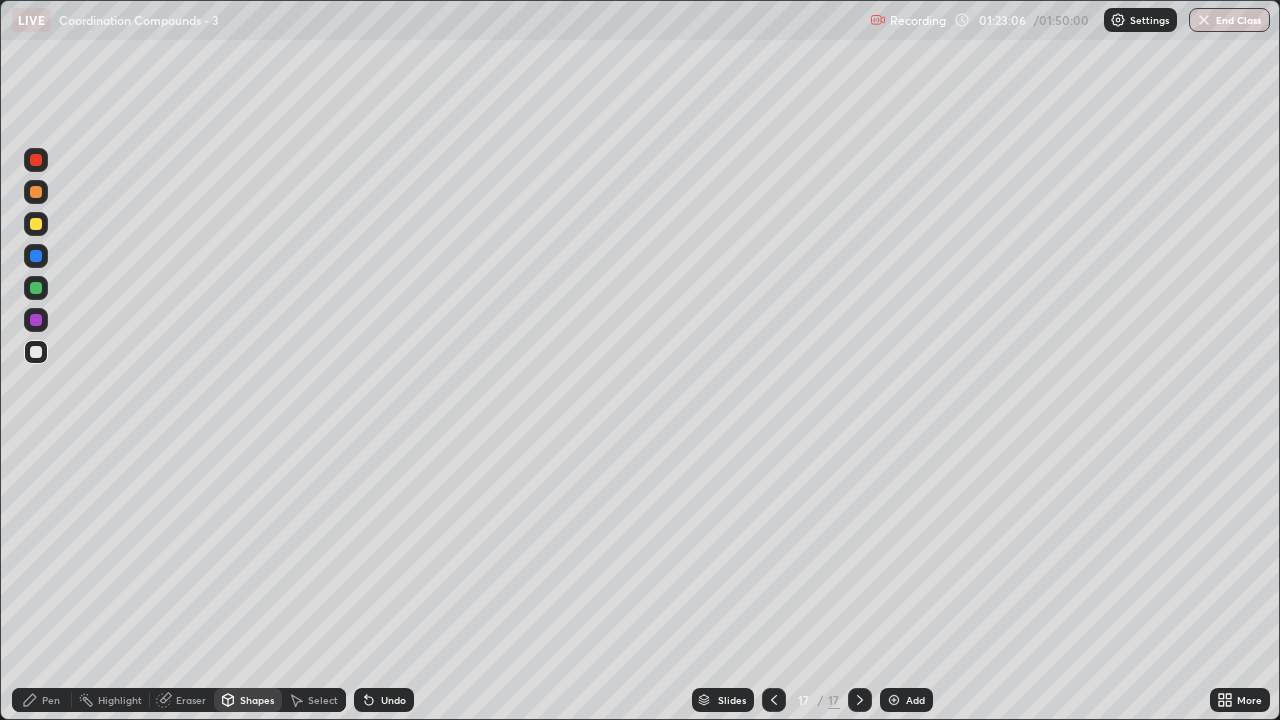 click 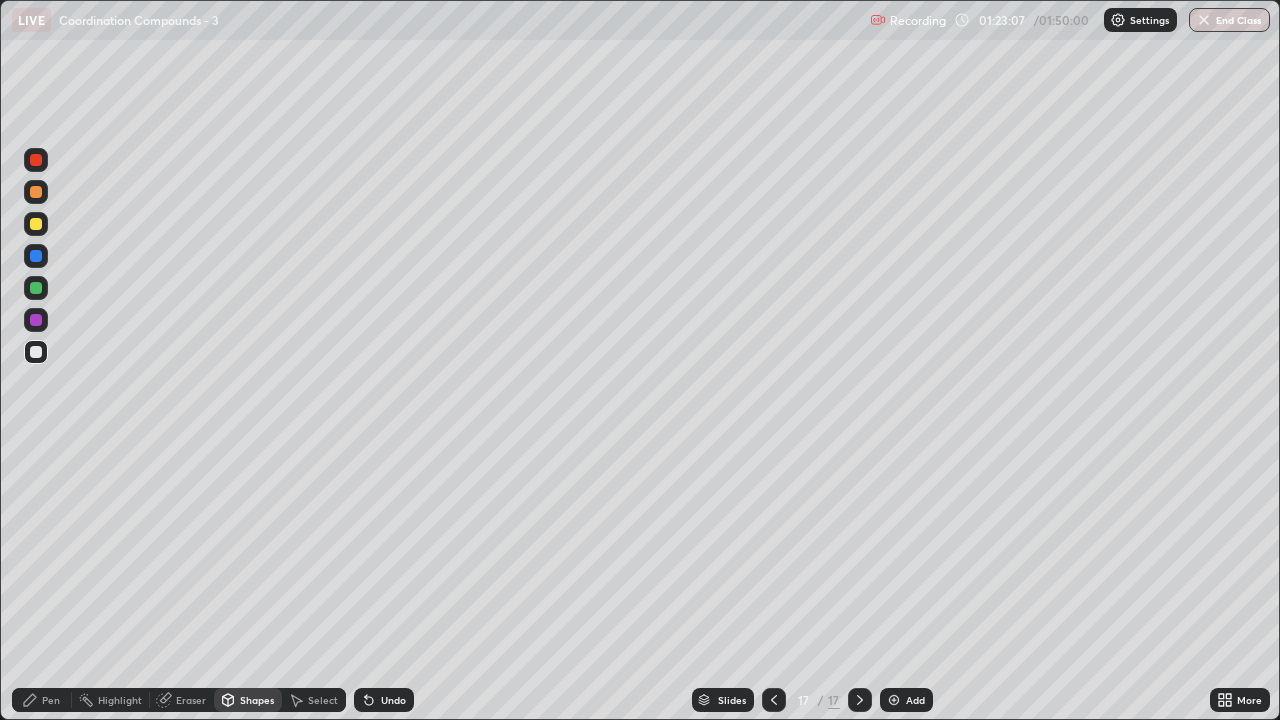 click on "Pen" at bounding box center [42, 700] 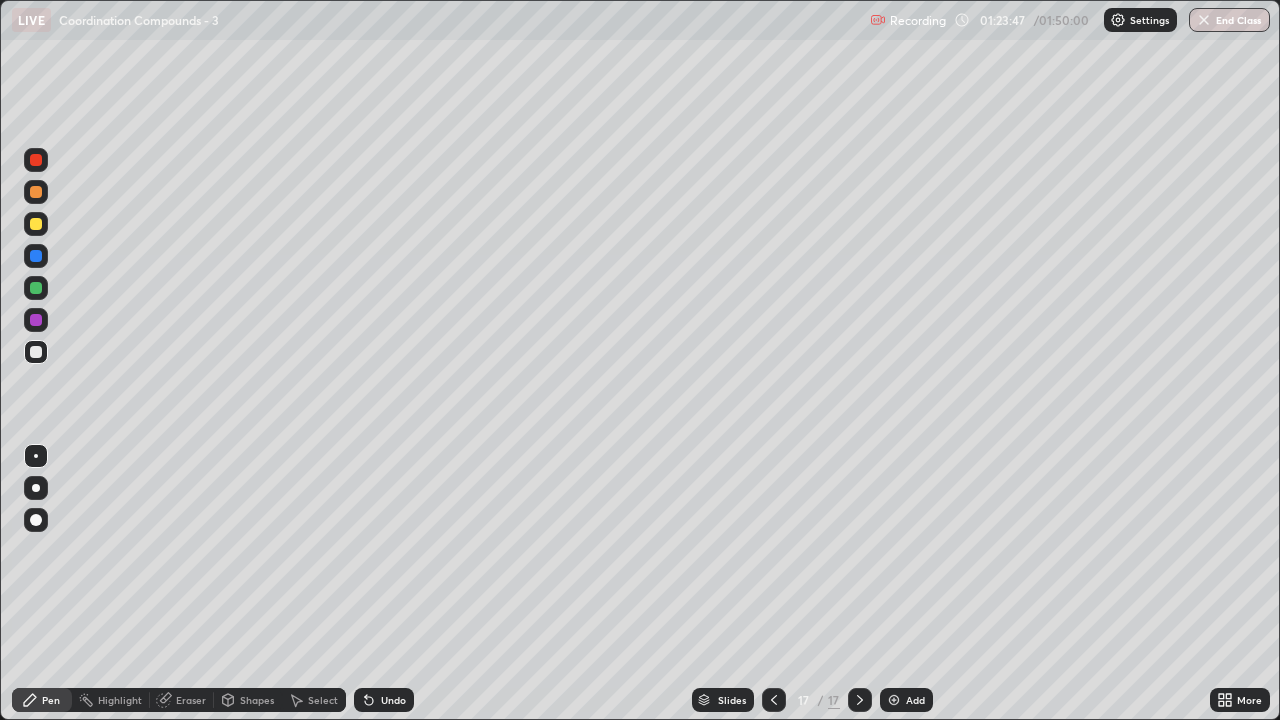 click on "Undo" at bounding box center [393, 700] 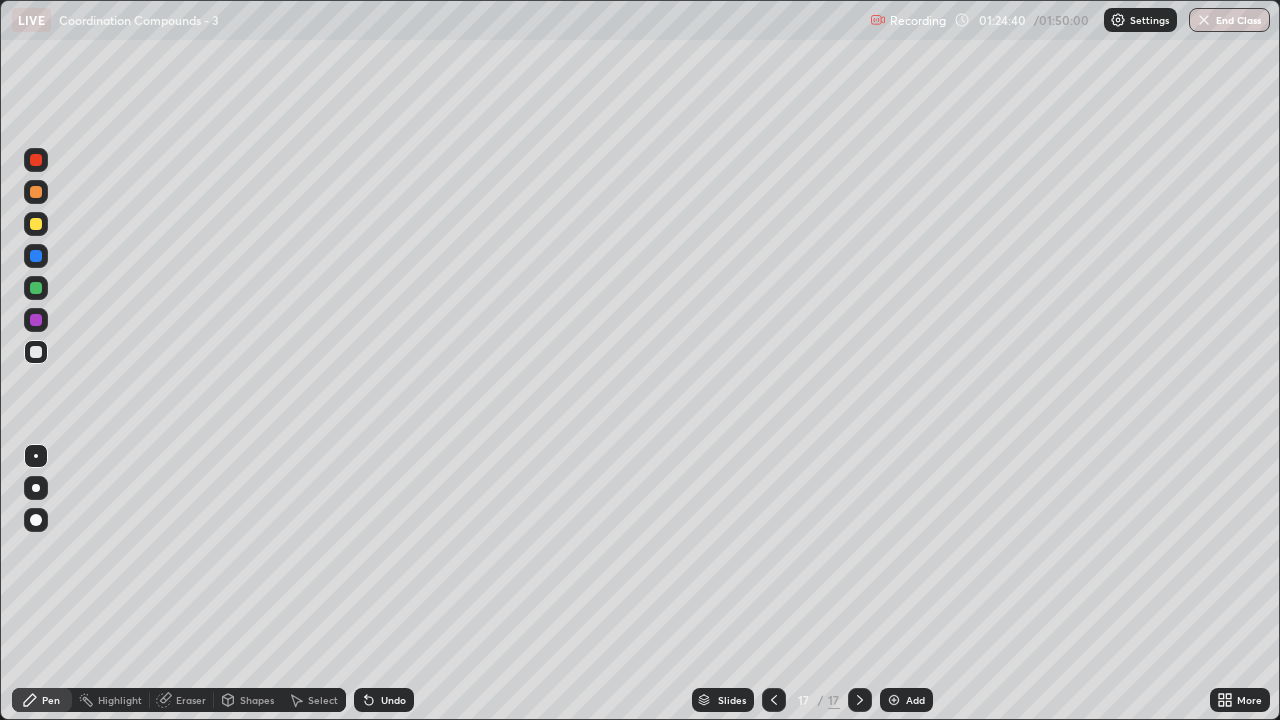 click at bounding box center (36, 224) 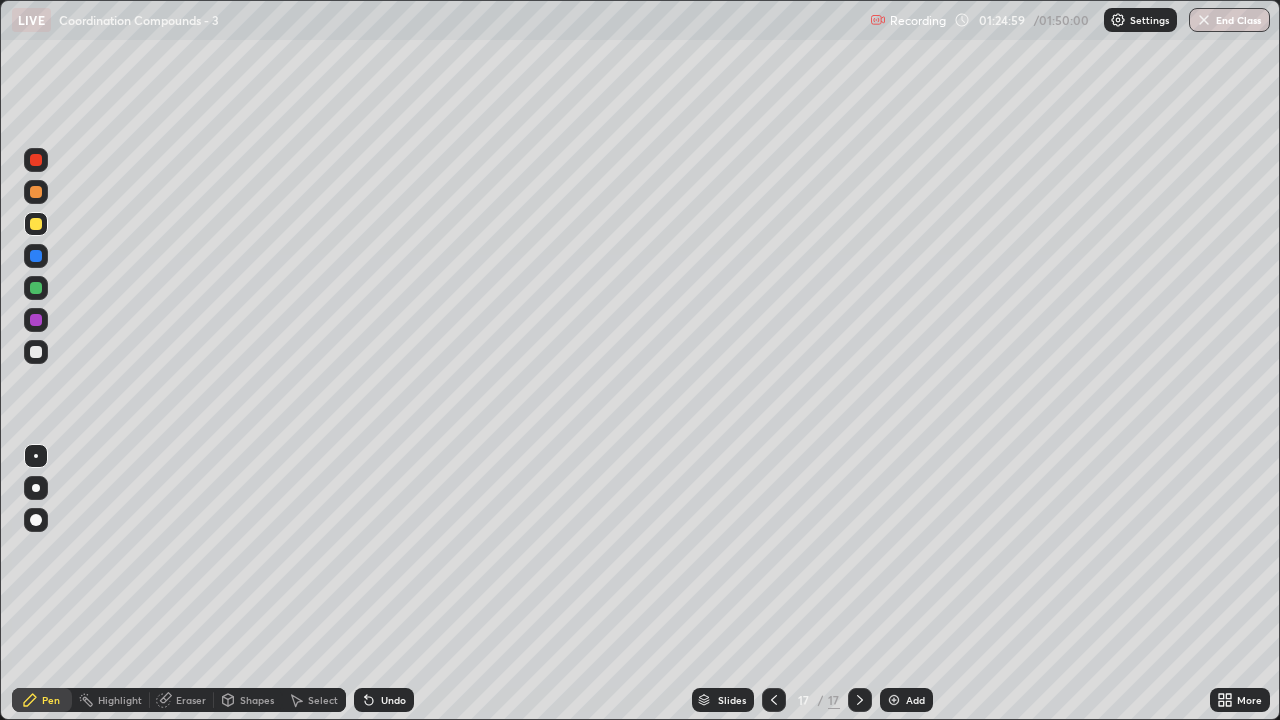 click on "Undo" at bounding box center (384, 700) 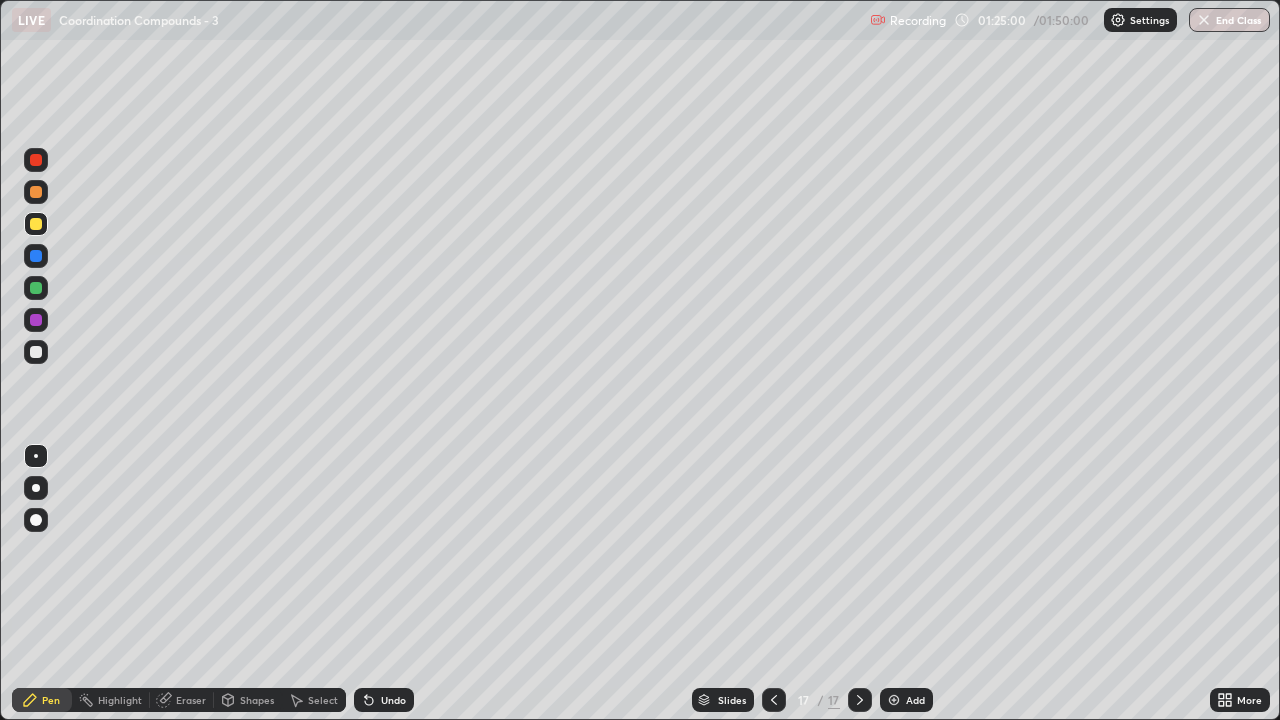 click on "Undo" at bounding box center [393, 700] 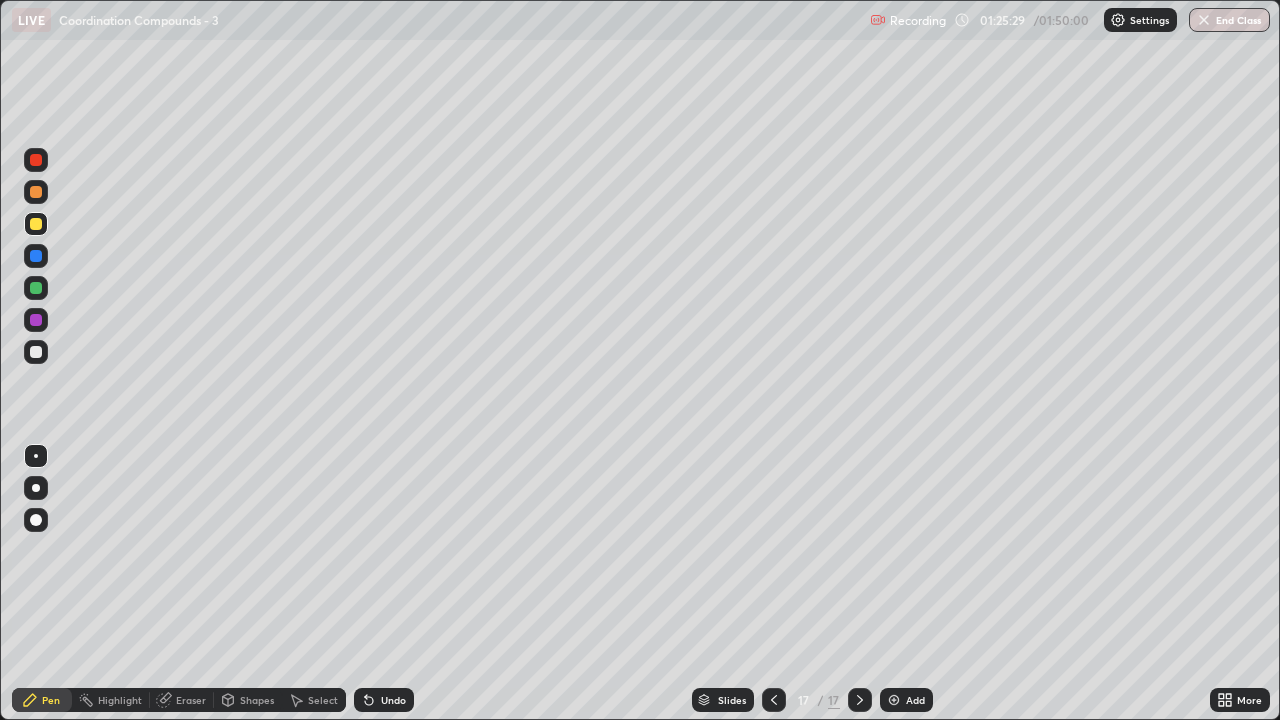 click on "Undo" at bounding box center [393, 700] 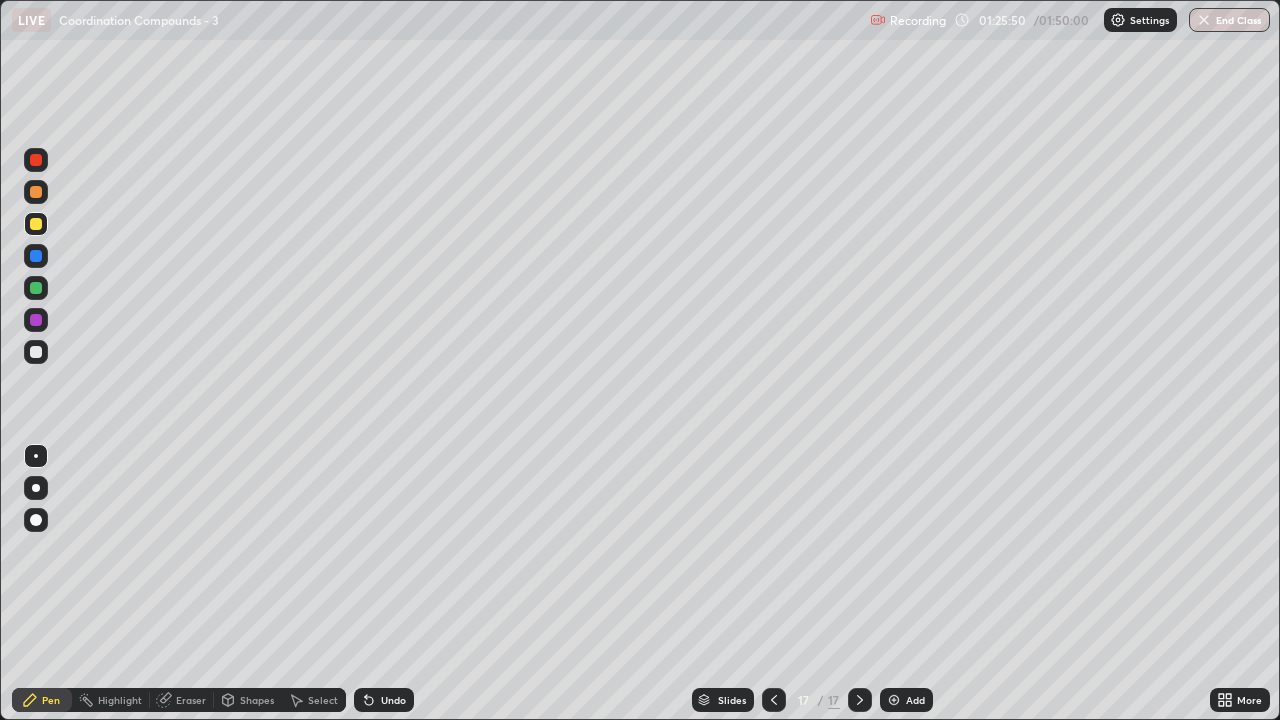 click at bounding box center [36, 288] 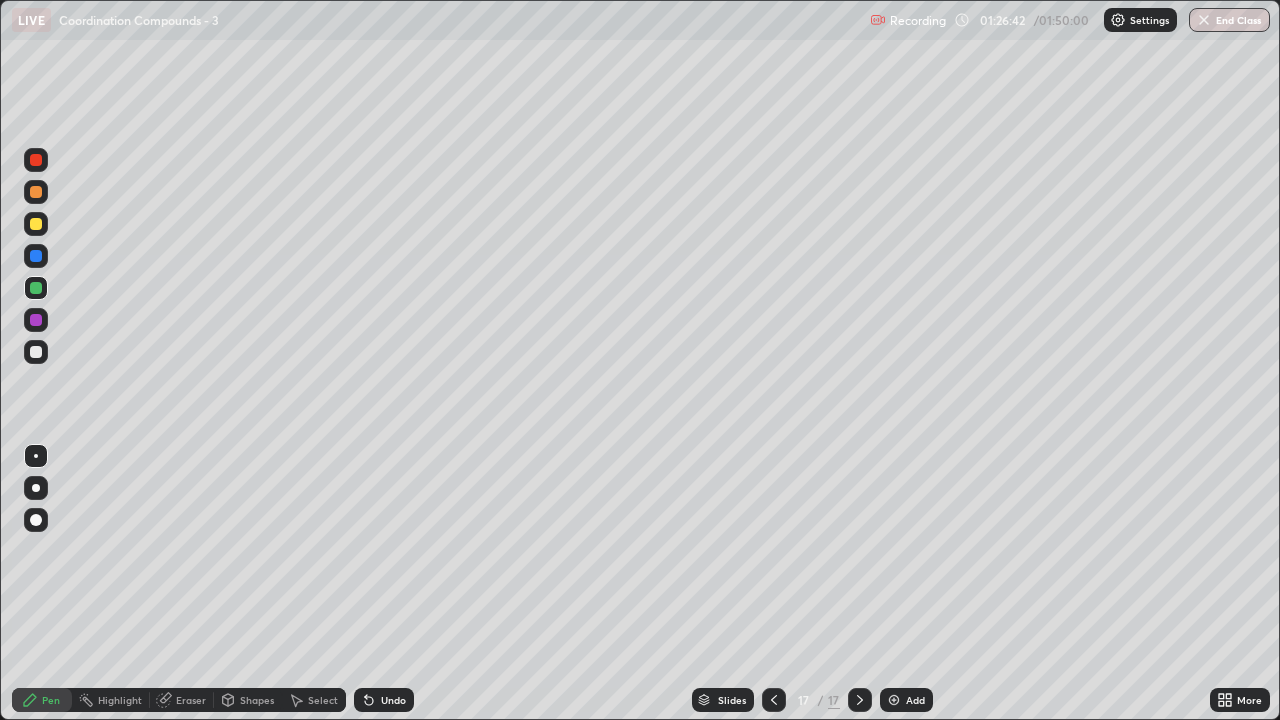 click at bounding box center [36, 352] 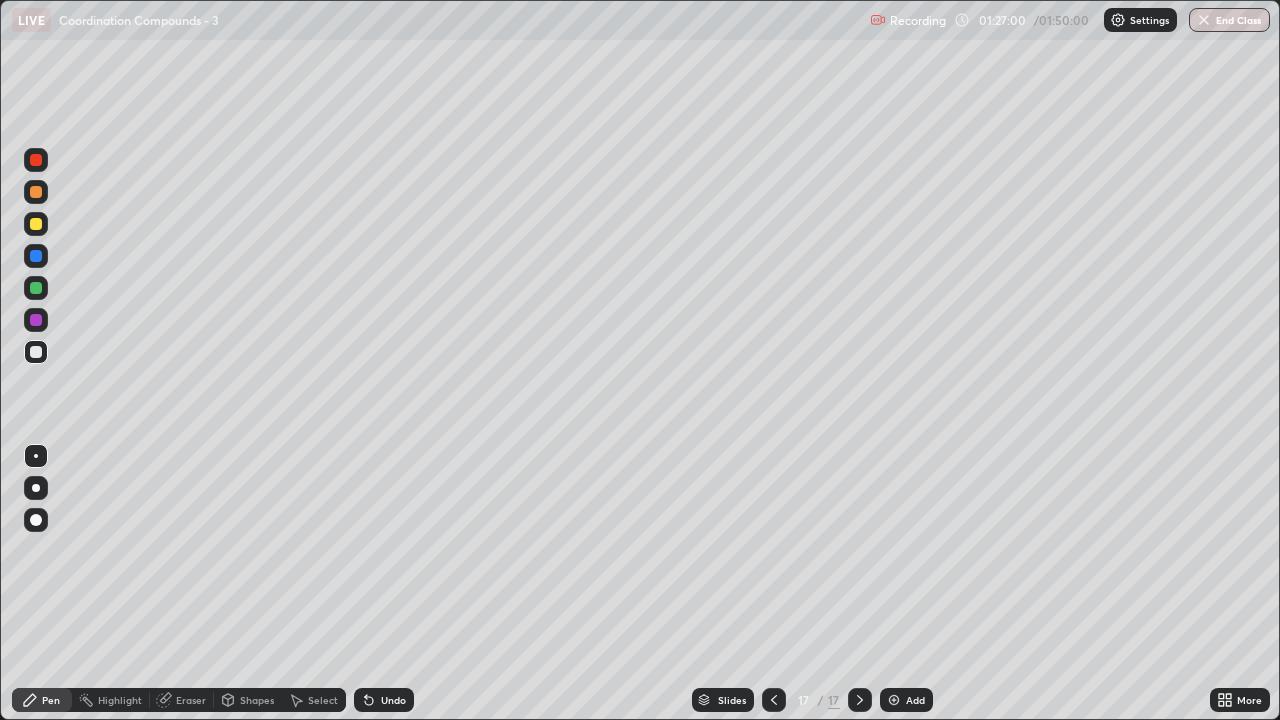 click at bounding box center (36, 192) 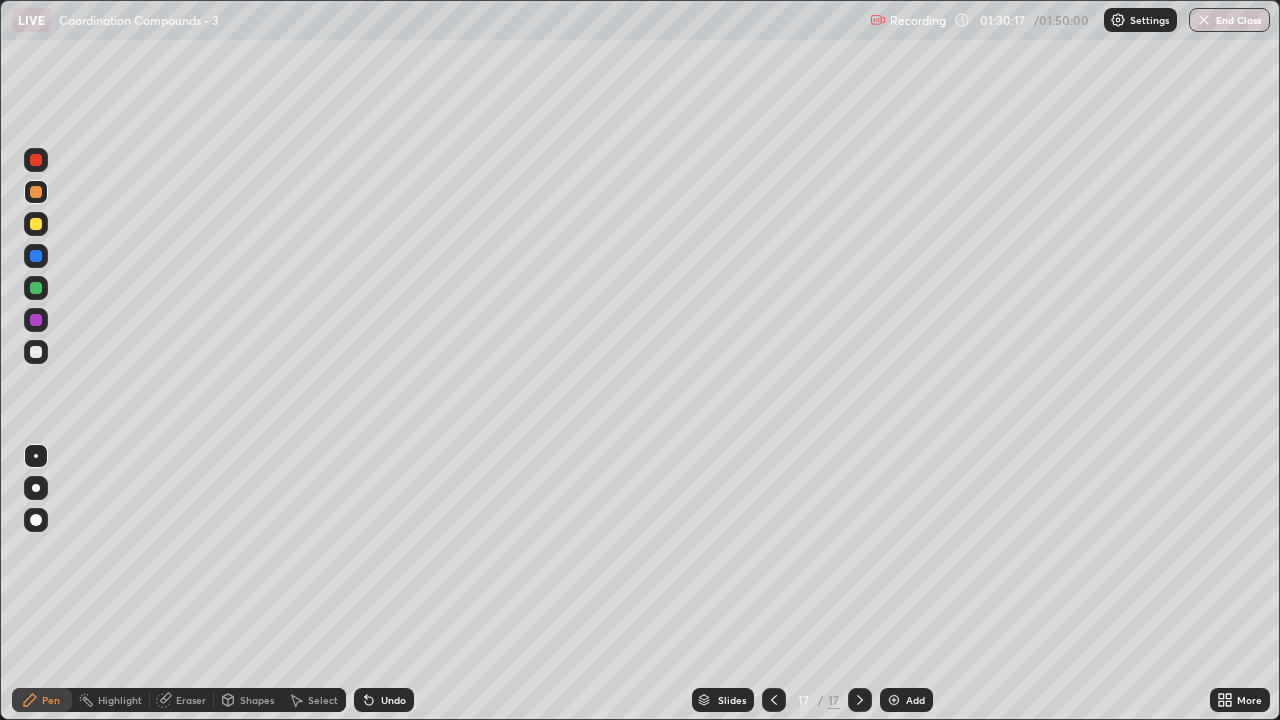 click at bounding box center (894, 700) 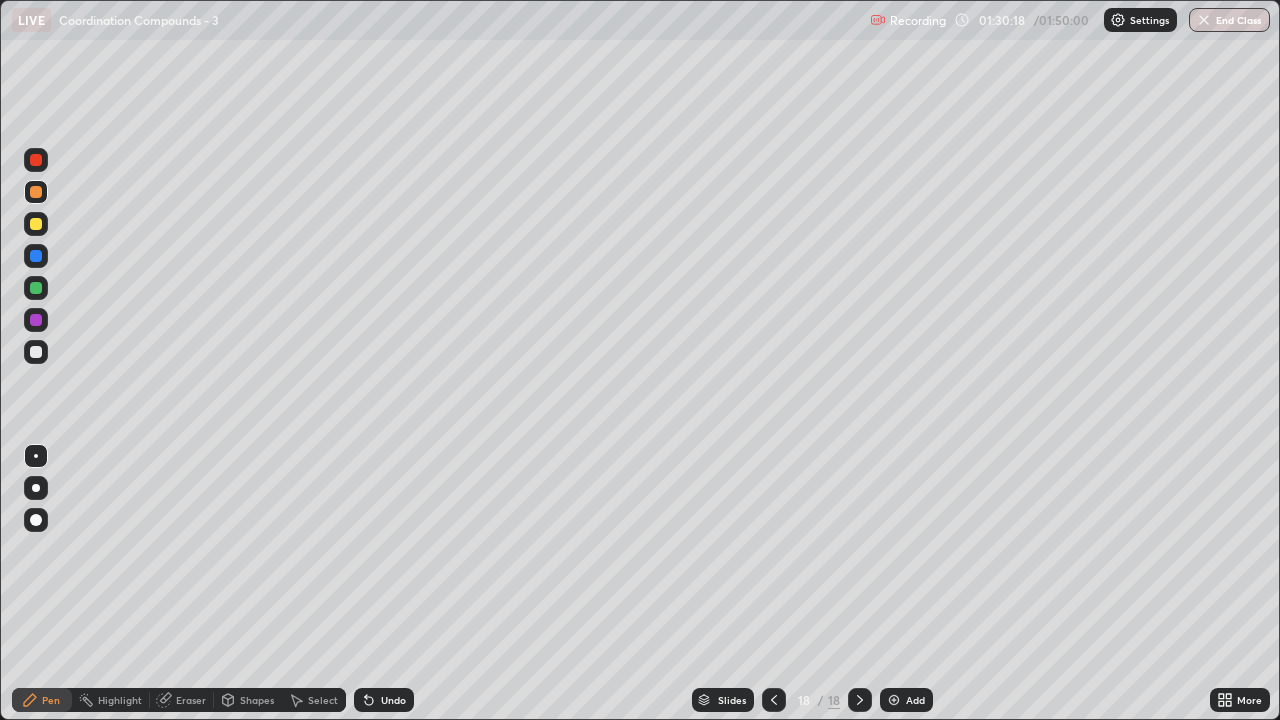 click at bounding box center [36, 352] 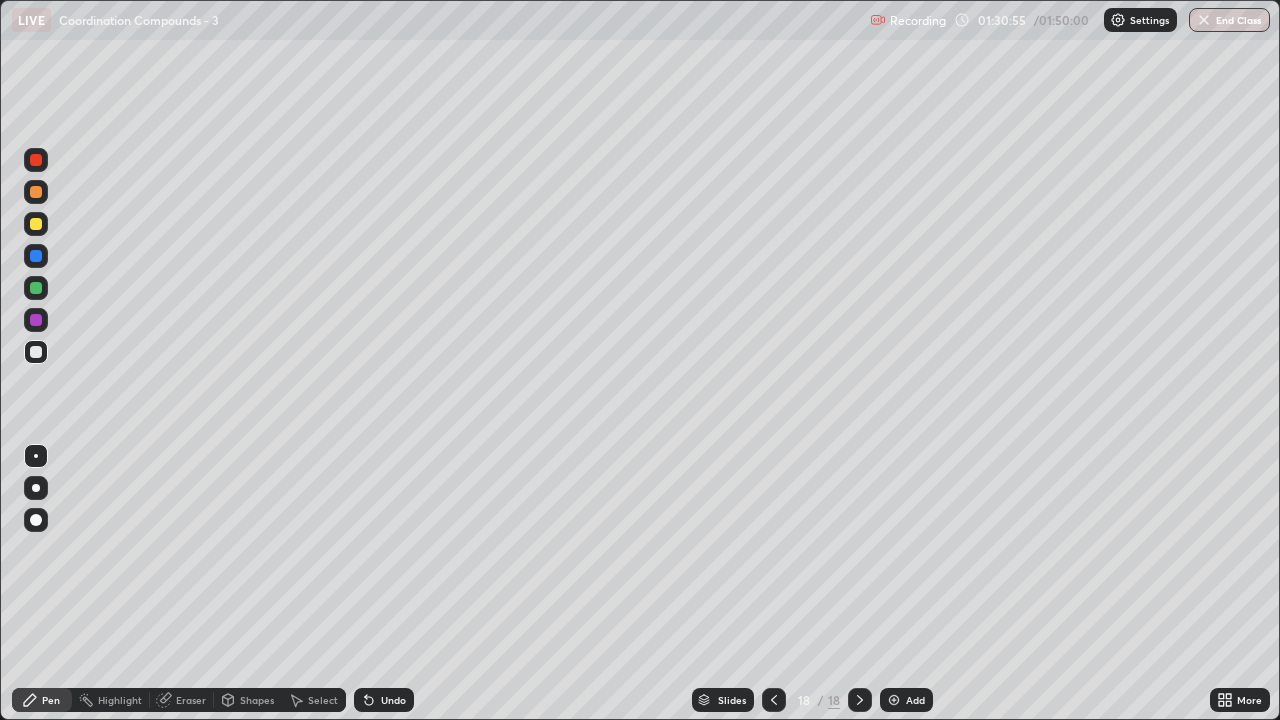 click 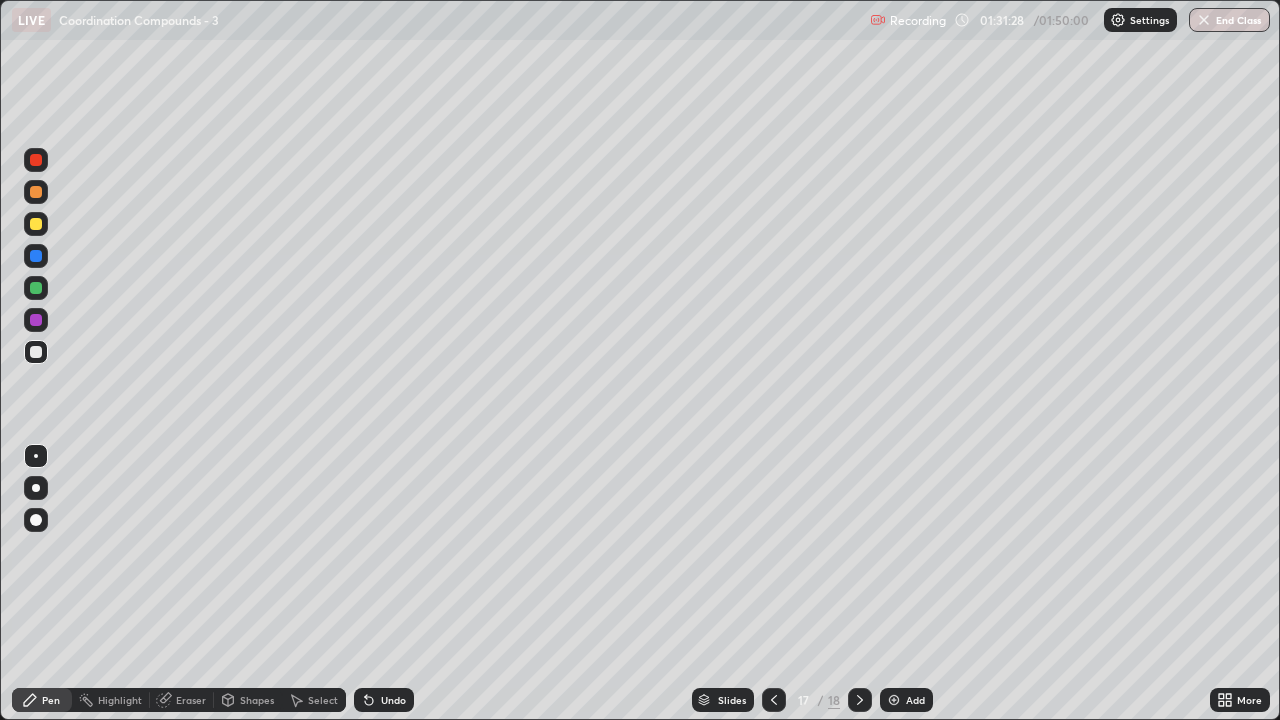 click 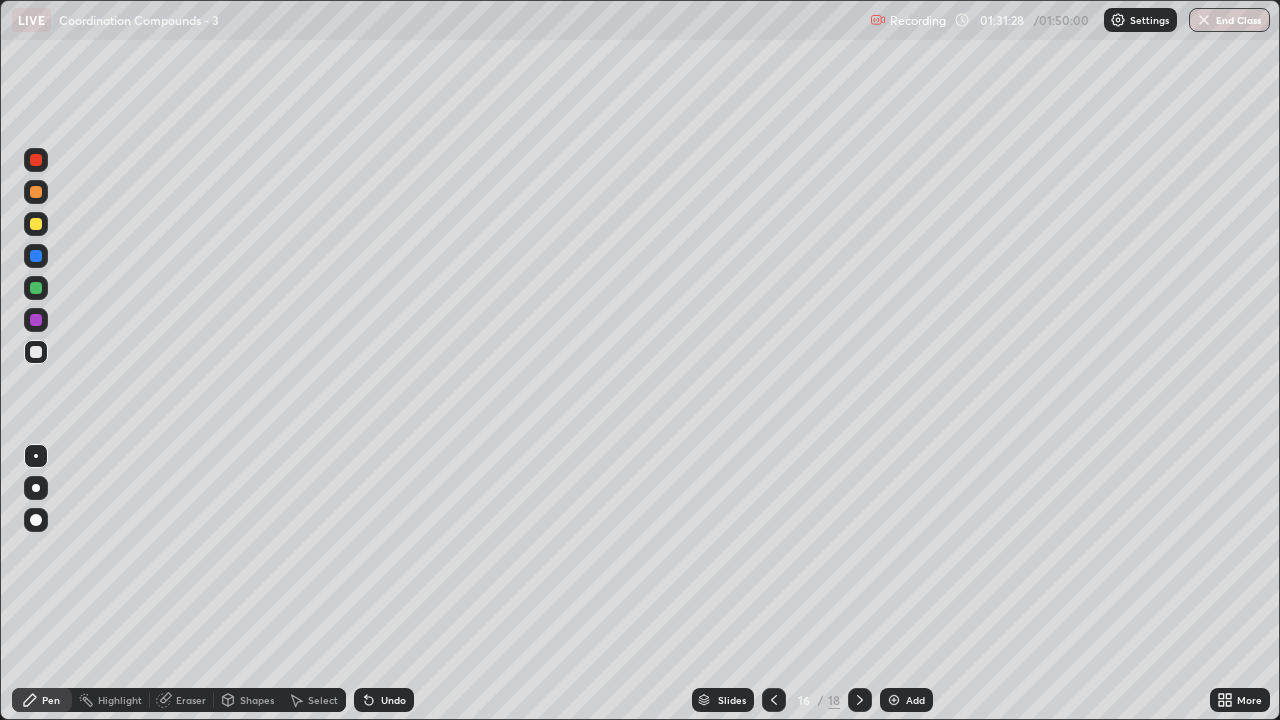 click 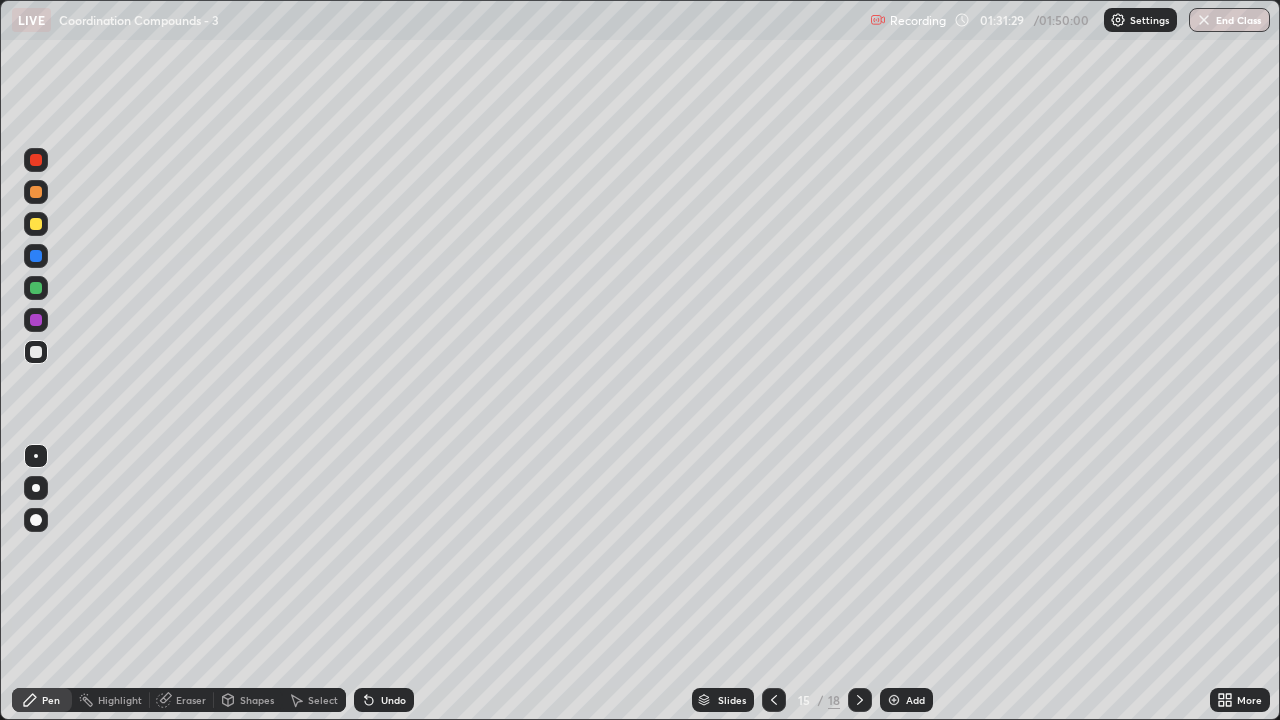 click 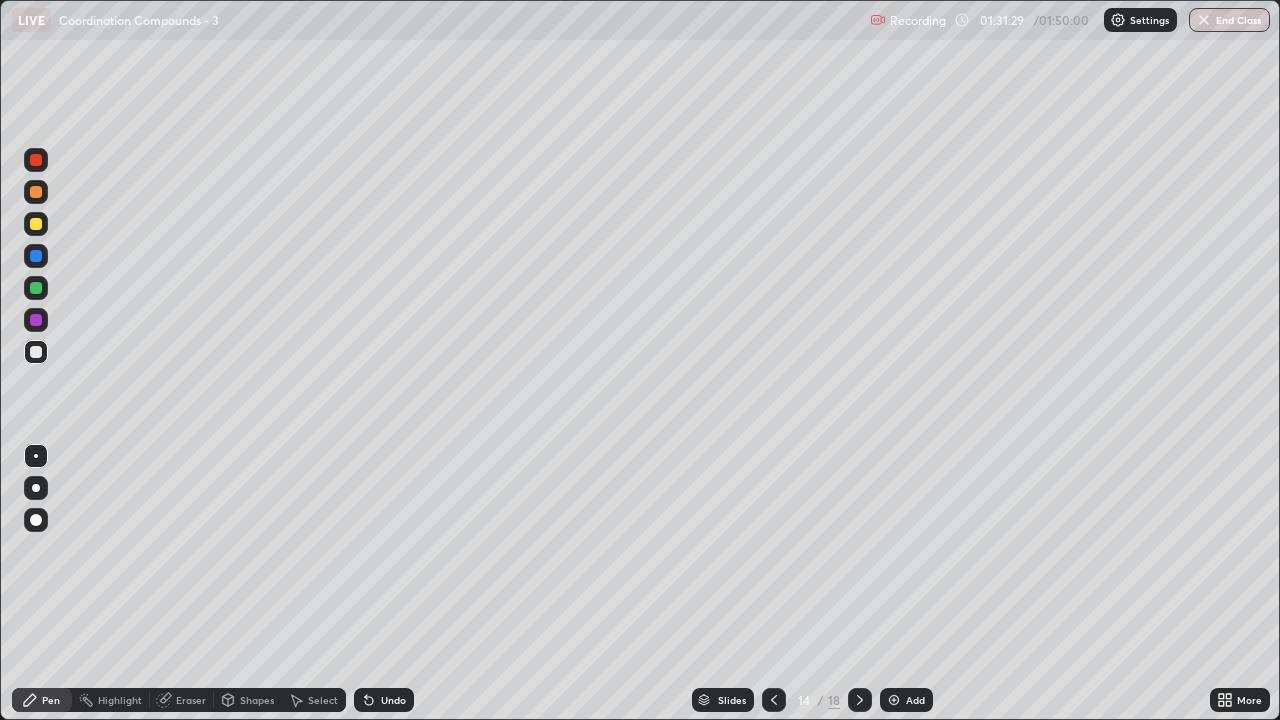 click 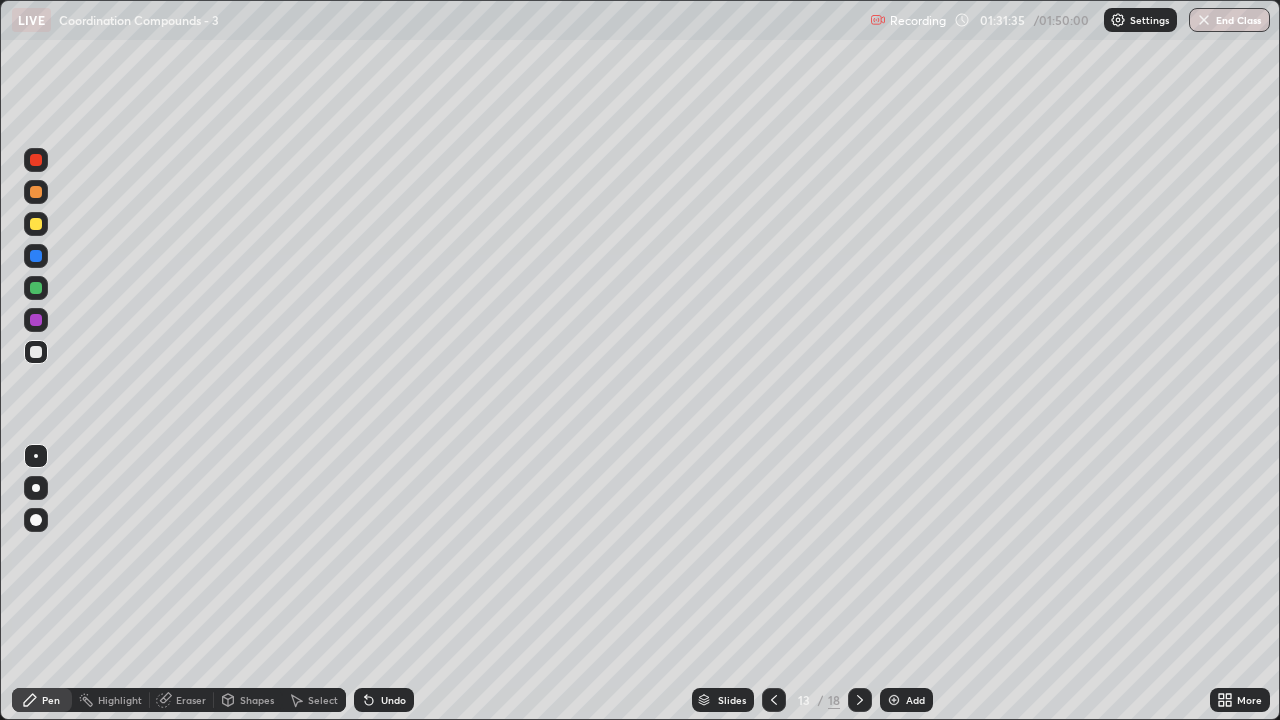click 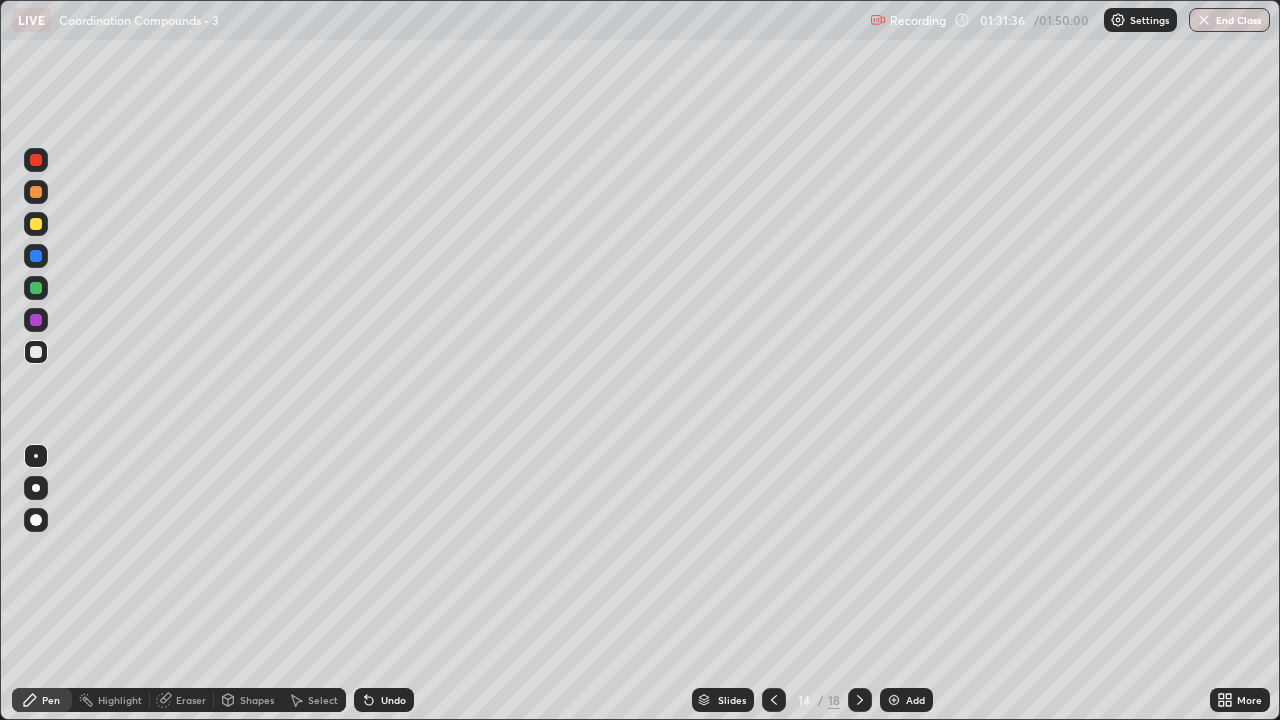 click 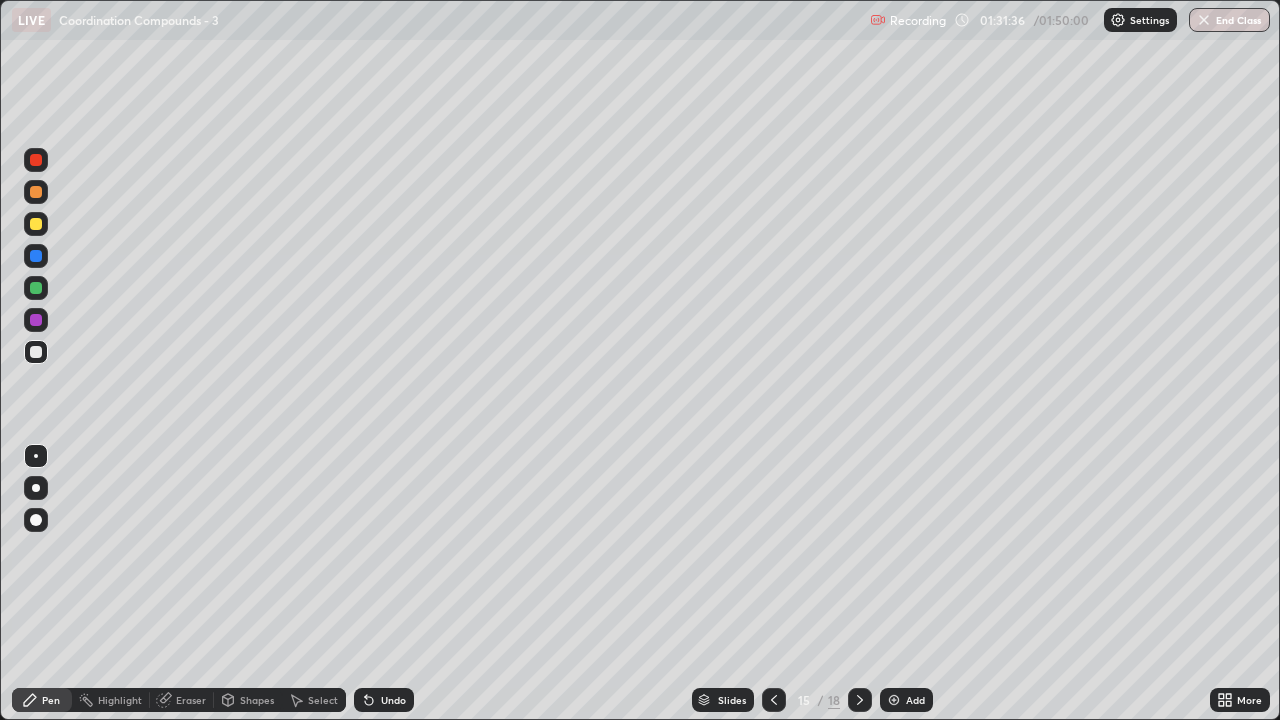 click at bounding box center [860, 700] 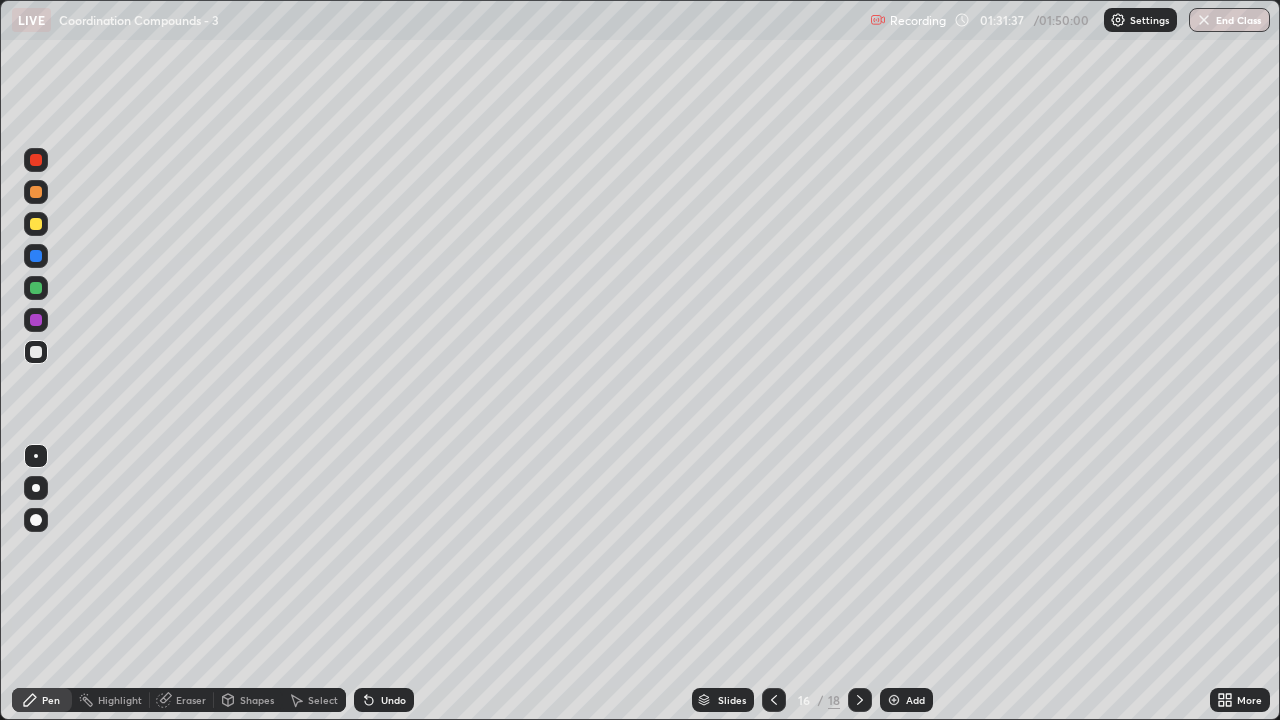 click 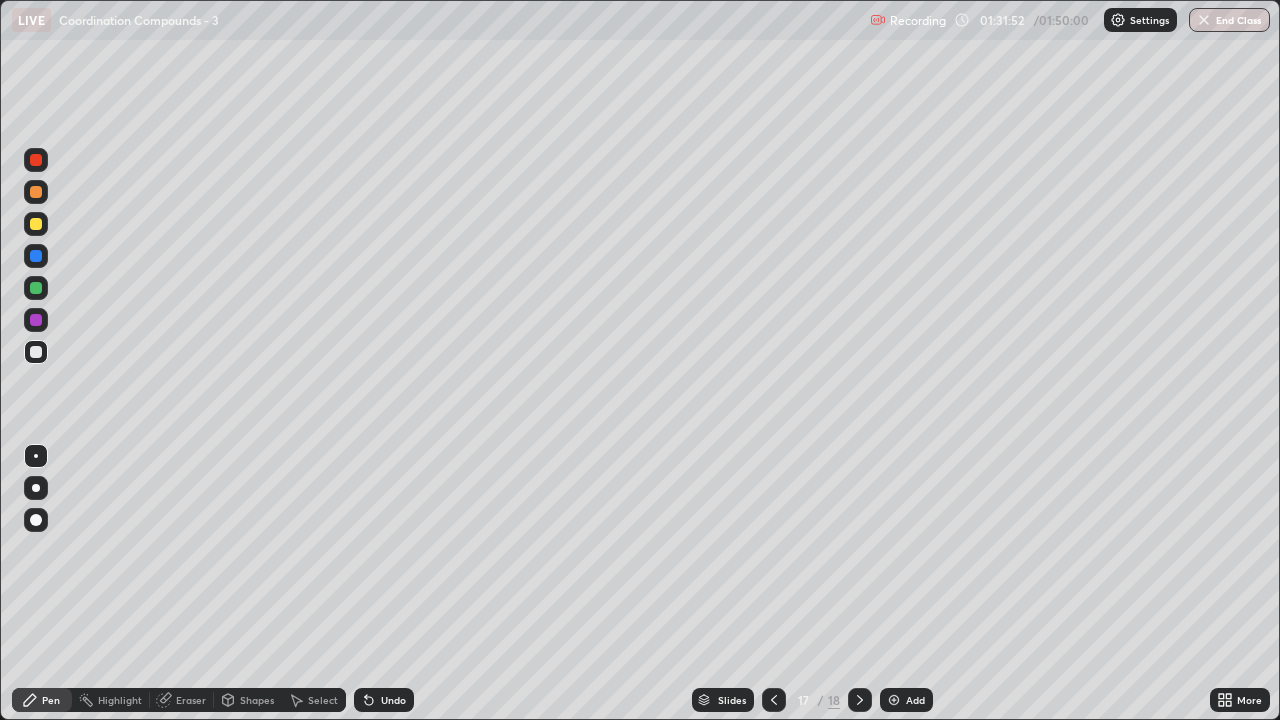 click 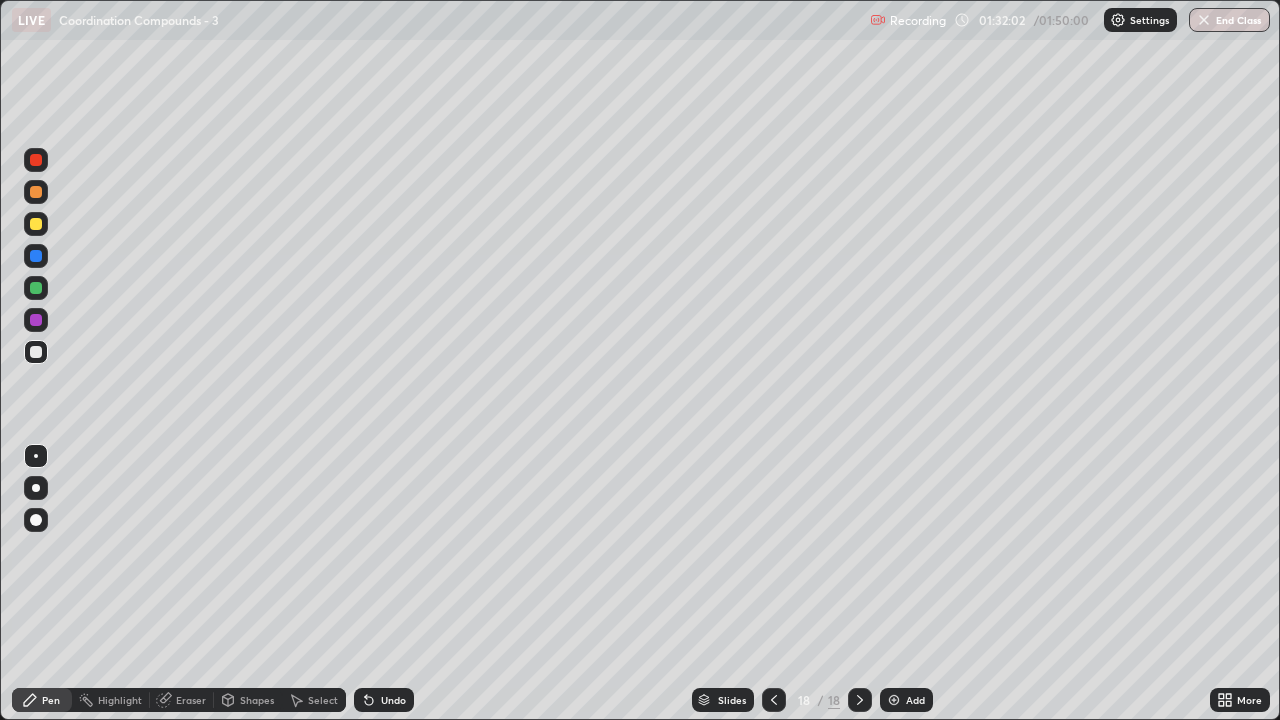 click on "Undo" at bounding box center [393, 700] 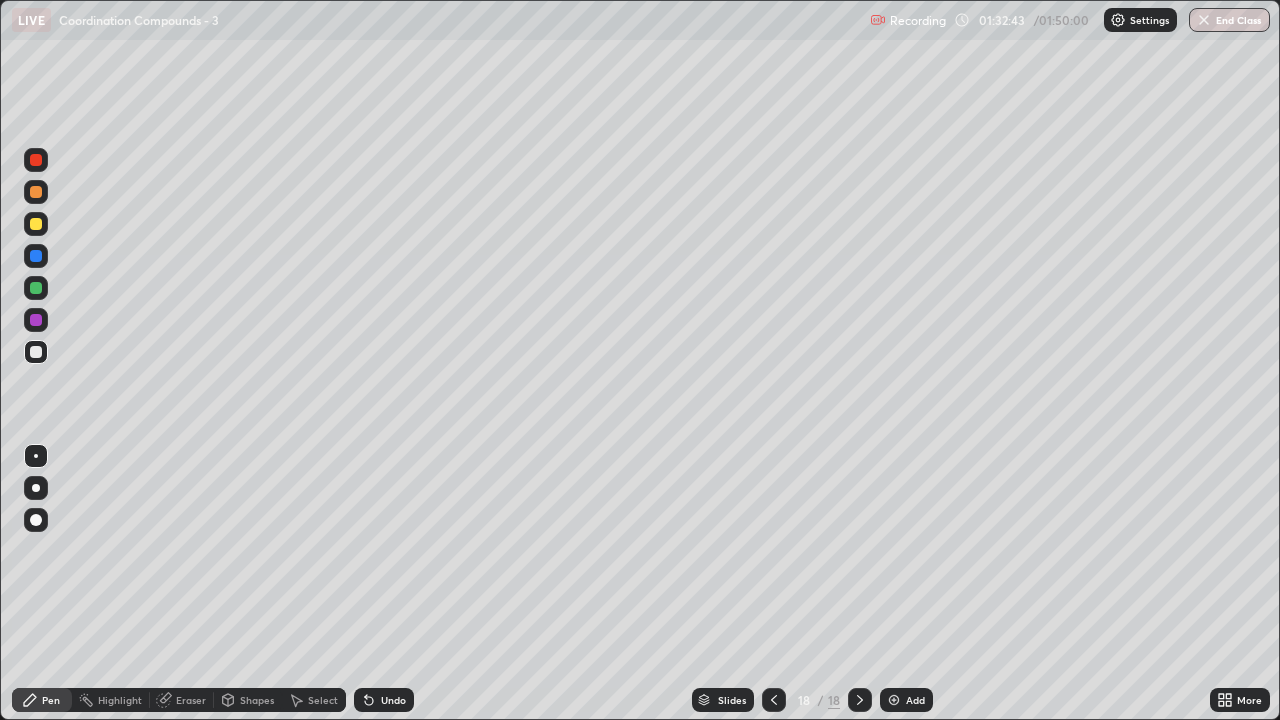 click at bounding box center (36, 288) 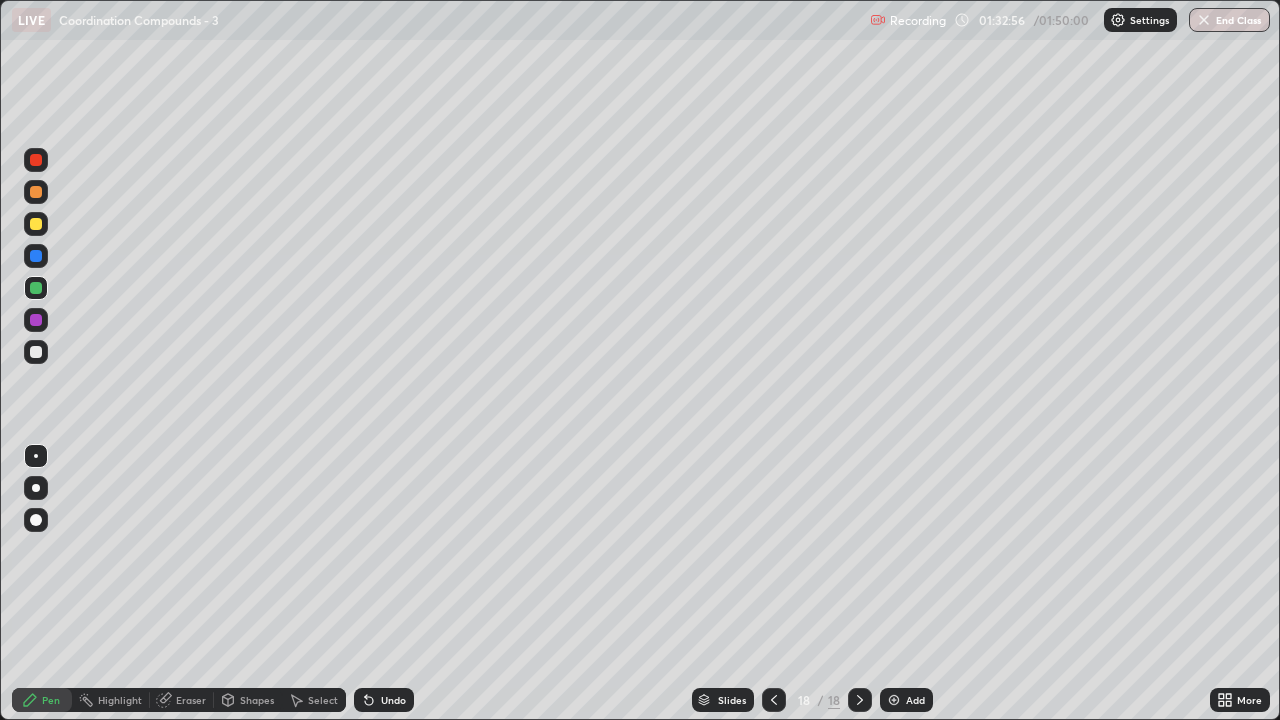 click at bounding box center [36, 352] 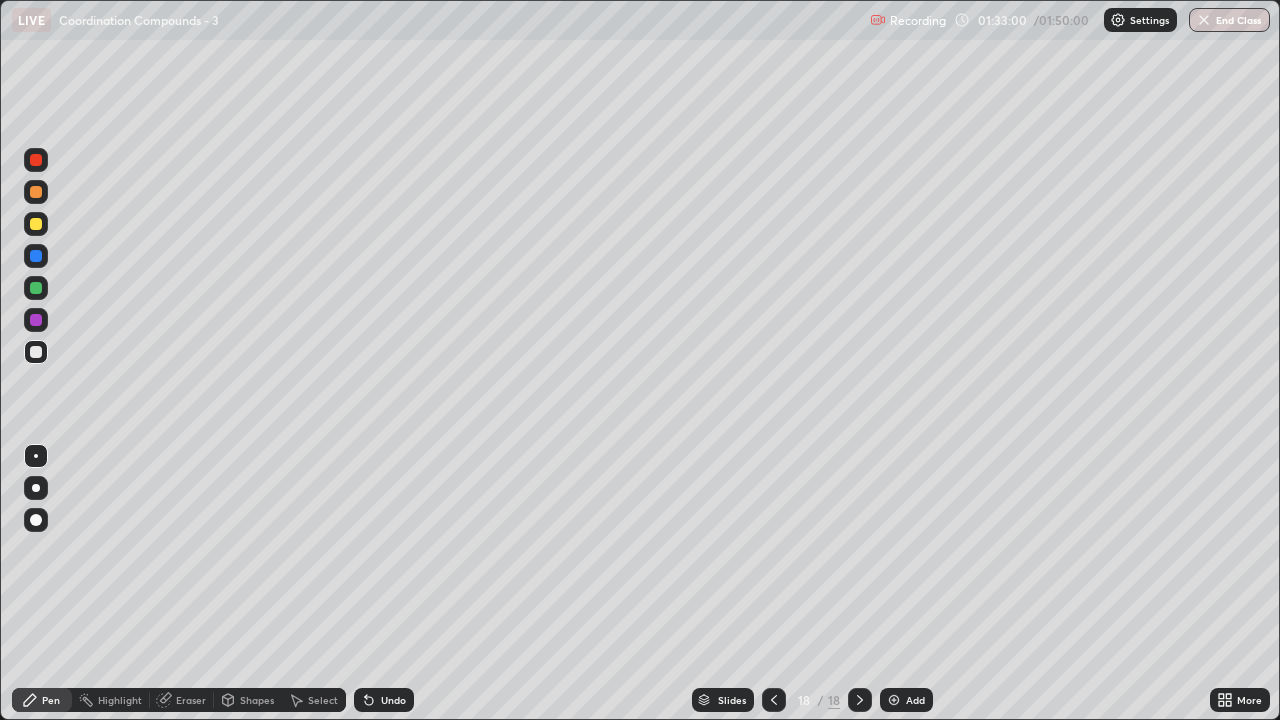 click on "Undo" at bounding box center [384, 700] 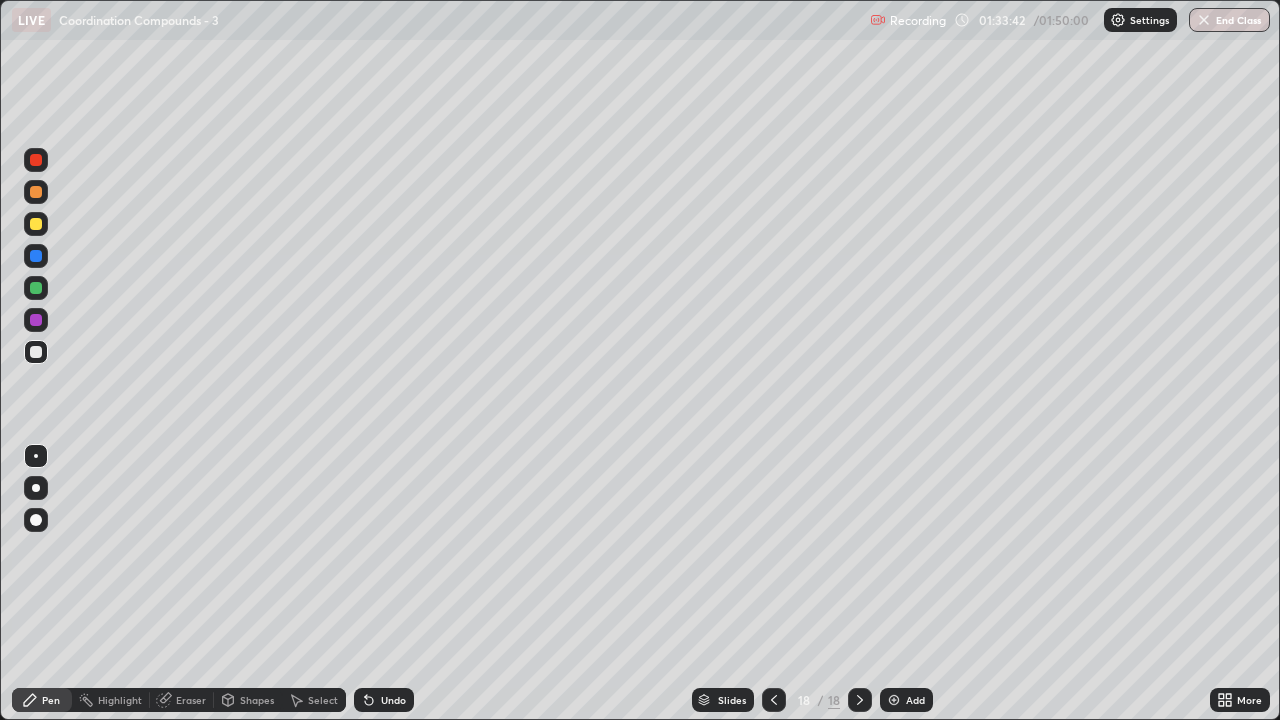 click at bounding box center (36, 224) 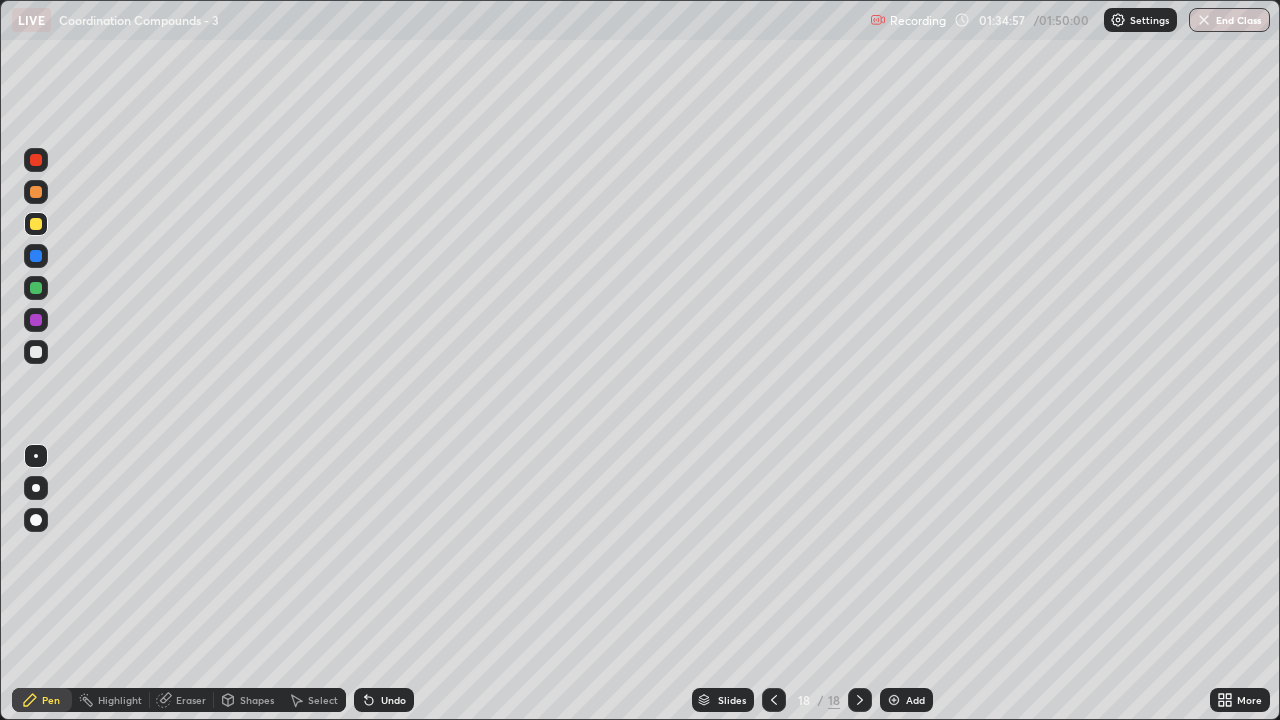 click at bounding box center [36, 288] 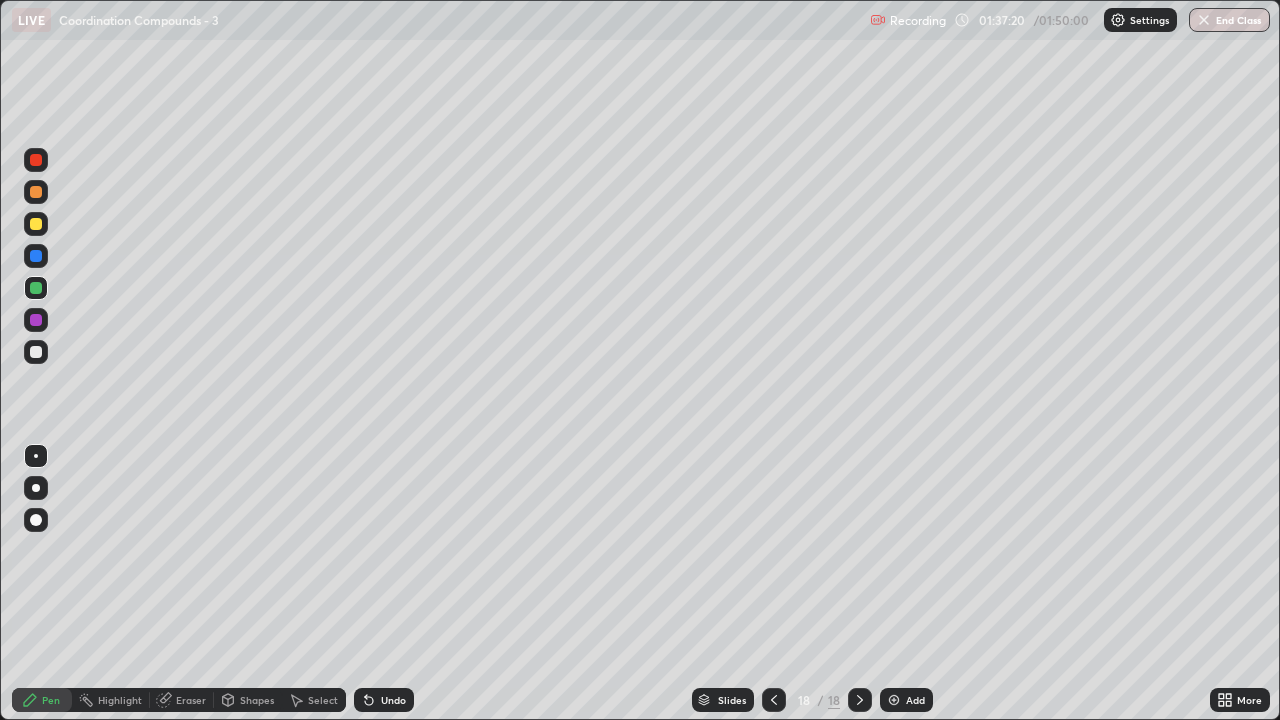 click on "Add" at bounding box center (915, 700) 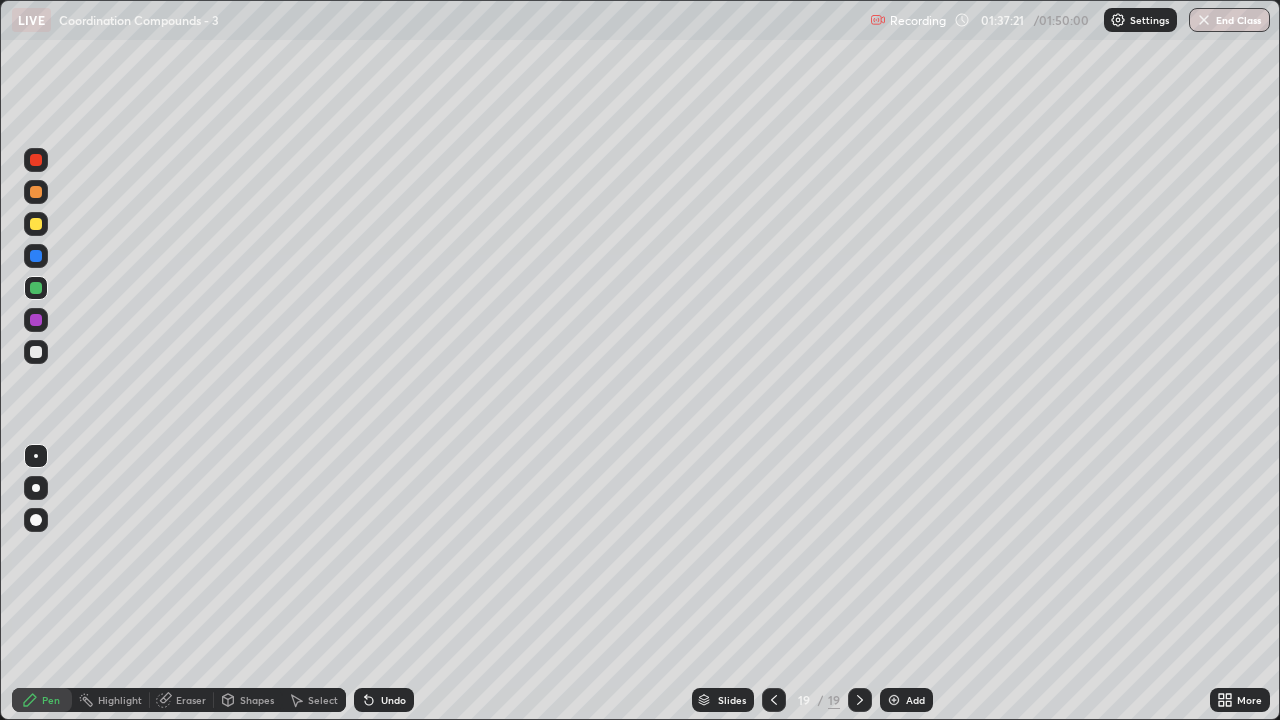 click at bounding box center [36, 224] 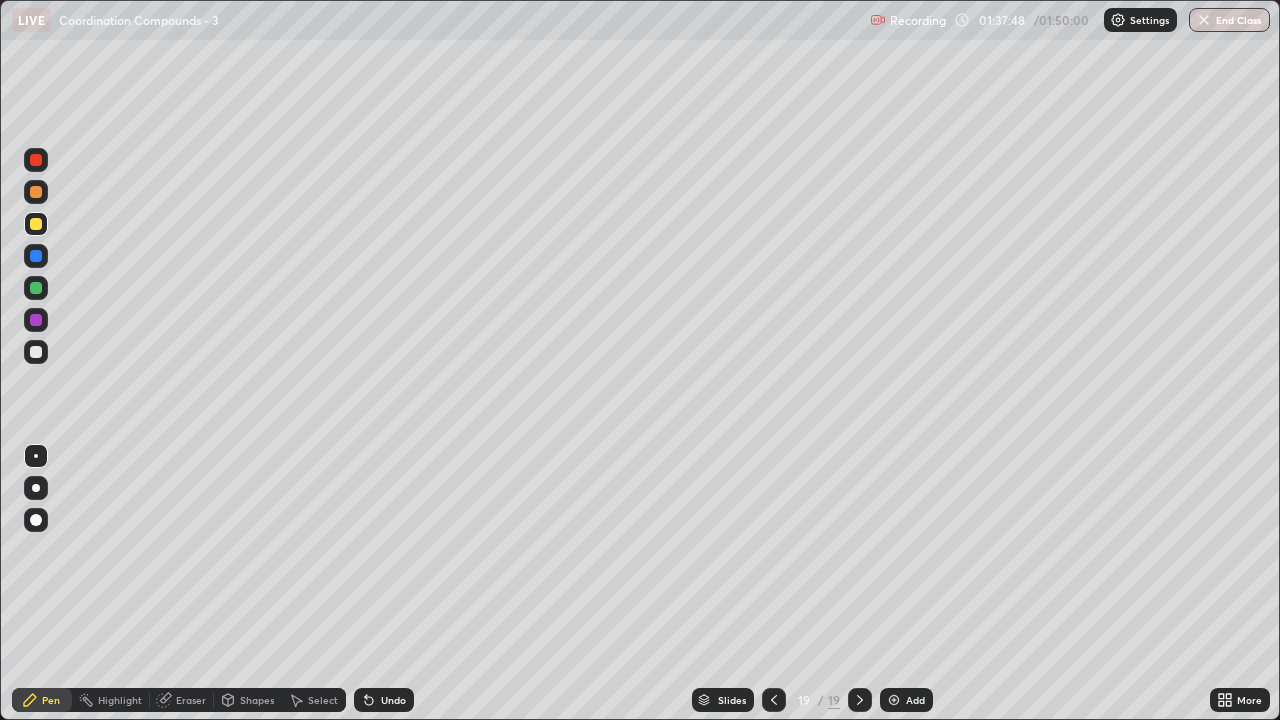 click at bounding box center (36, 352) 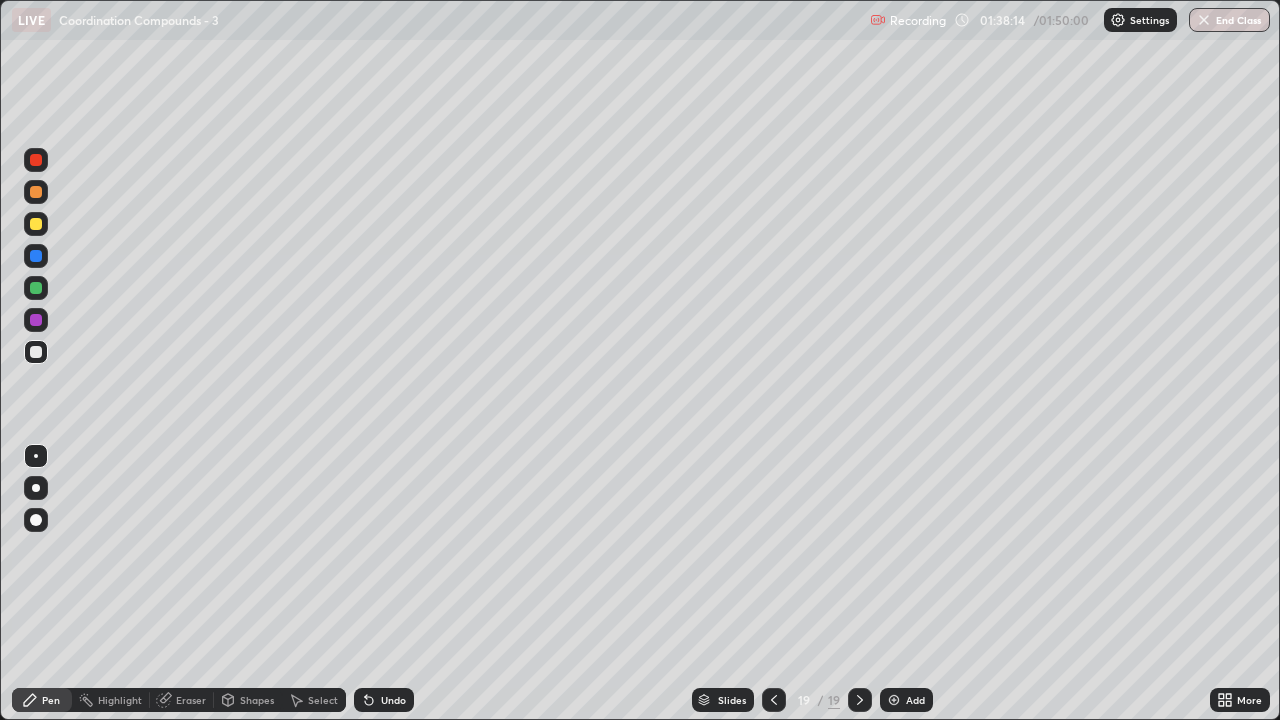click on "Eraser" at bounding box center [191, 700] 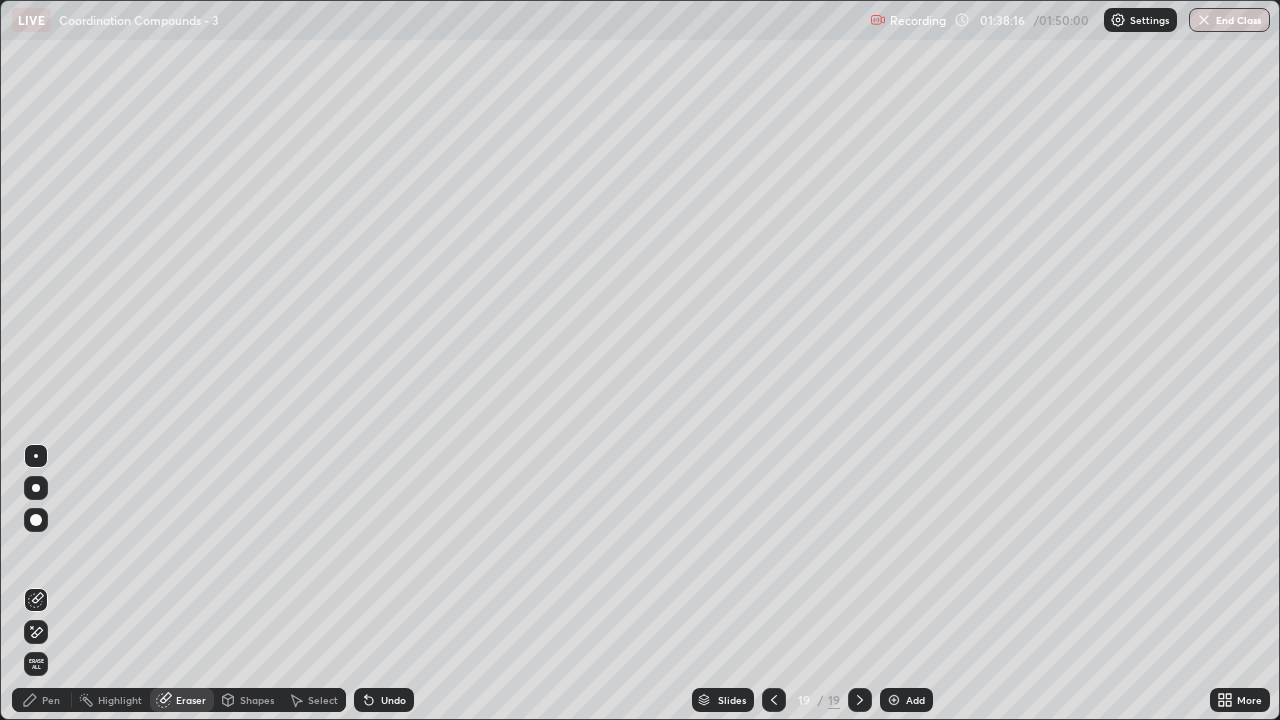 click on "Pen" at bounding box center [42, 700] 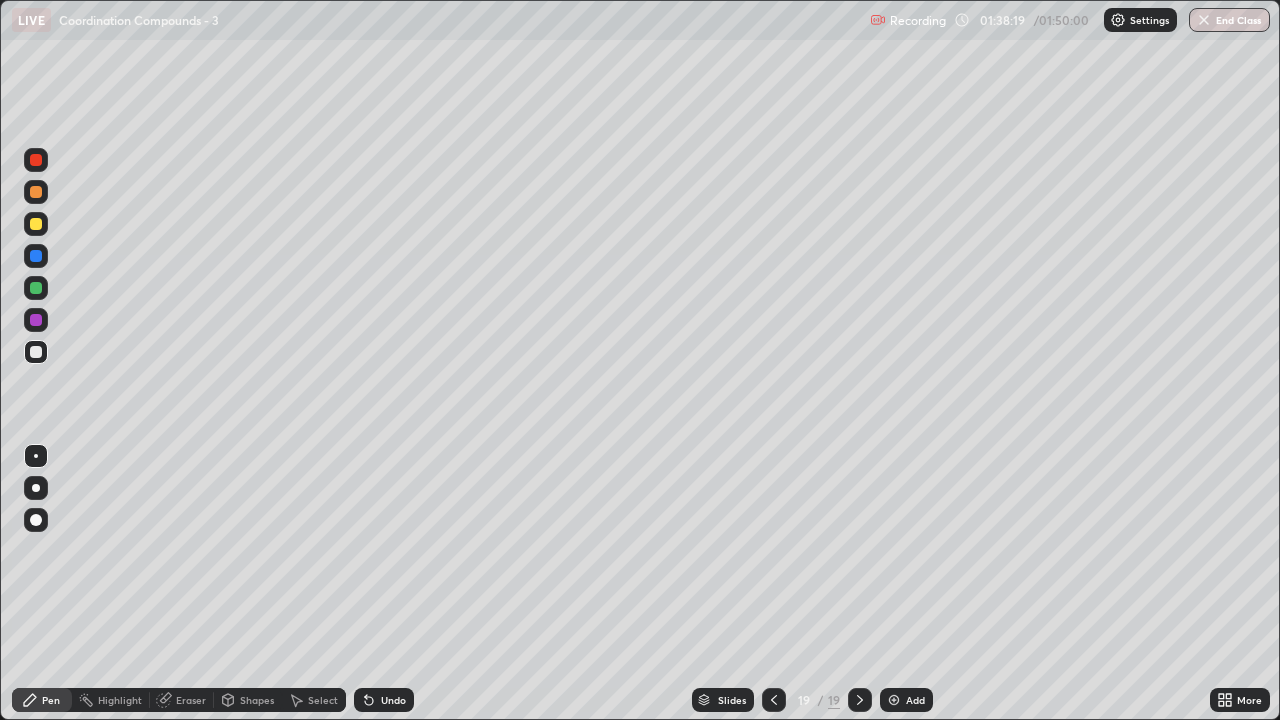 click on "Eraser" at bounding box center [191, 700] 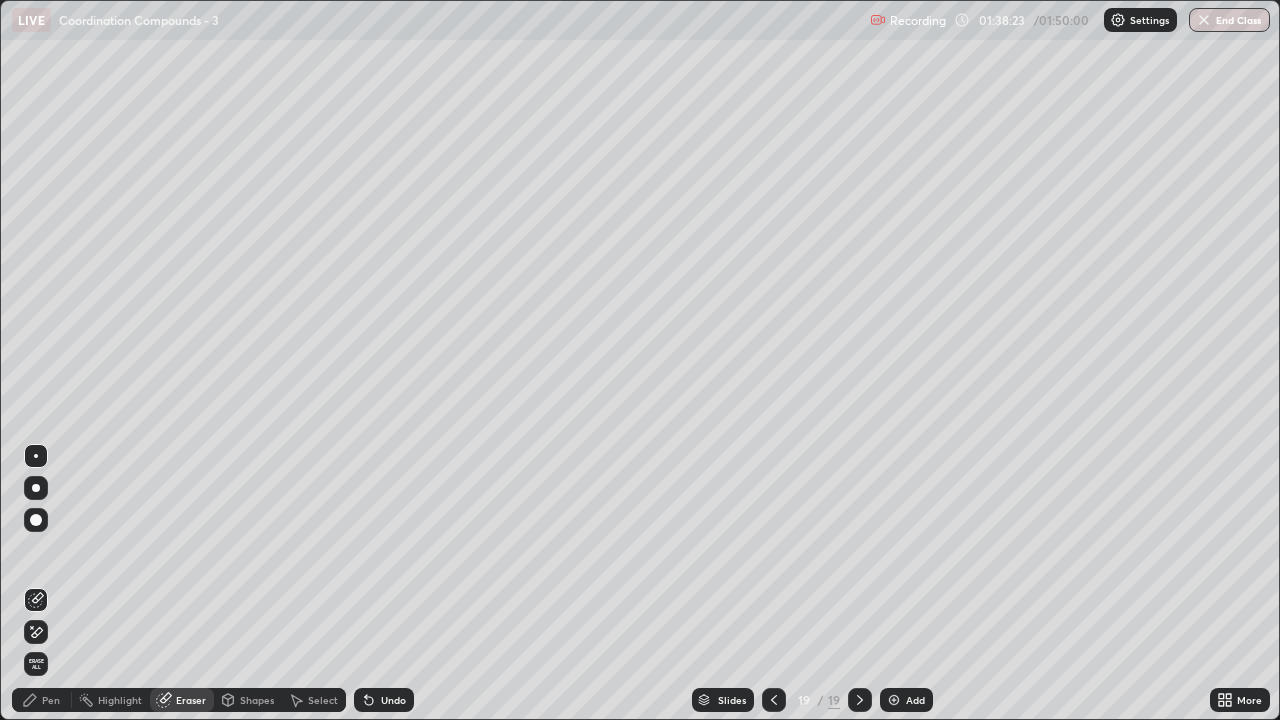 click on "Pen" at bounding box center (51, 700) 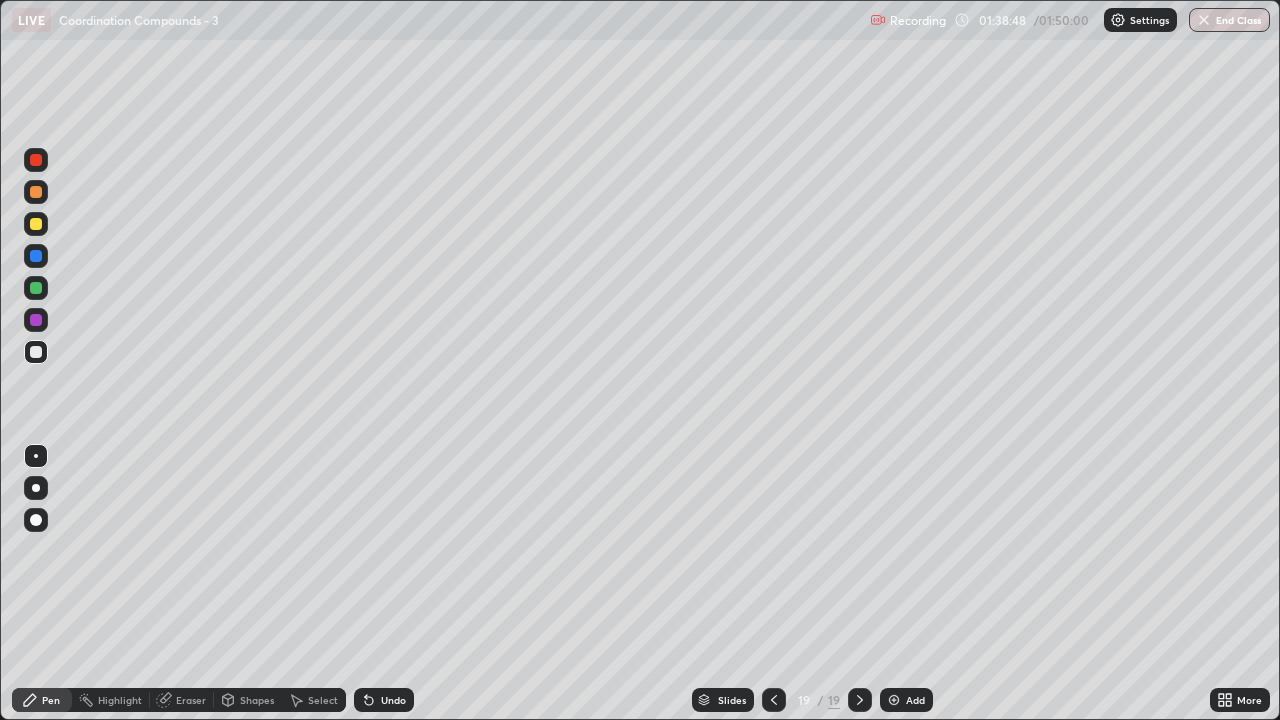 click at bounding box center [36, 352] 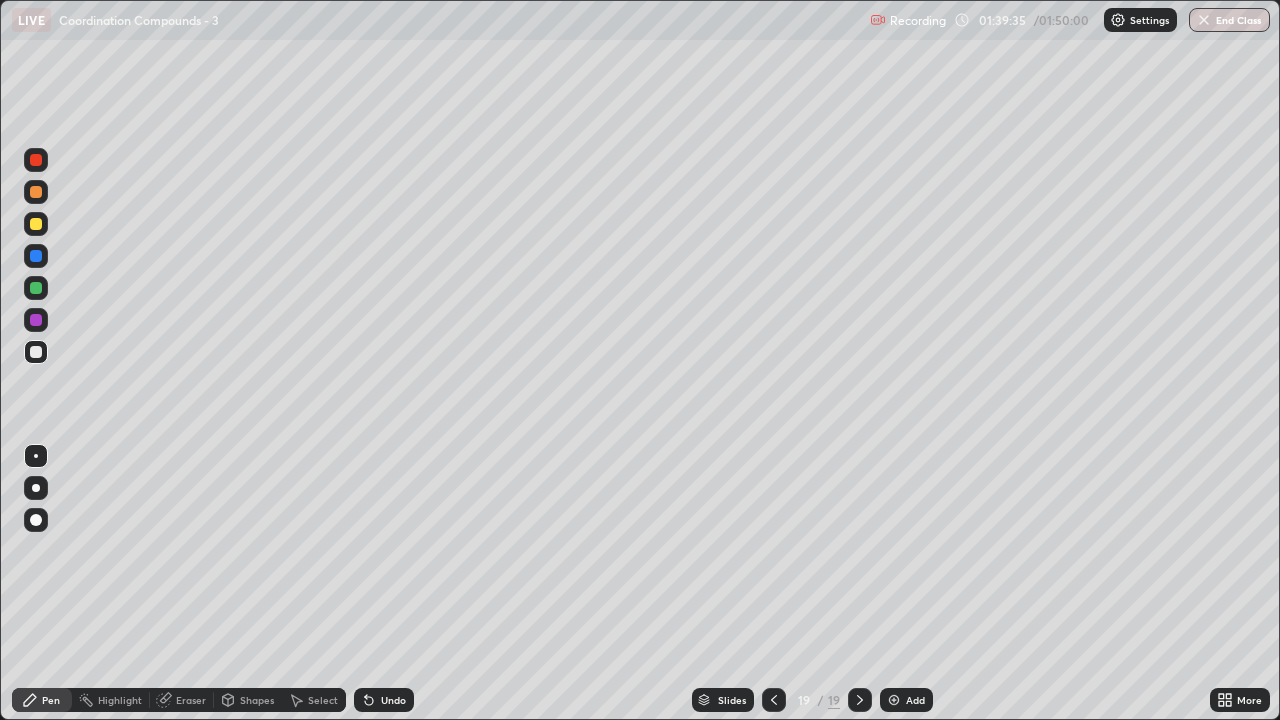 click at bounding box center (36, 224) 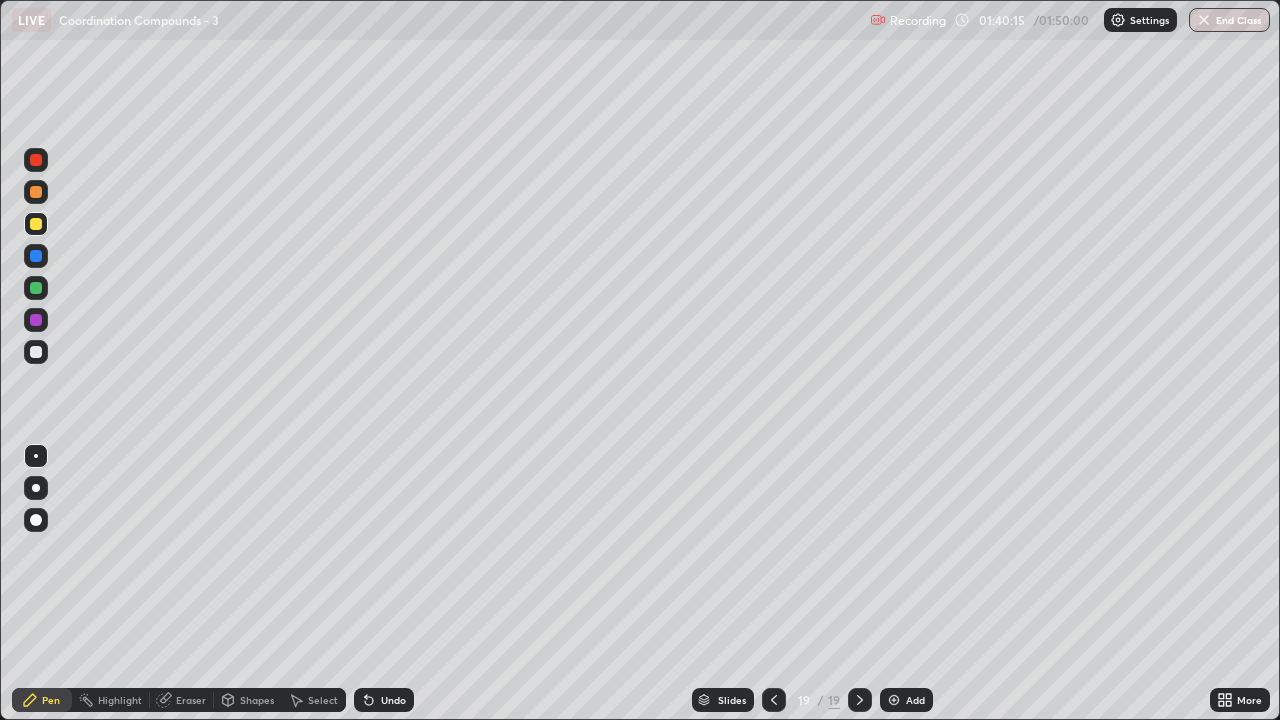click at bounding box center [36, 352] 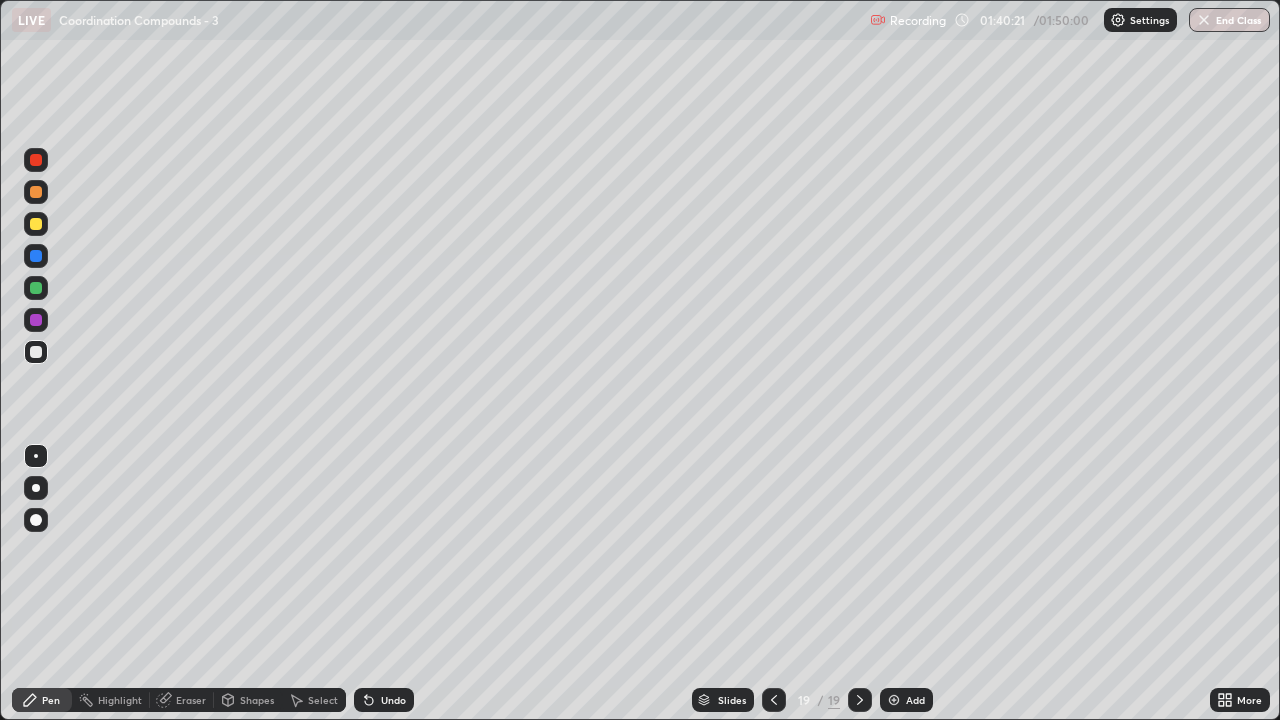 click 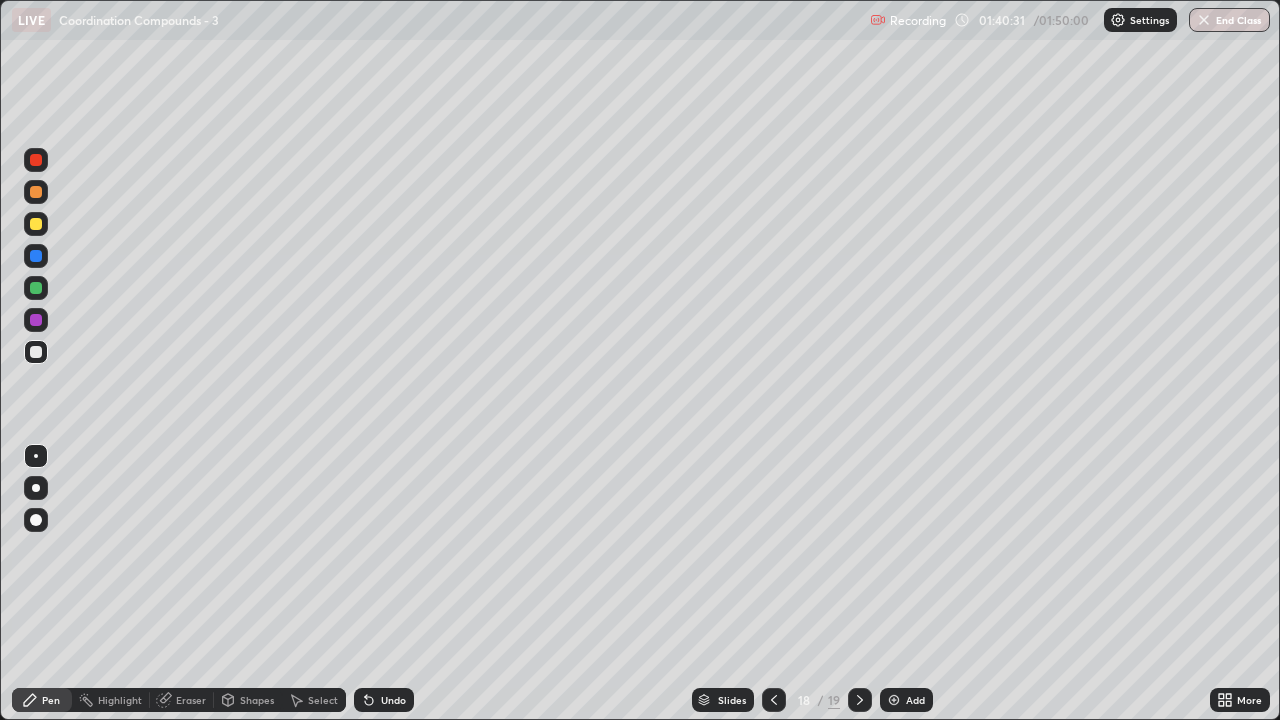 click 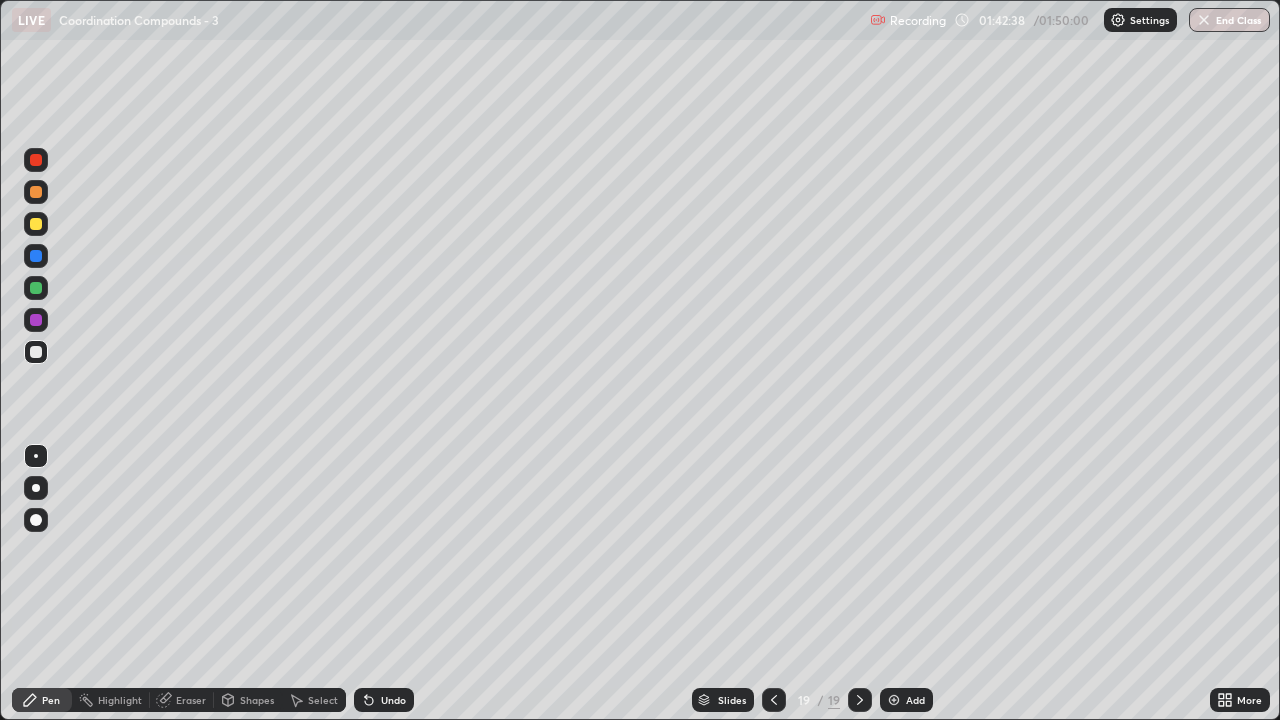 click at bounding box center [36, 288] 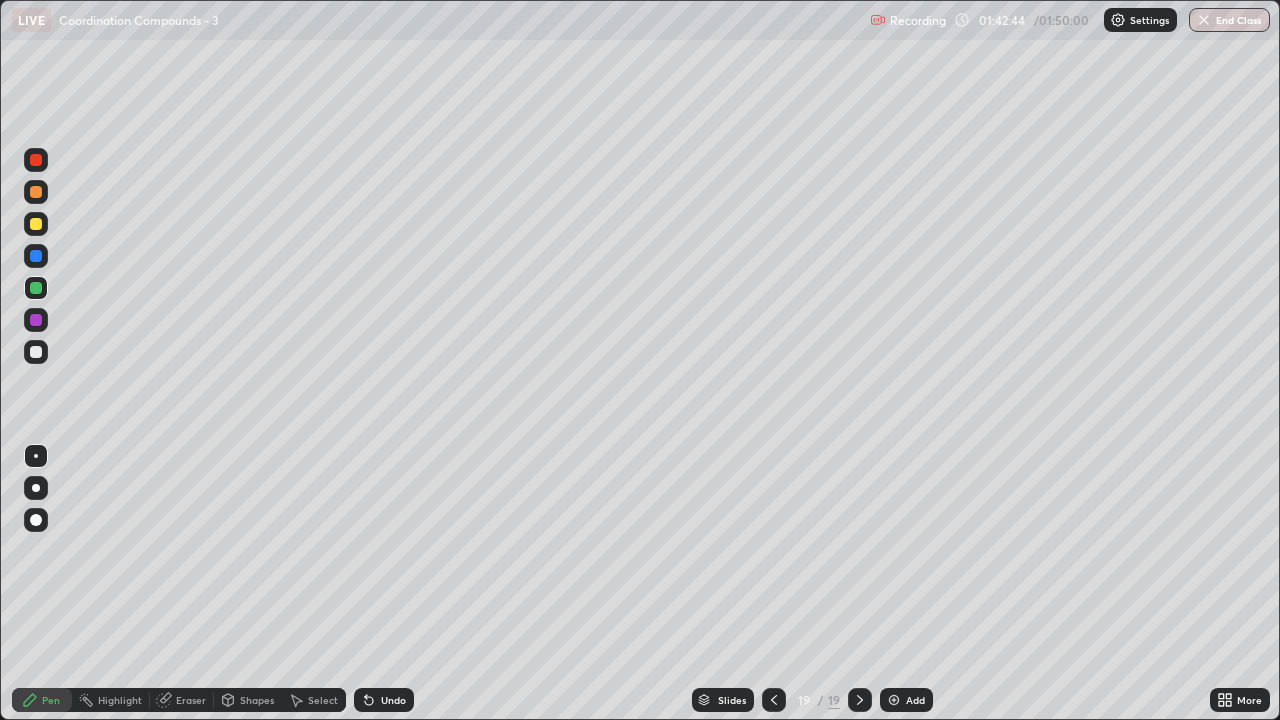 click on "Undo" at bounding box center [384, 700] 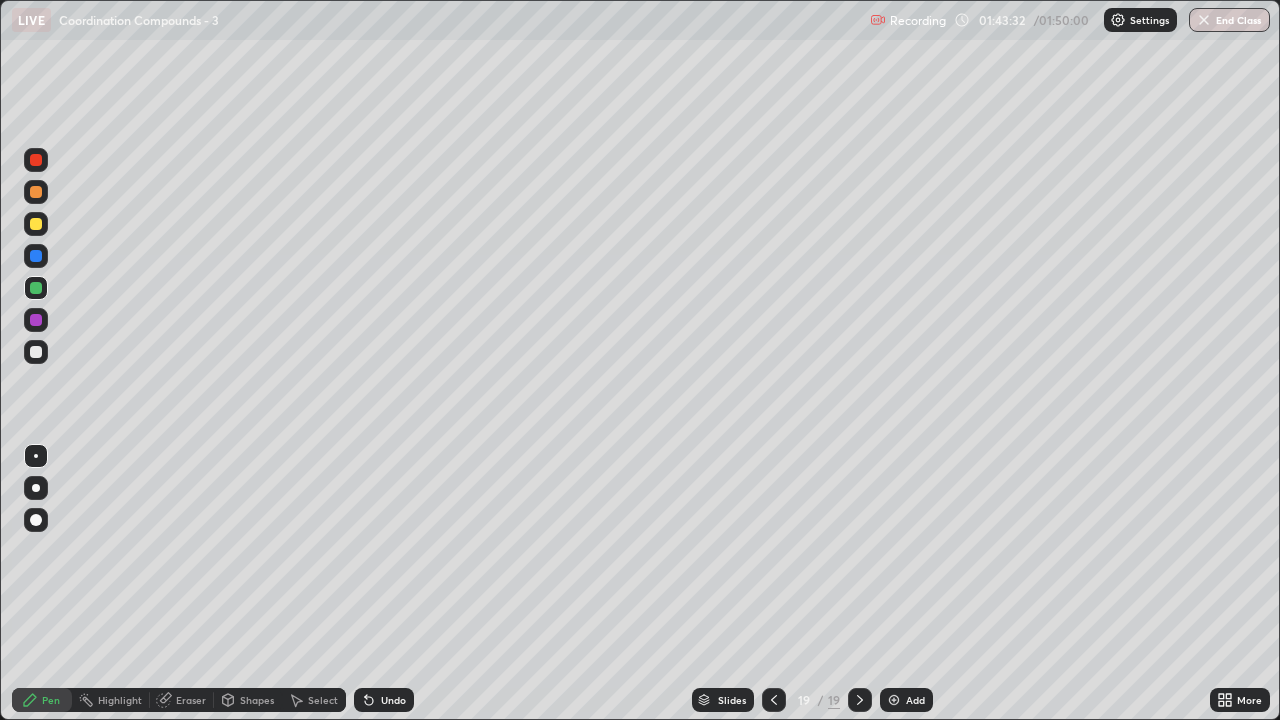 click on "End Class" at bounding box center [1229, 20] 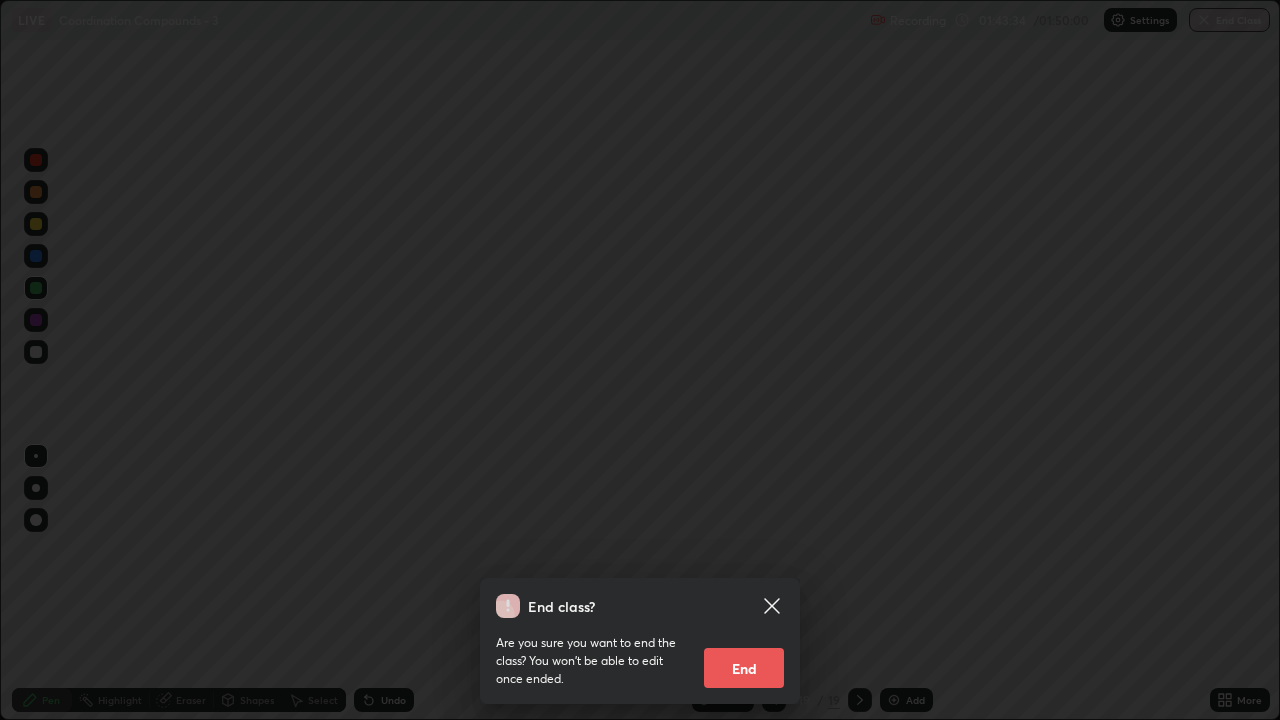 click on "End" at bounding box center (744, 668) 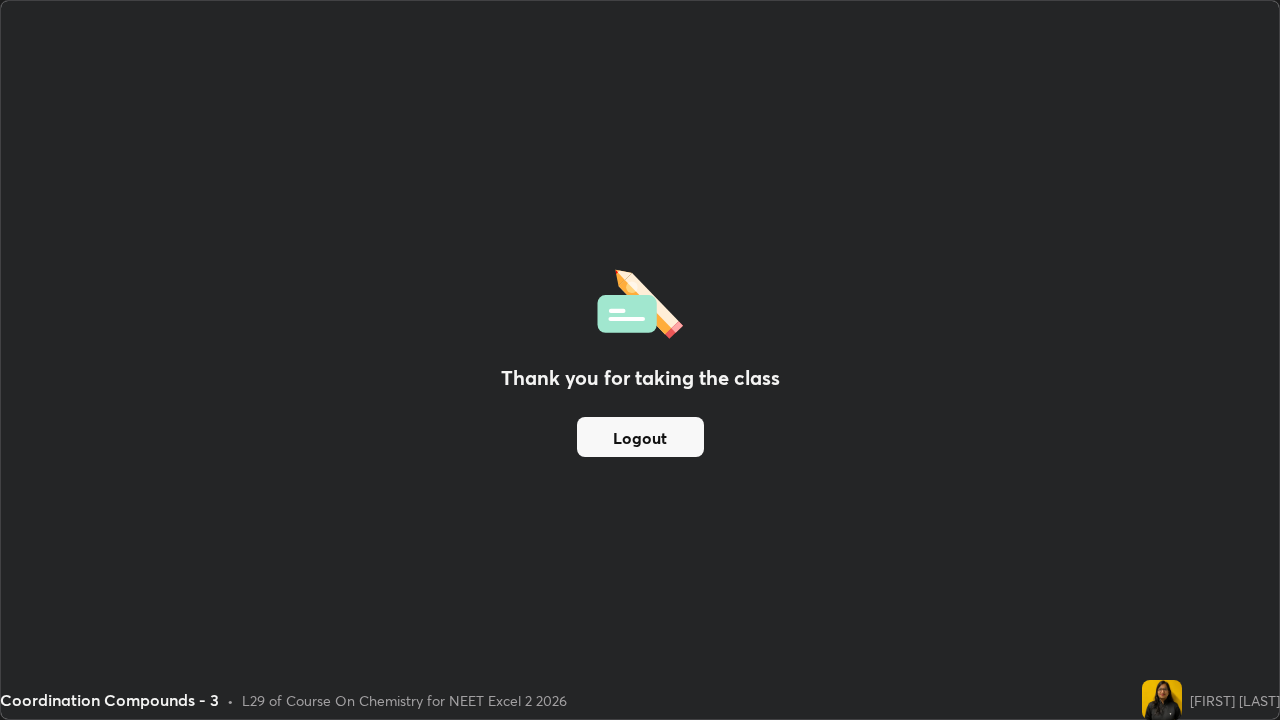 click on "Logout" at bounding box center [640, 437] 